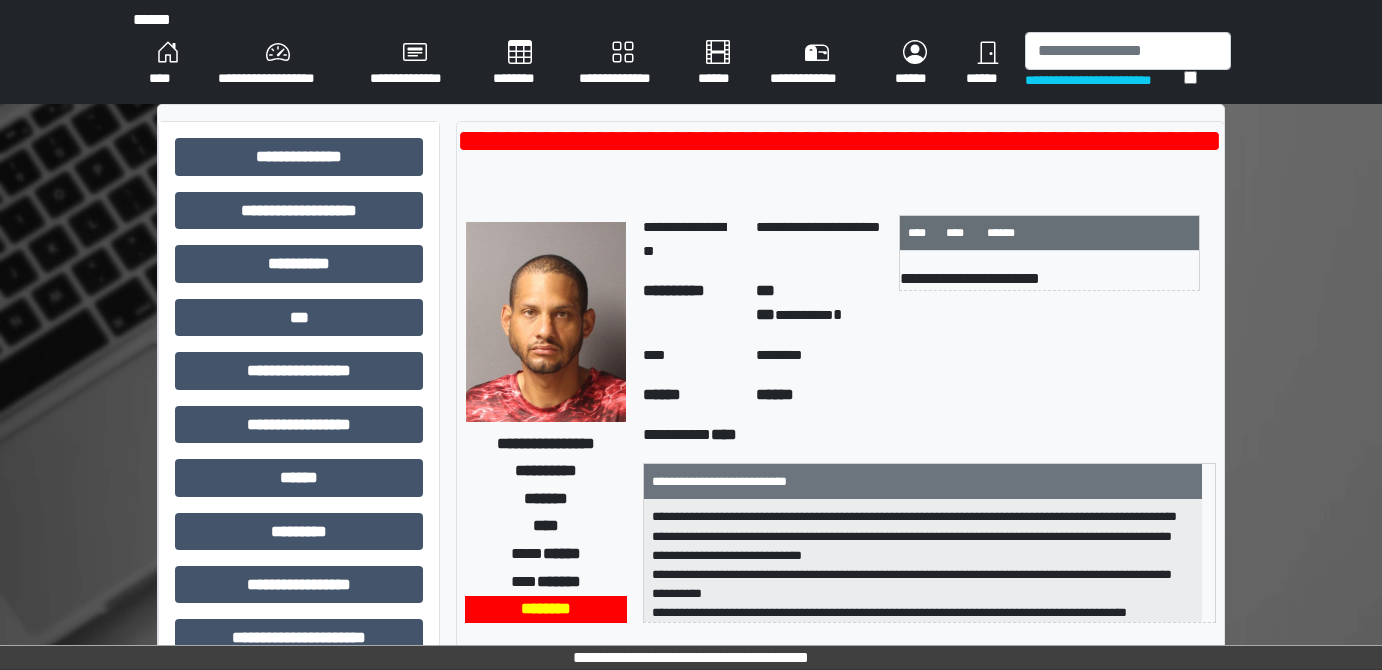 scroll, scrollTop: 0, scrollLeft: 0, axis: both 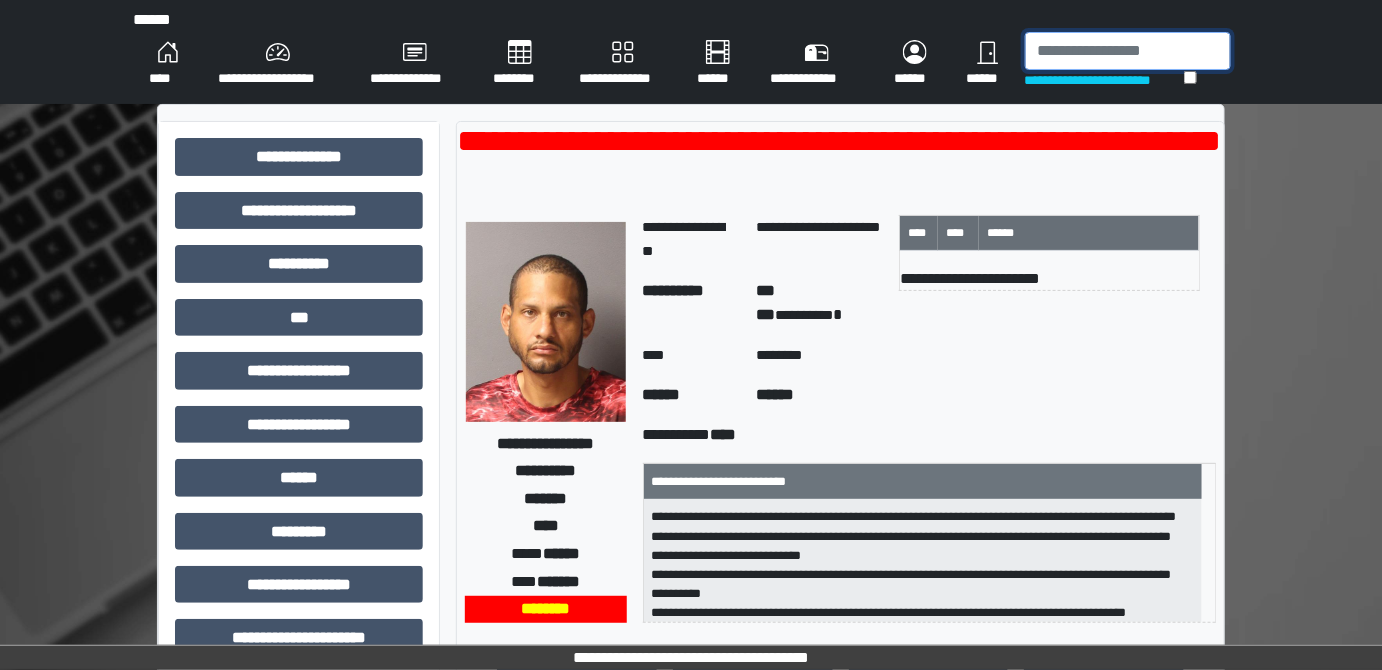 click at bounding box center (1128, 51) 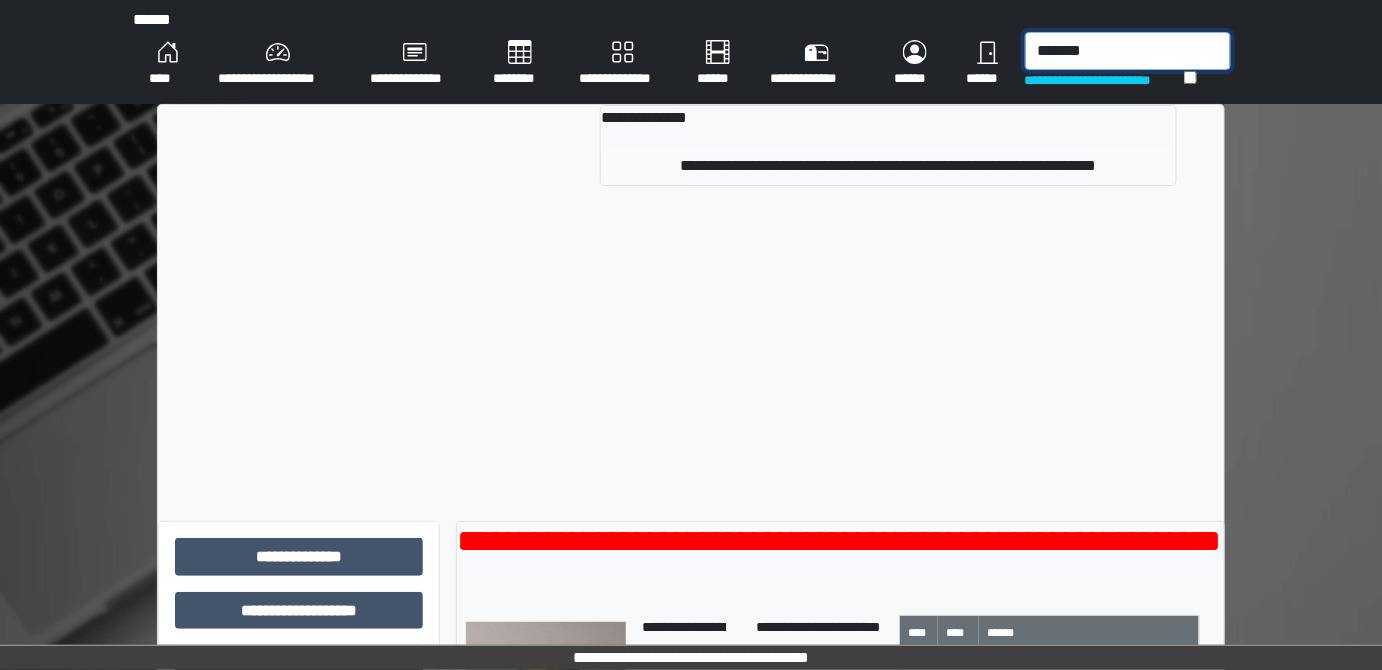 type on "*******" 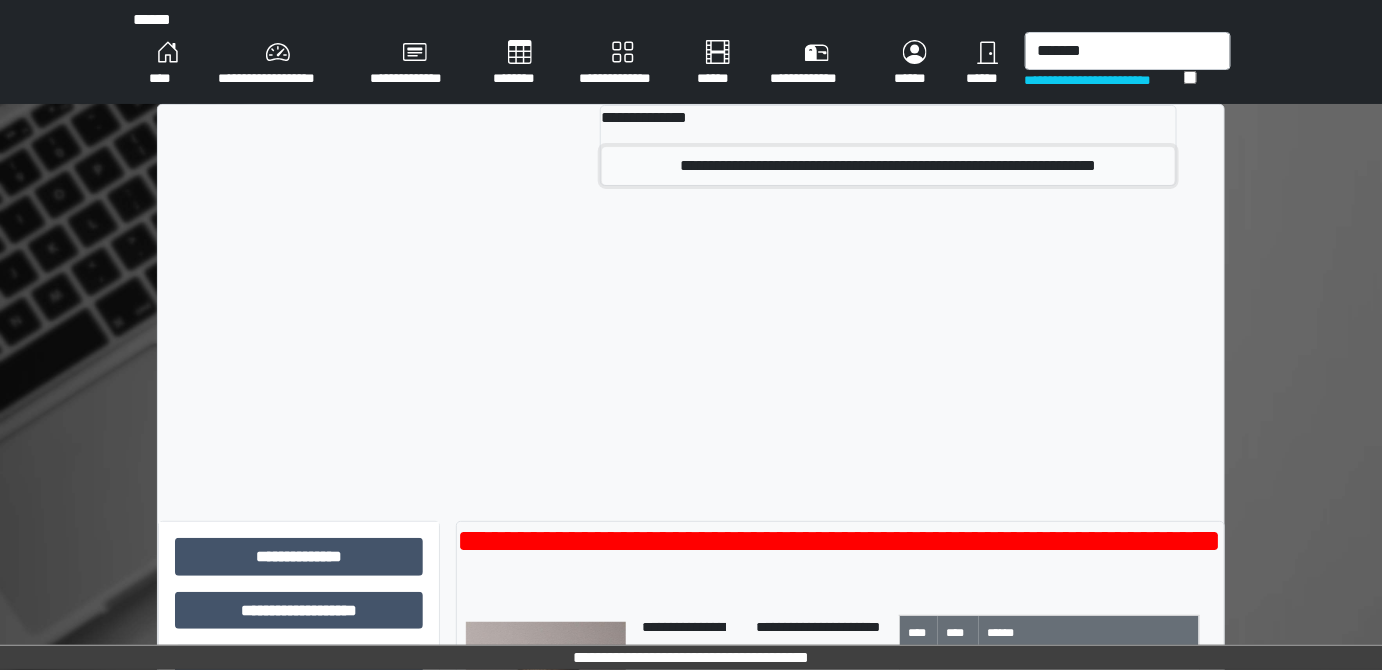 click on "**********" at bounding box center (888, 166) 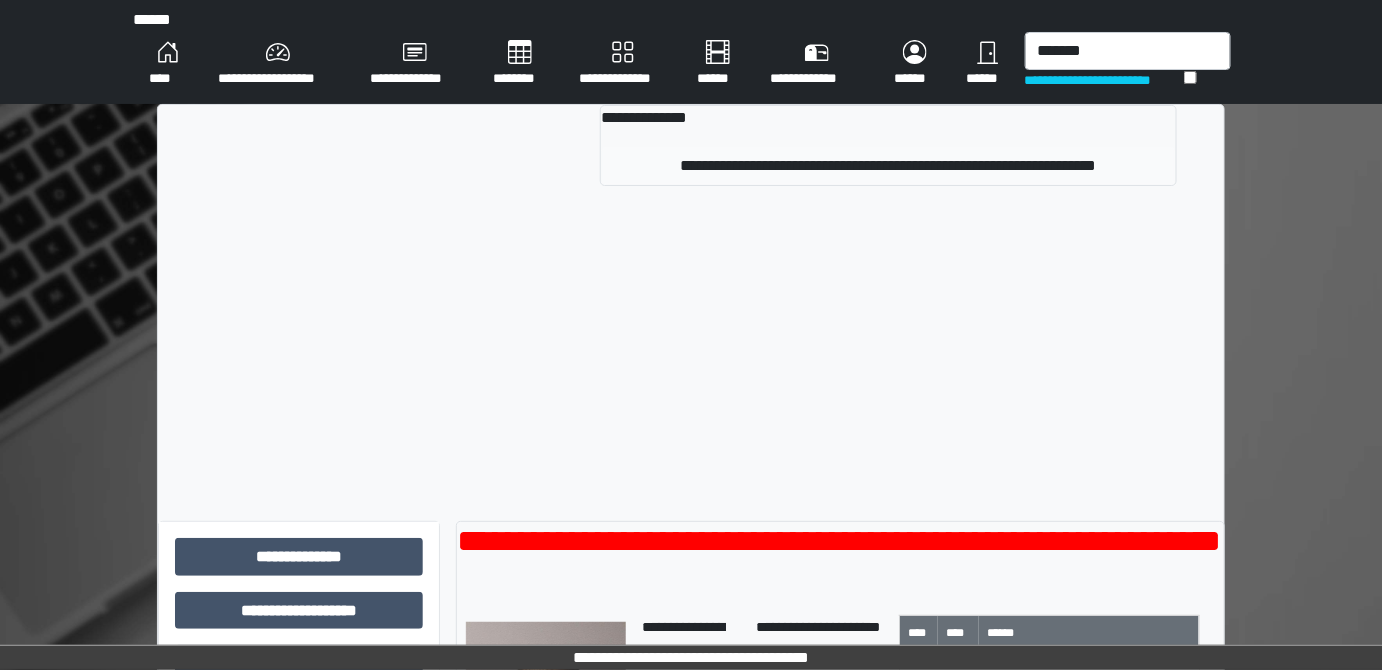 type 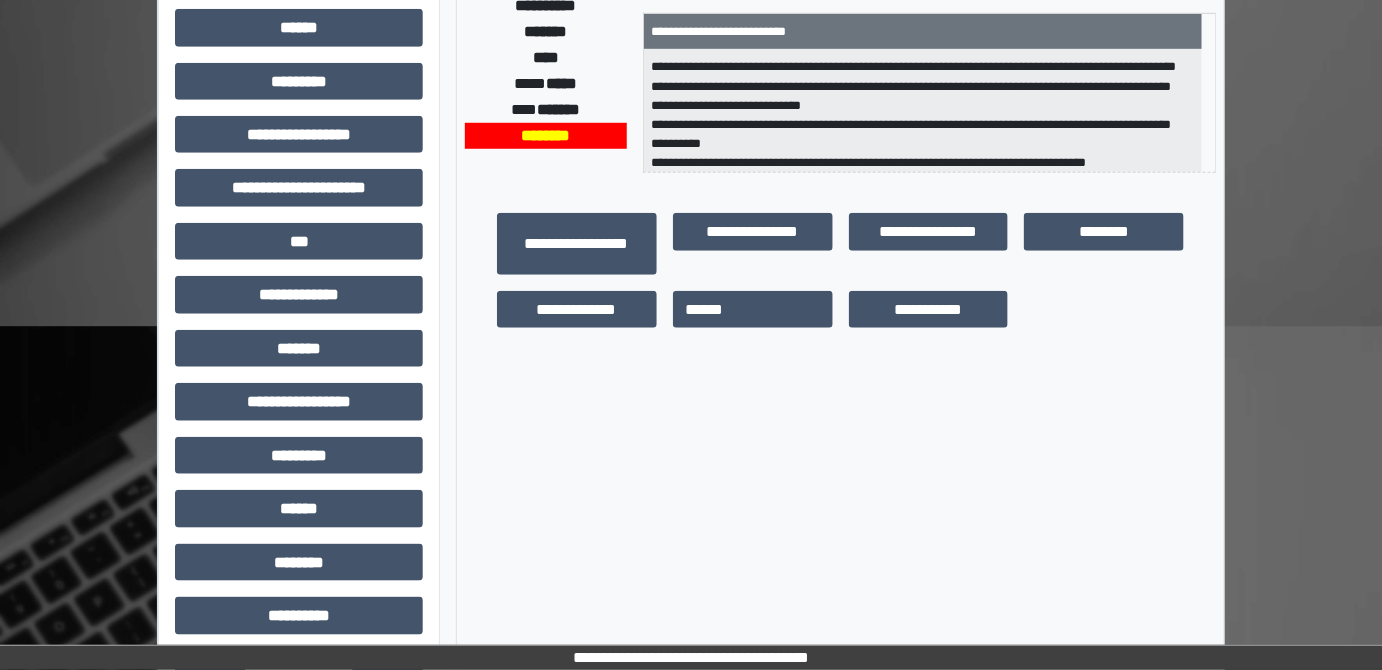 scroll, scrollTop: 516, scrollLeft: 0, axis: vertical 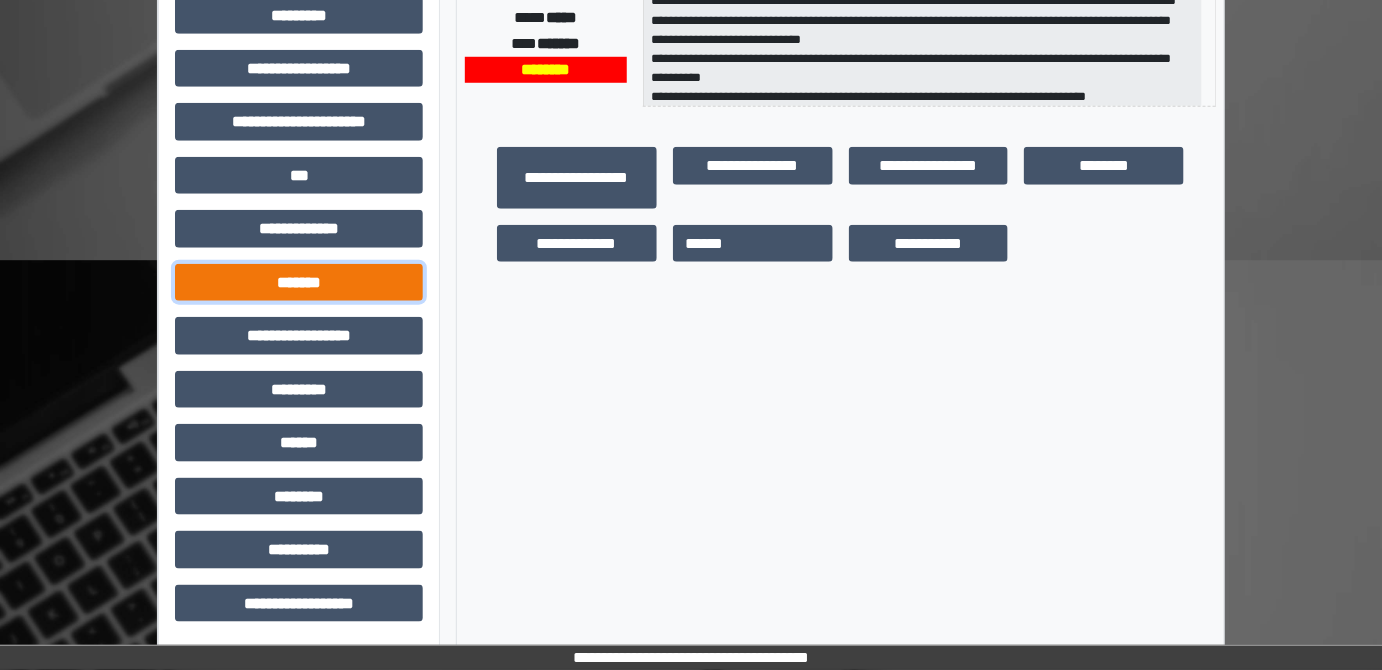 click on "*******" at bounding box center [299, 282] 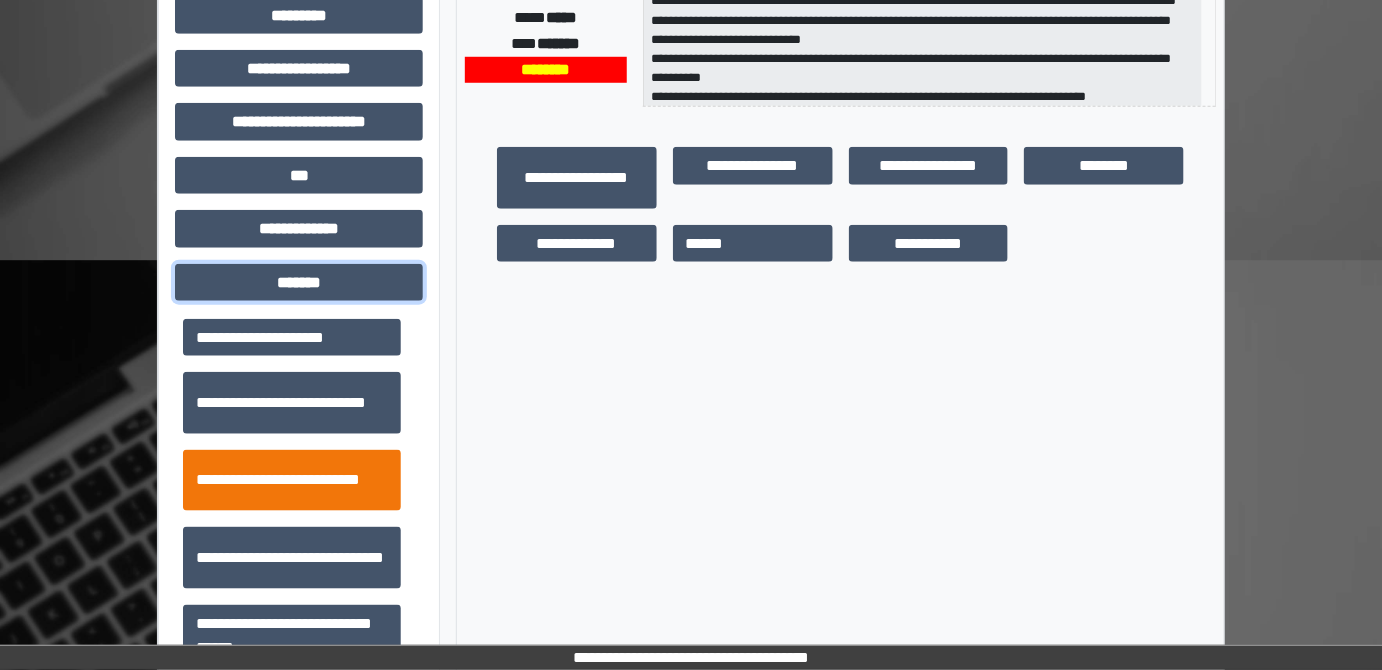 scroll, scrollTop: 636, scrollLeft: 0, axis: vertical 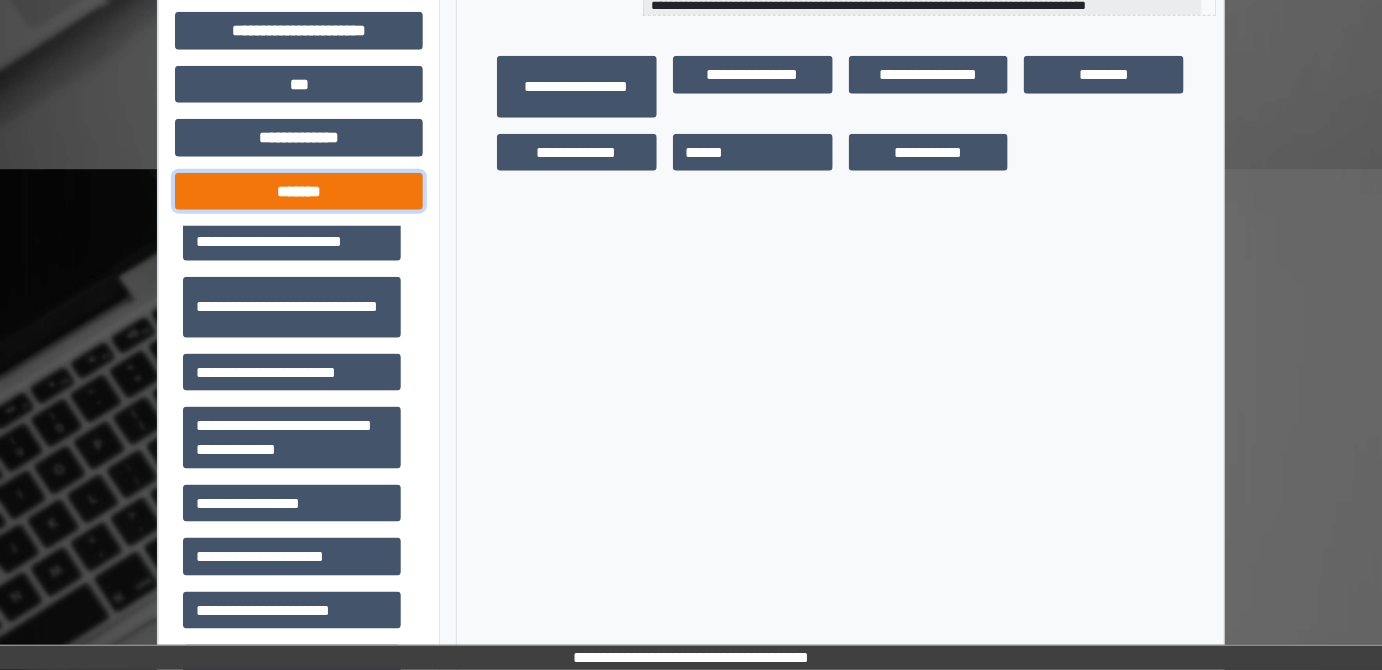 click on "*******" at bounding box center [299, 191] 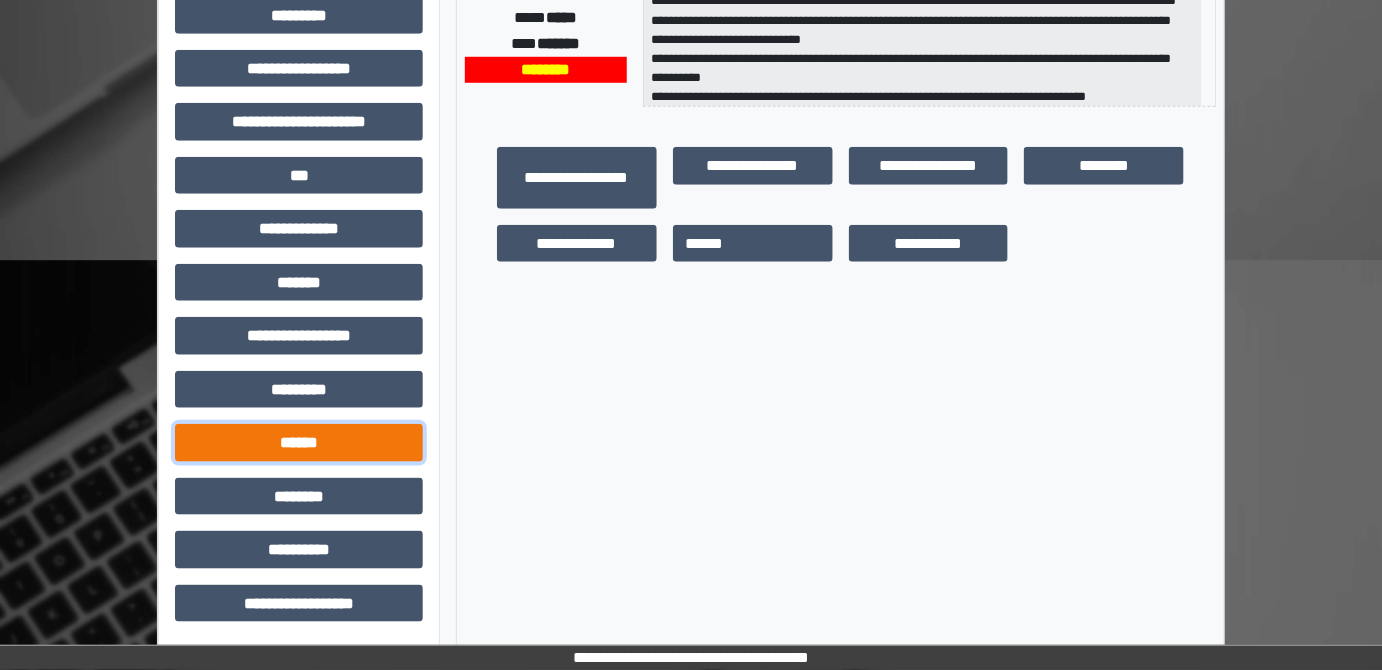 click on "******" at bounding box center [299, 442] 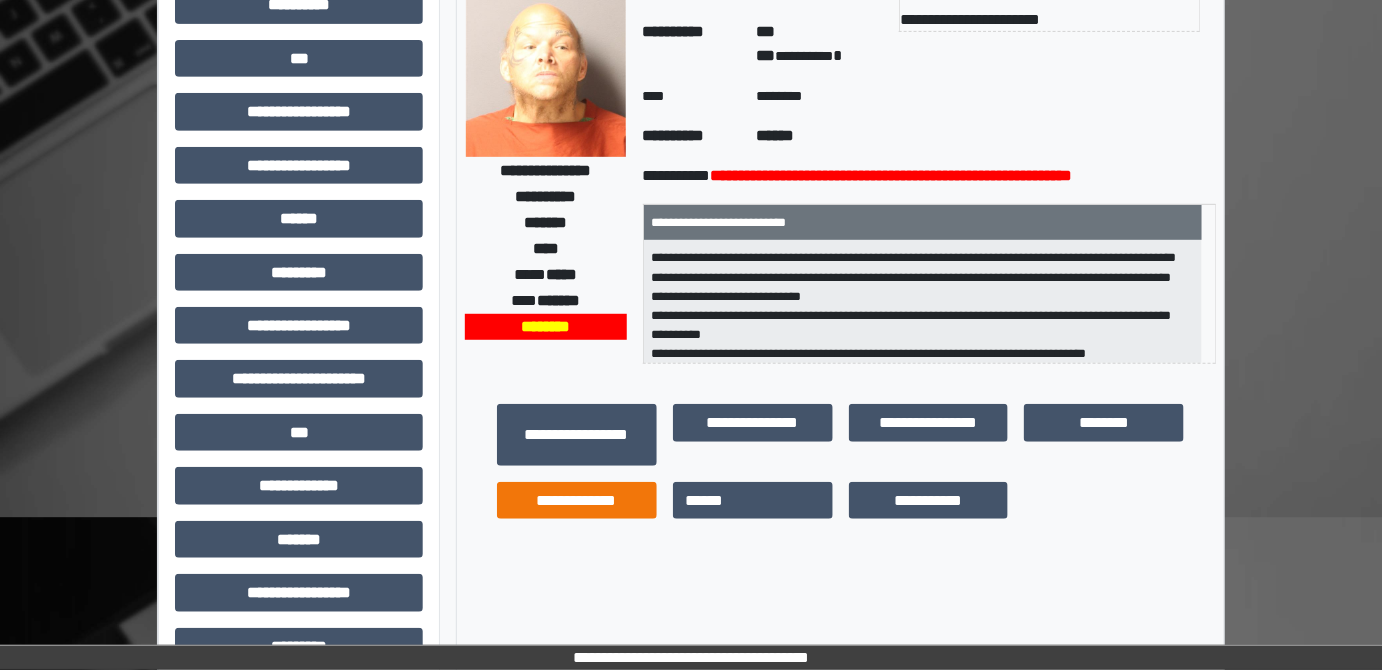 scroll, scrollTop: 0, scrollLeft: 0, axis: both 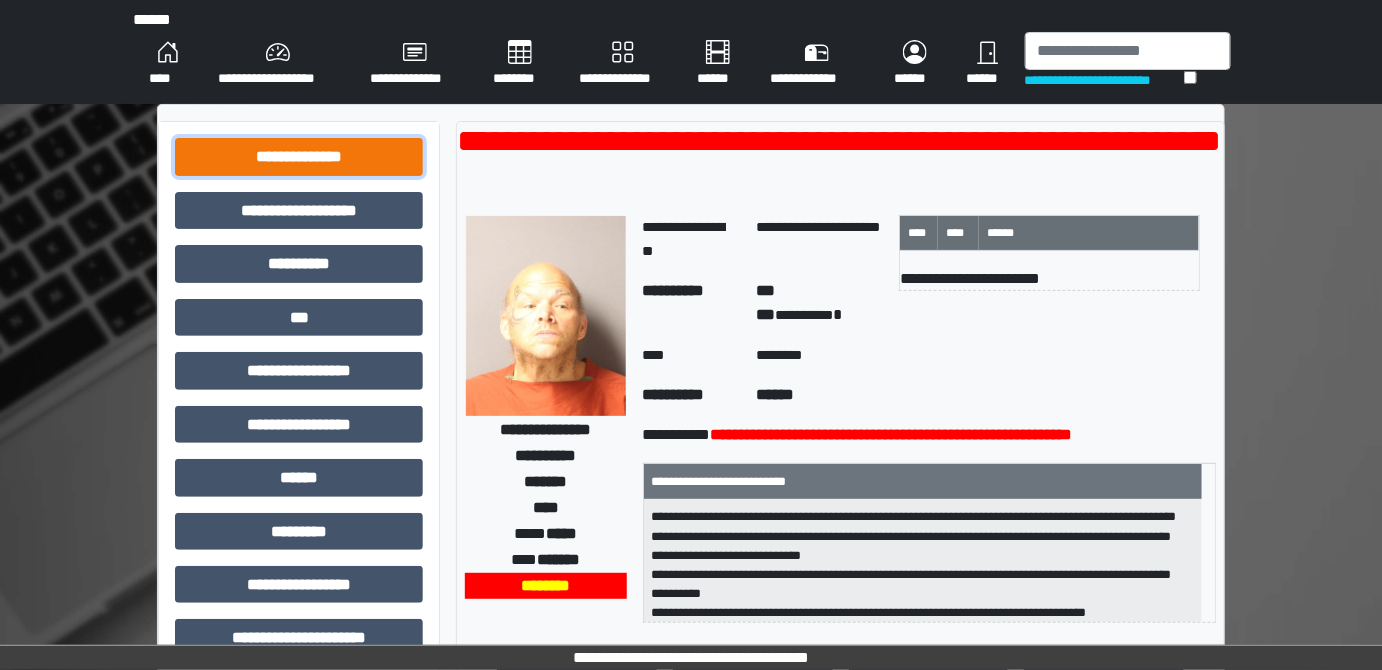 click on "**********" at bounding box center [299, 156] 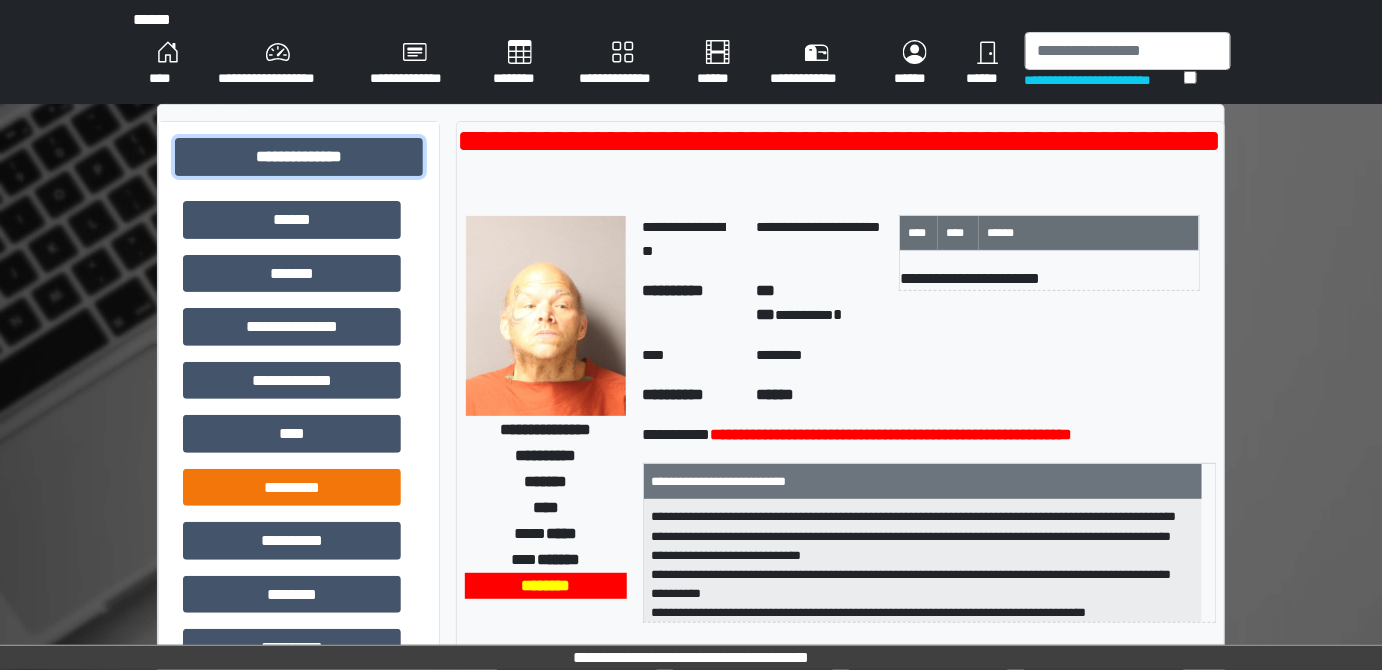 scroll, scrollTop: 570, scrollLeft: 0, axis: vertical 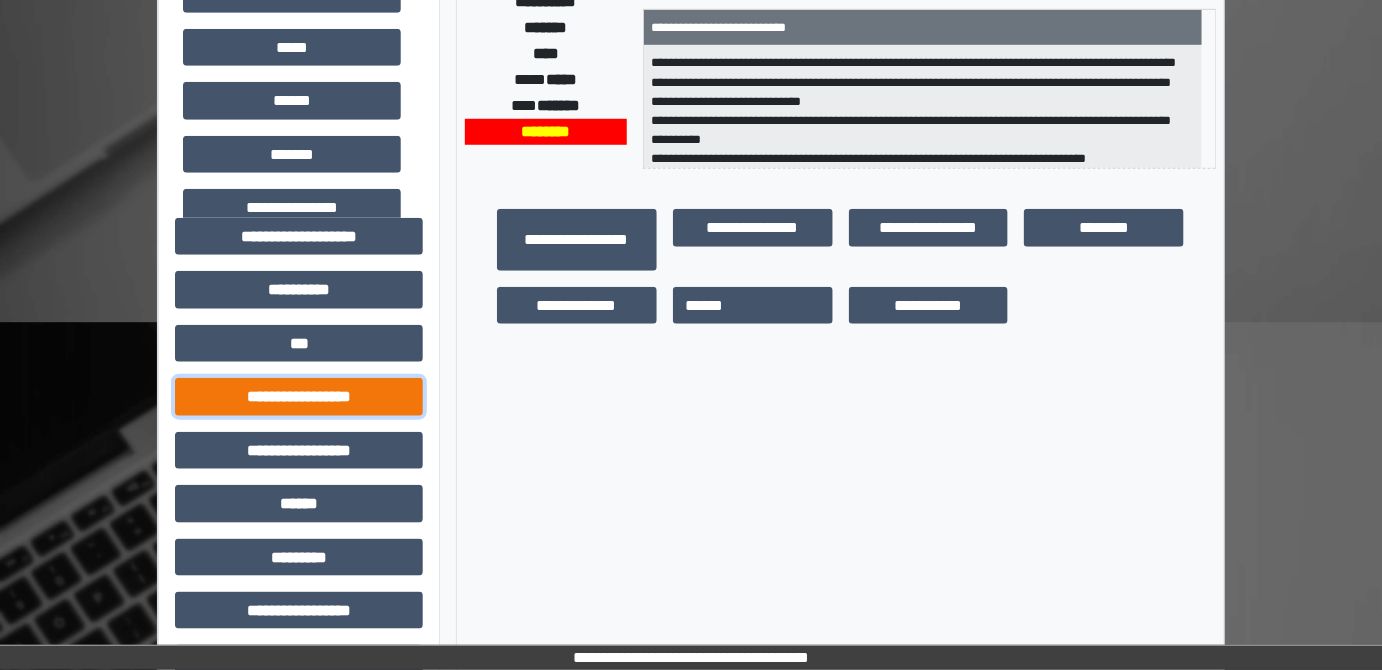click on "**********" at bounding box center [299, 396] 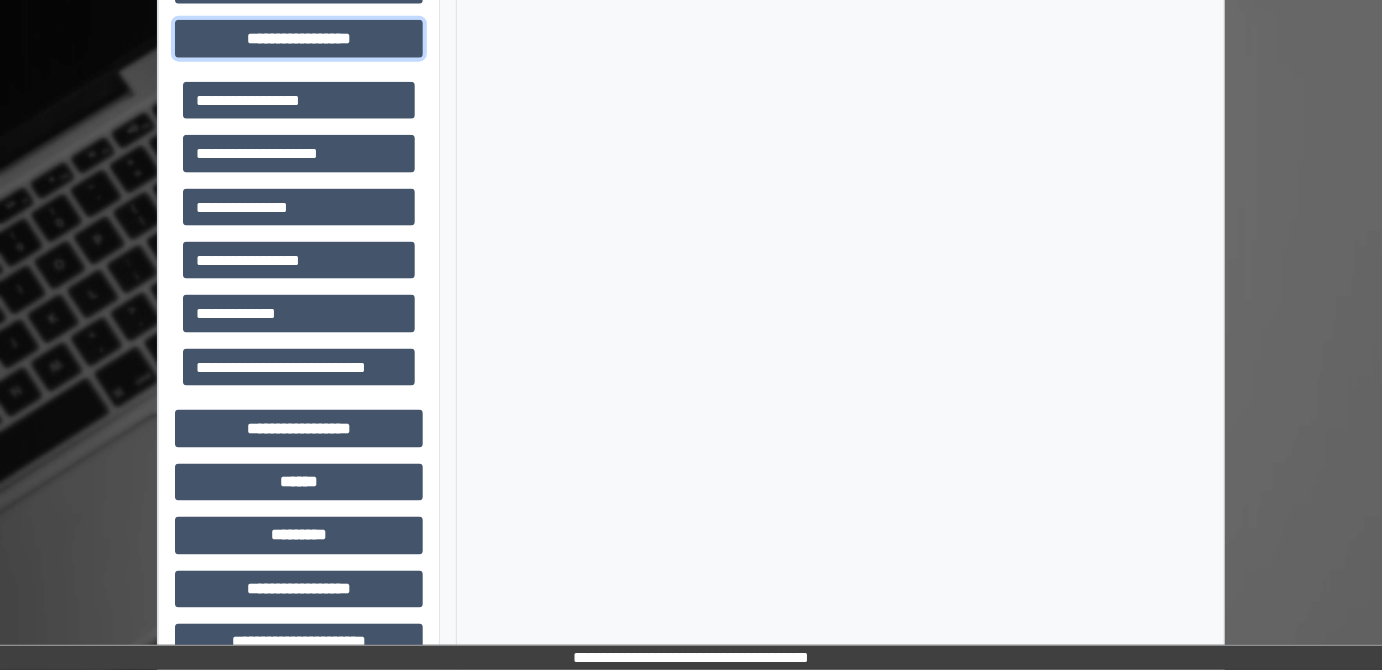 scroll, scrollTop: 818, scrollLeft: 0, axis: vertical 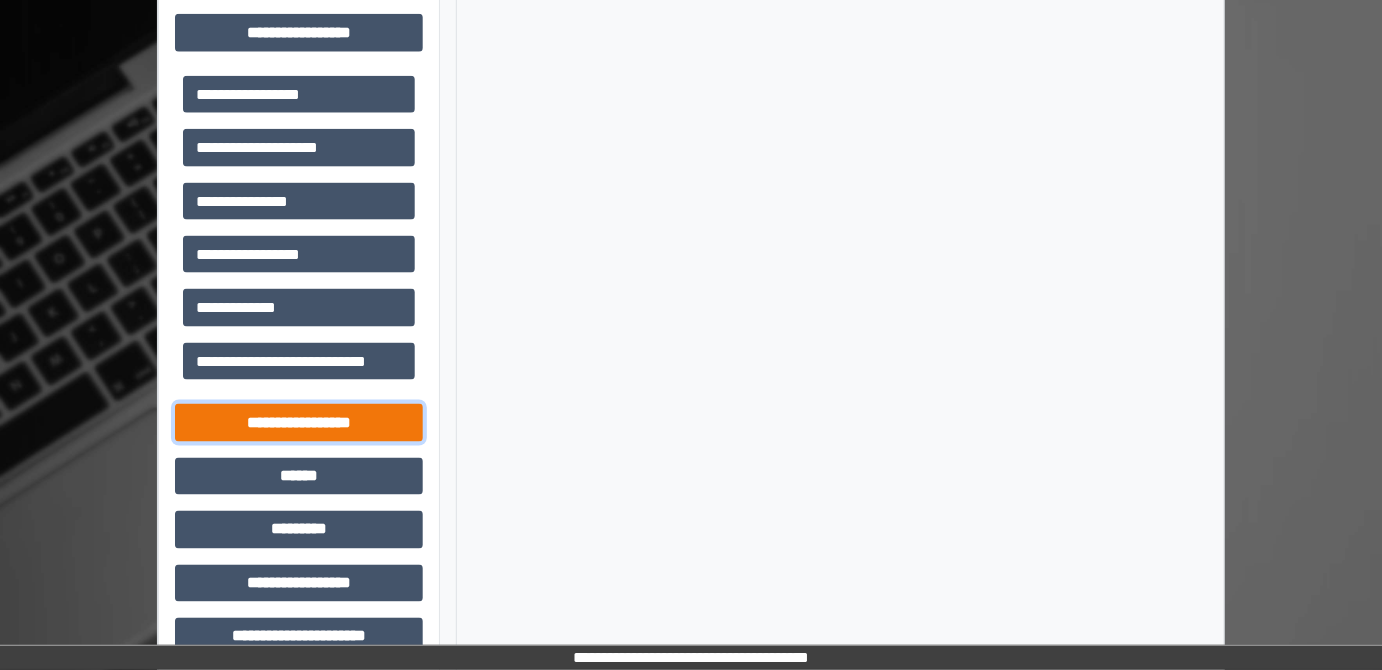 click on "**********" at bounding box center (299, 422) 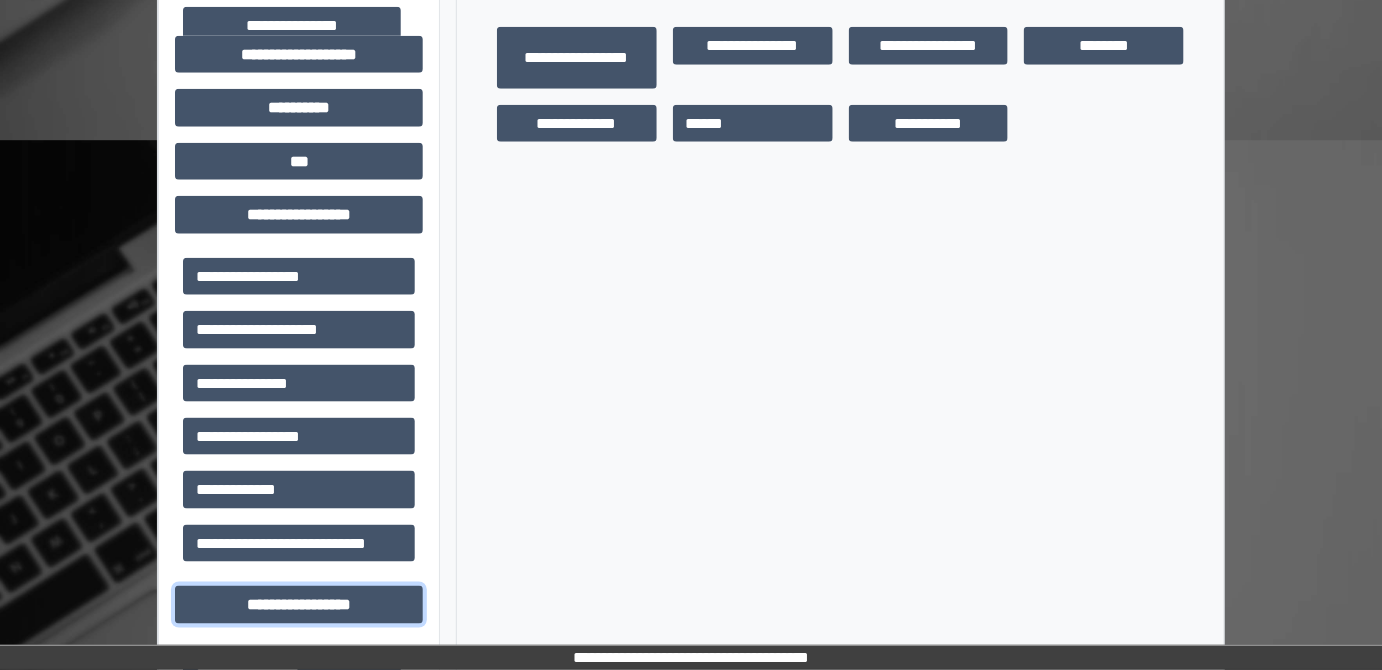 scroll, scrollTop: 181, scrollLeft: 0, axis: vertical 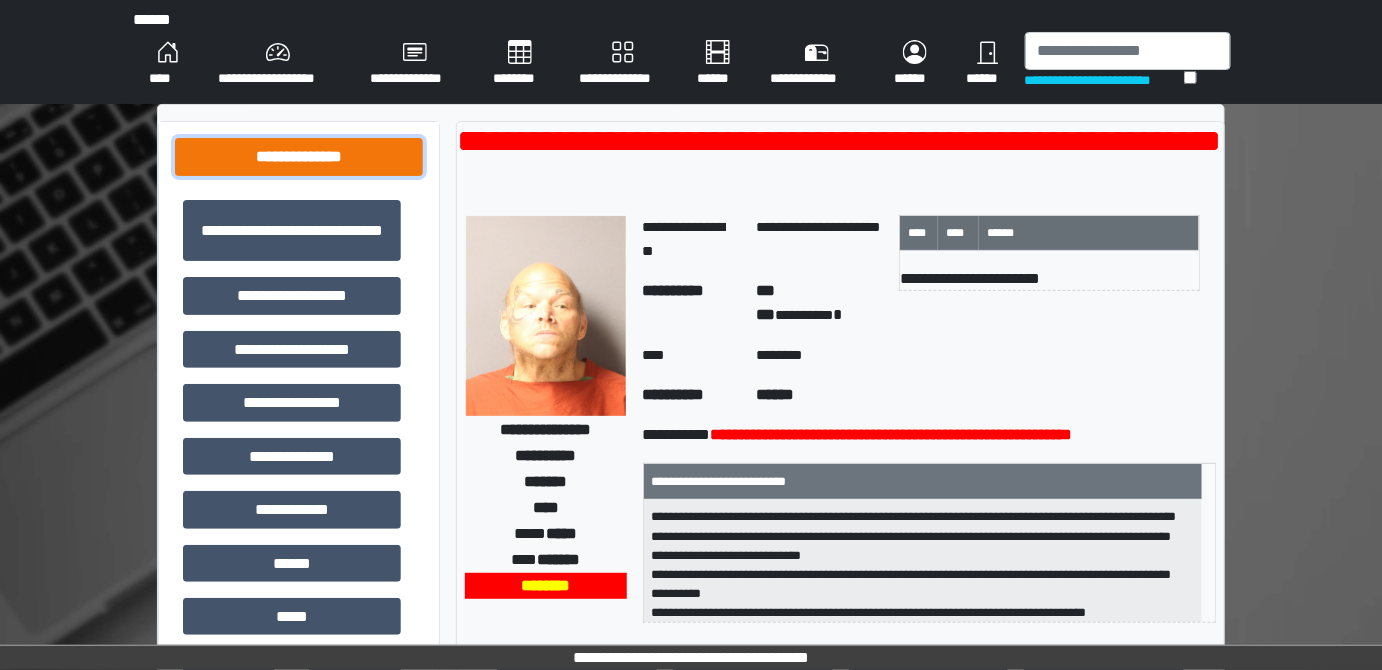 click on "**********" at bounding box center (299, 156) 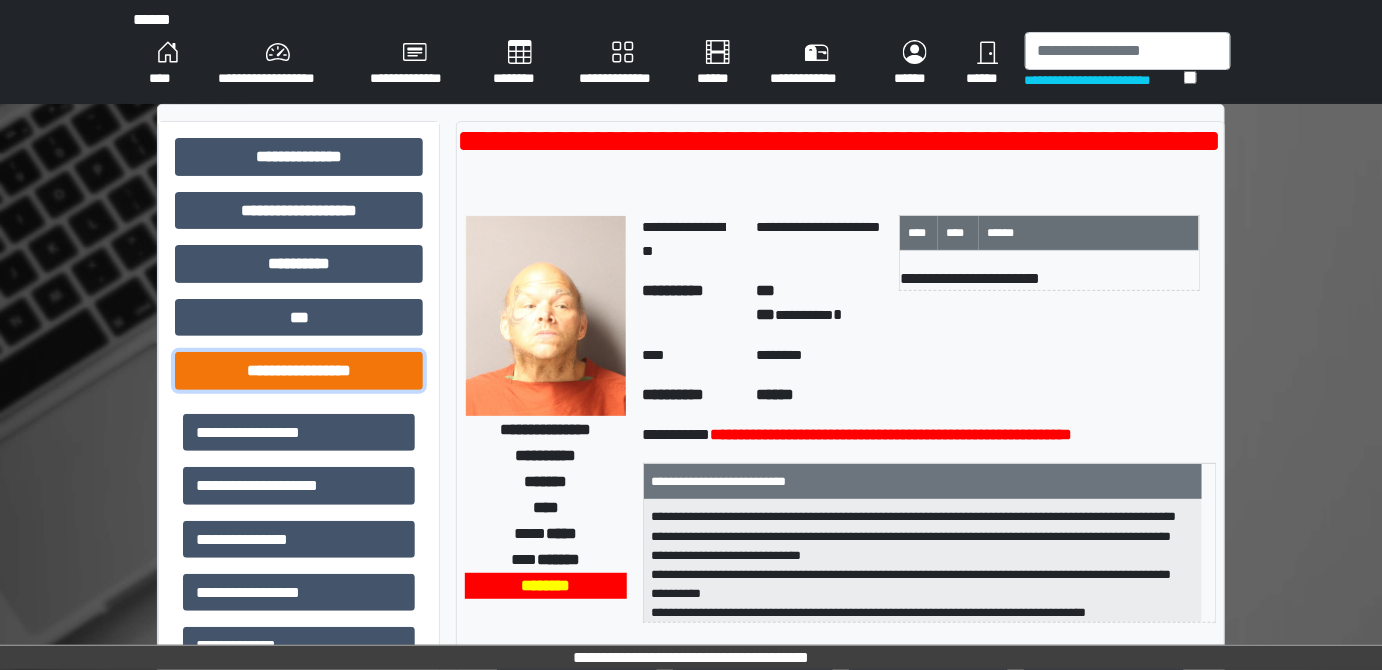 click on "**********" at bounding box center (299, 370) 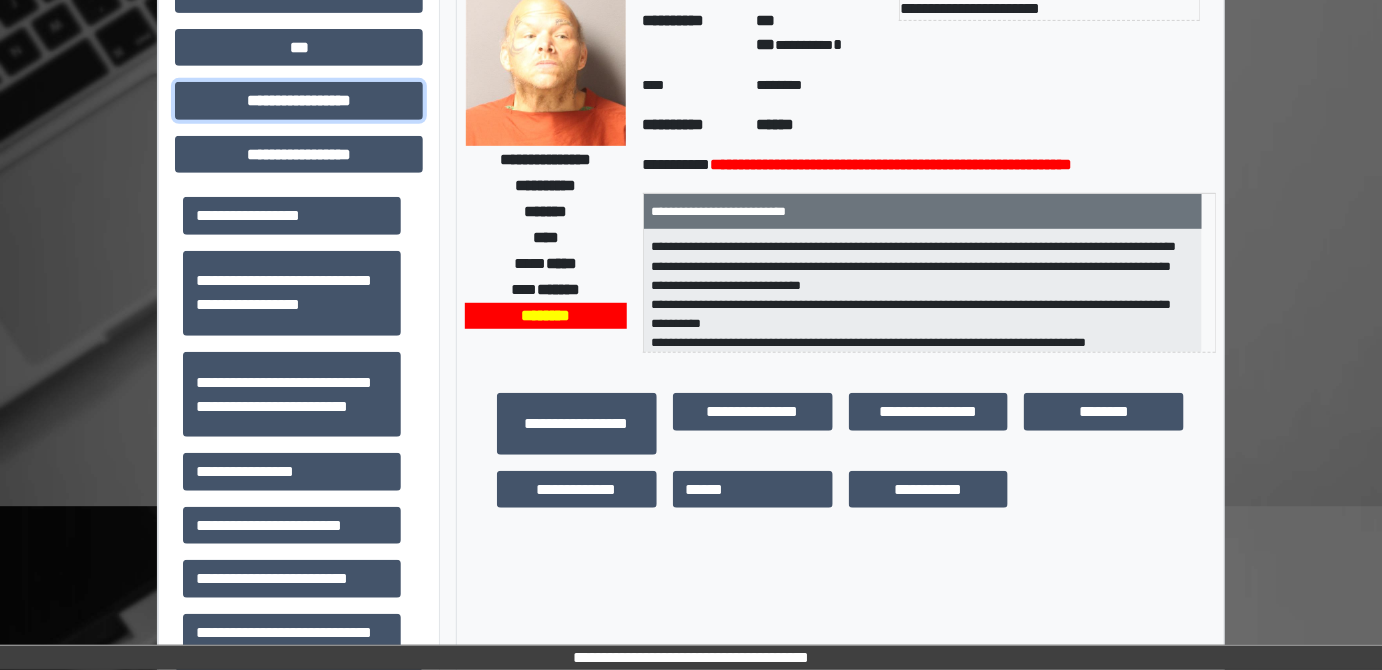 scroll, scrollTop: 272, scrollLeft: 0, axis: vertical 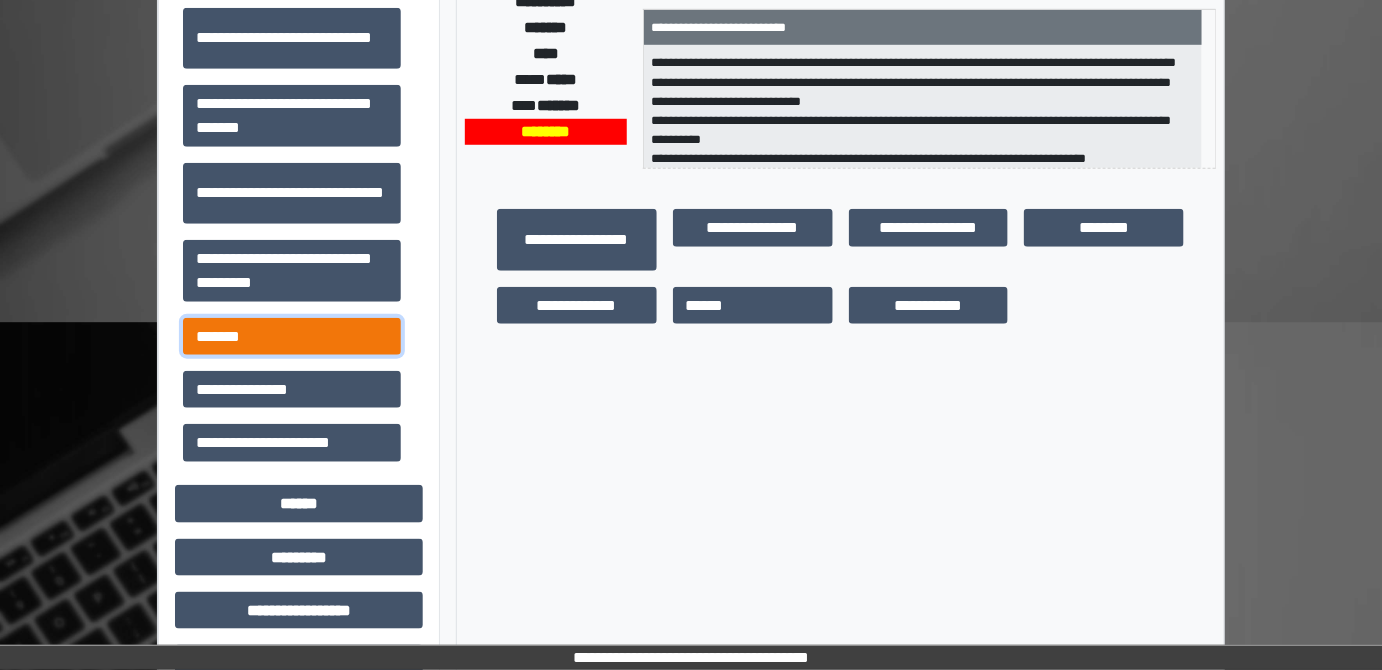 click on "*******" at bounding box center [292, 336] 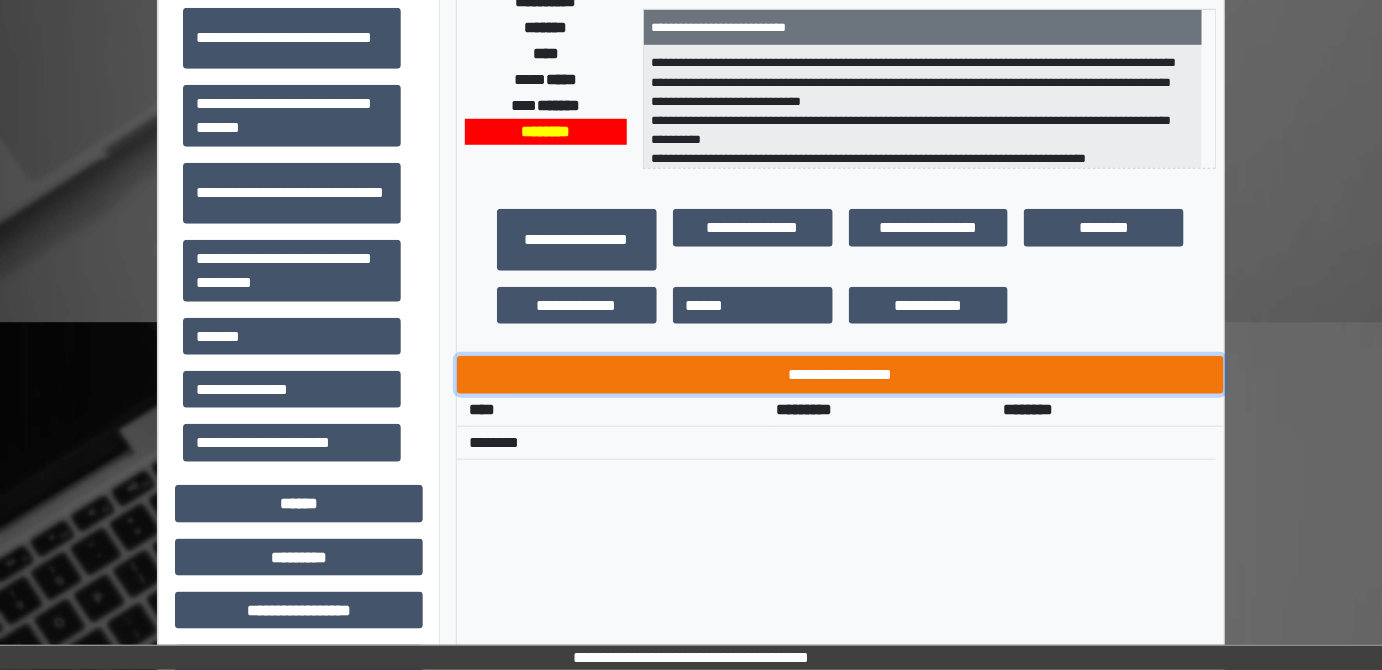 click on "**********" at bounding box center (841, 374) 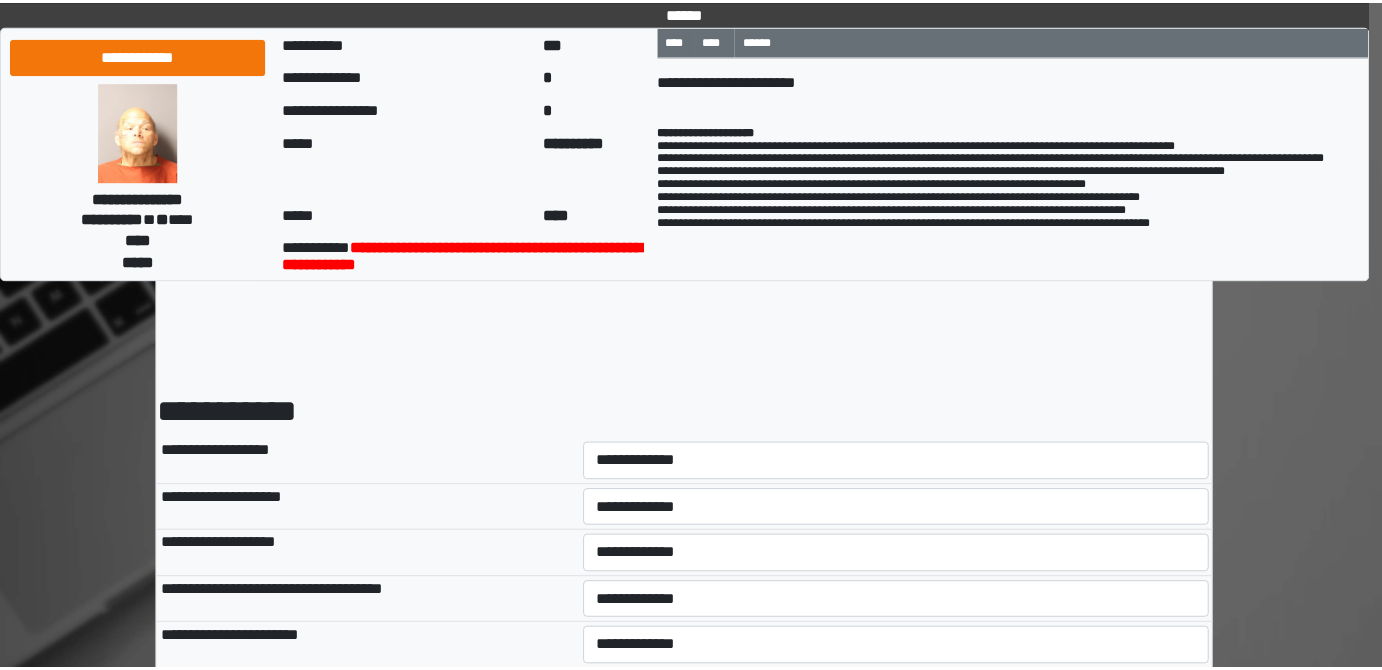 scroll, scrollTop: 0, scrollLeft: 0, axis: both 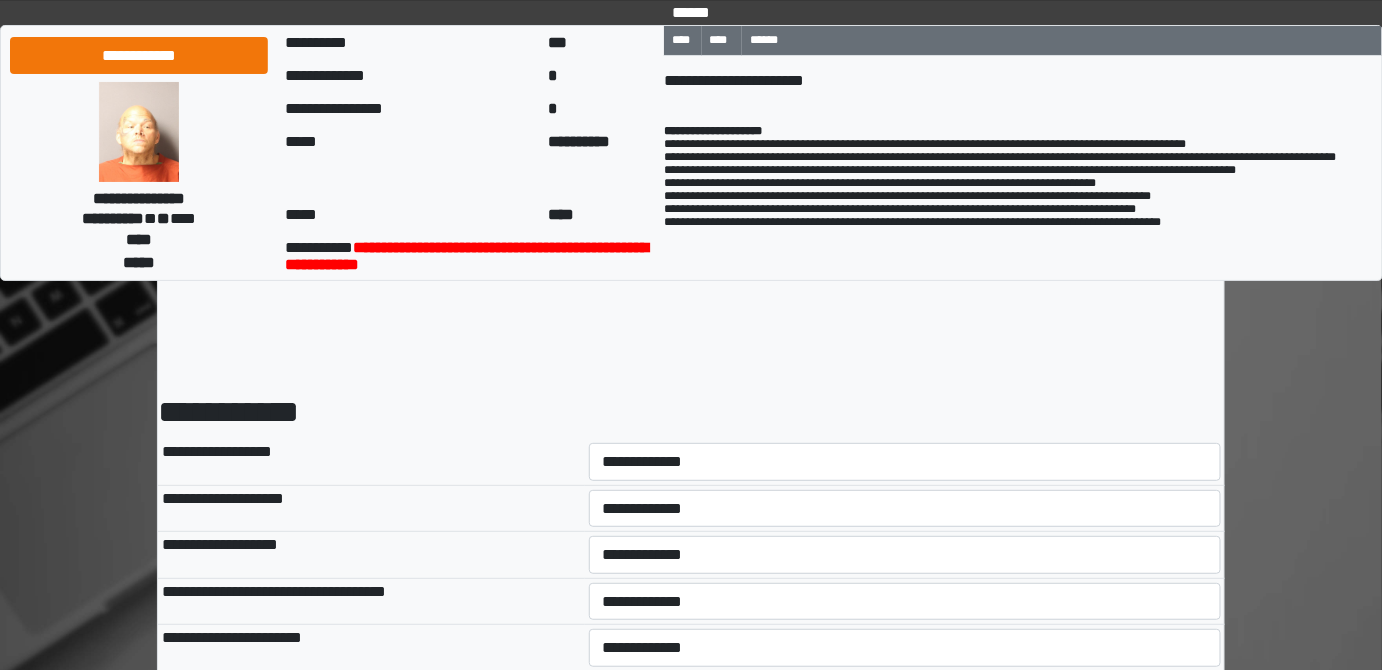 click on "**********" at bounding box center (691, 937) 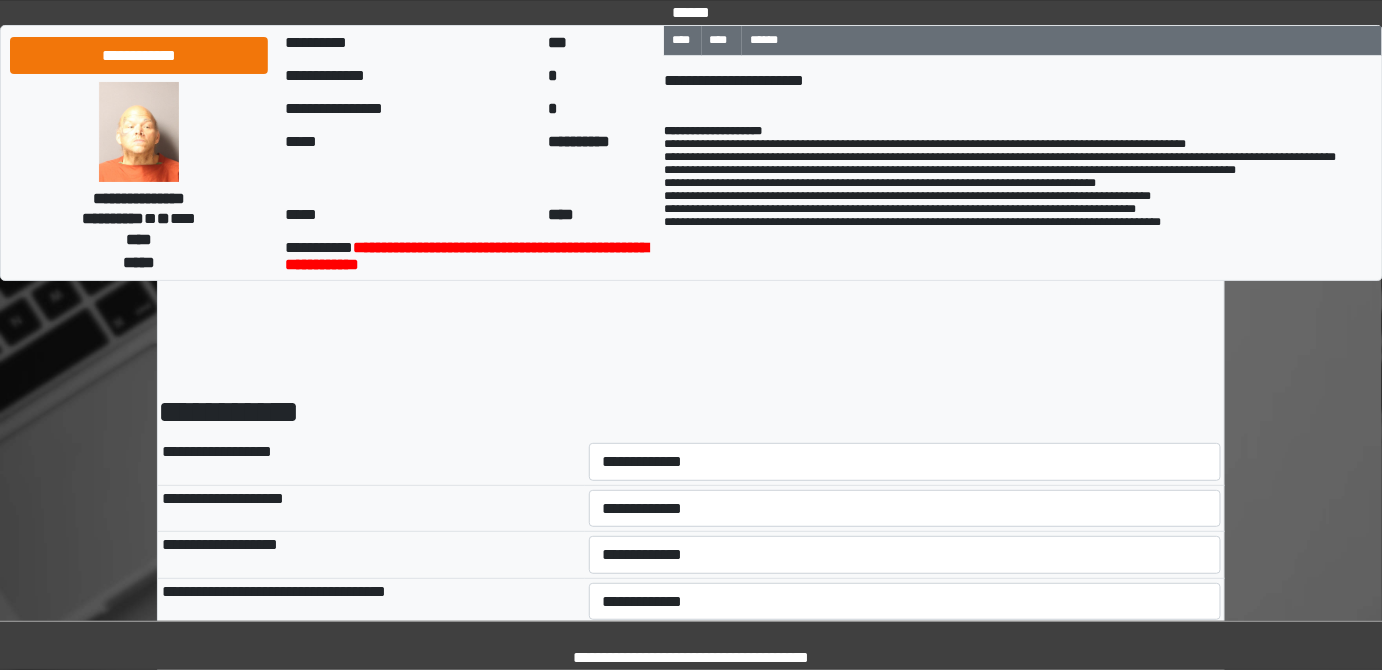 scroll, scrollTop: 90, scrollLeft: 0, axis: vertical 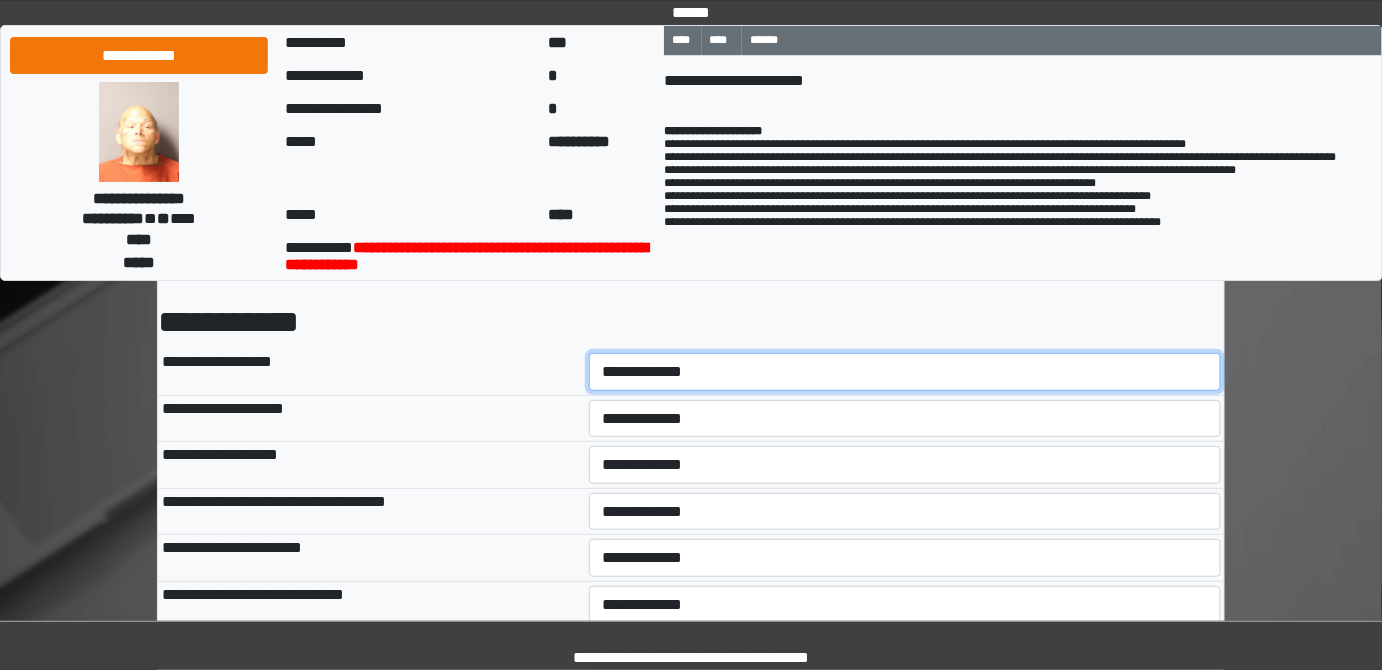 click on "**********" at bounding box center [905, 371] 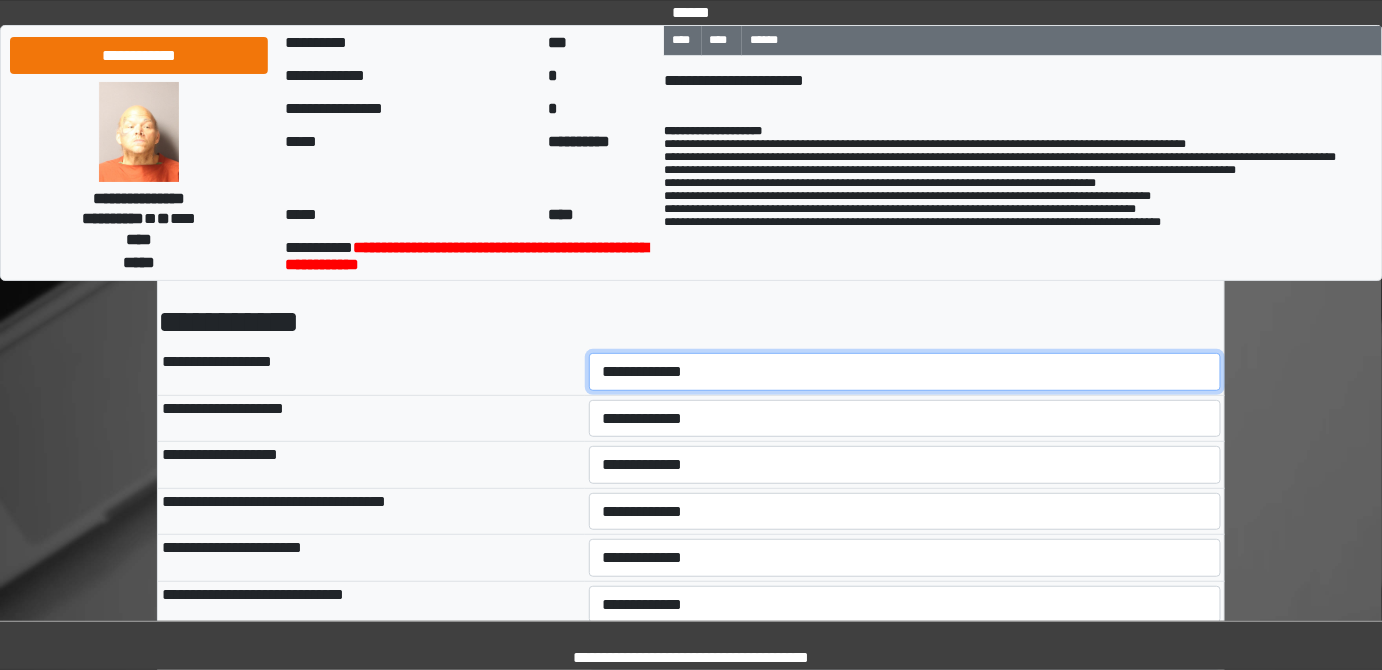 select on "*" 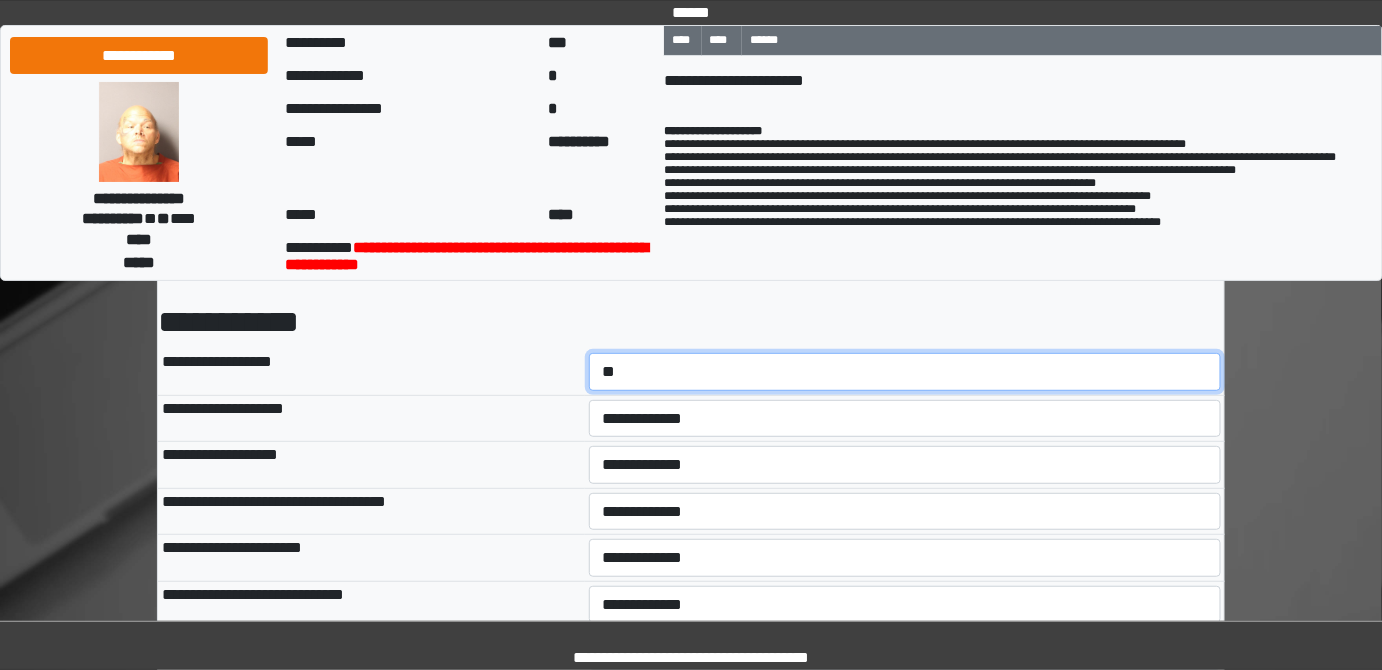 click on "**********" at bounding box center (905, 371) 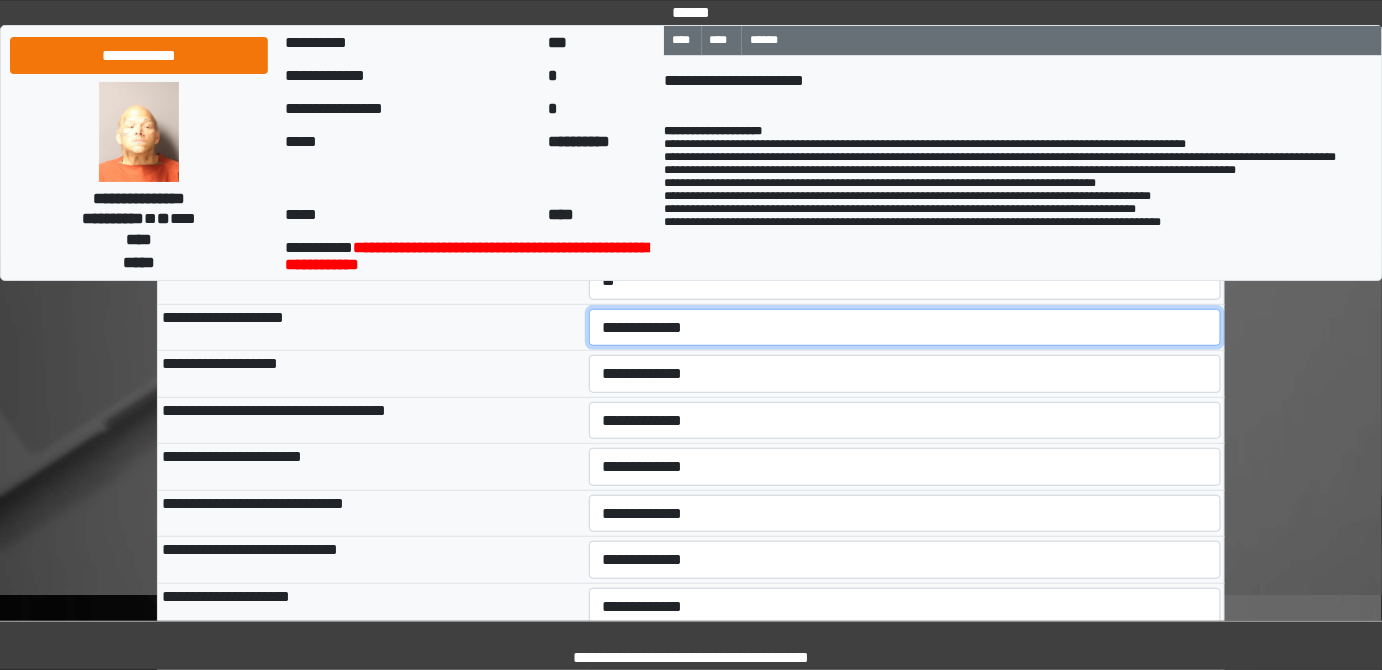 click on "**********" at bounding box center (905, 327) 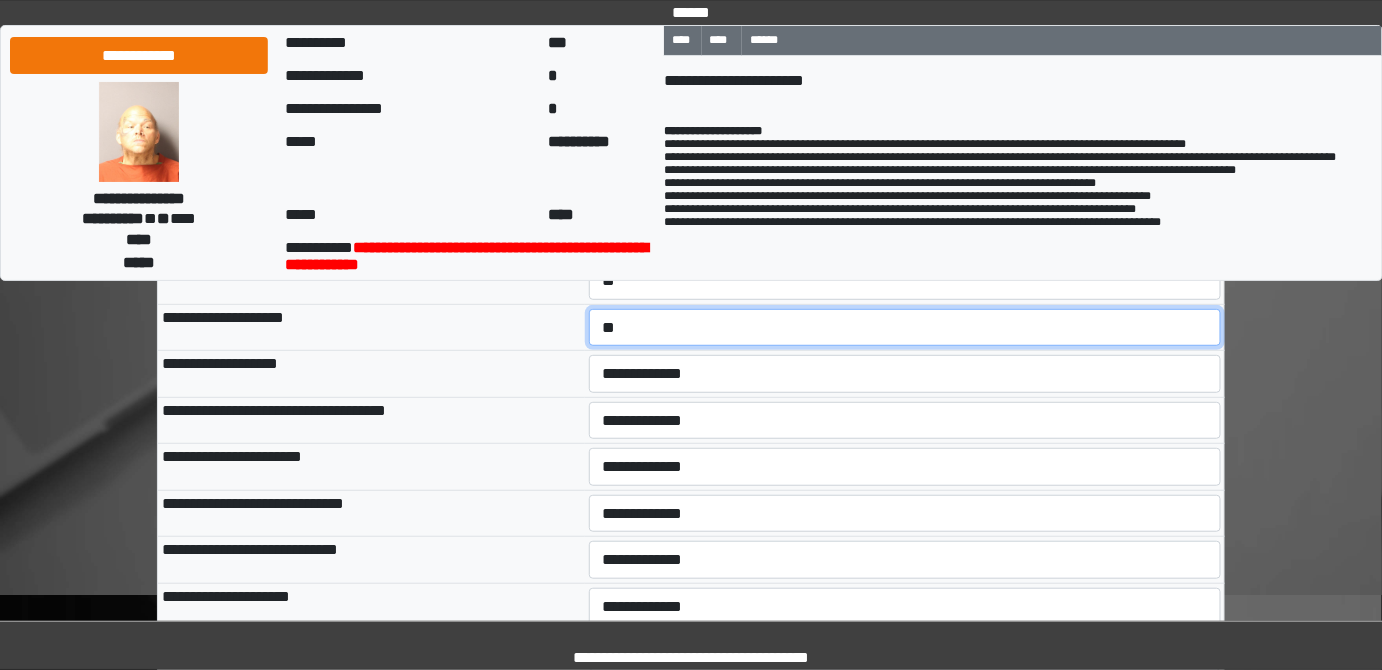 click on "**********" at bounding box center [905, 327] 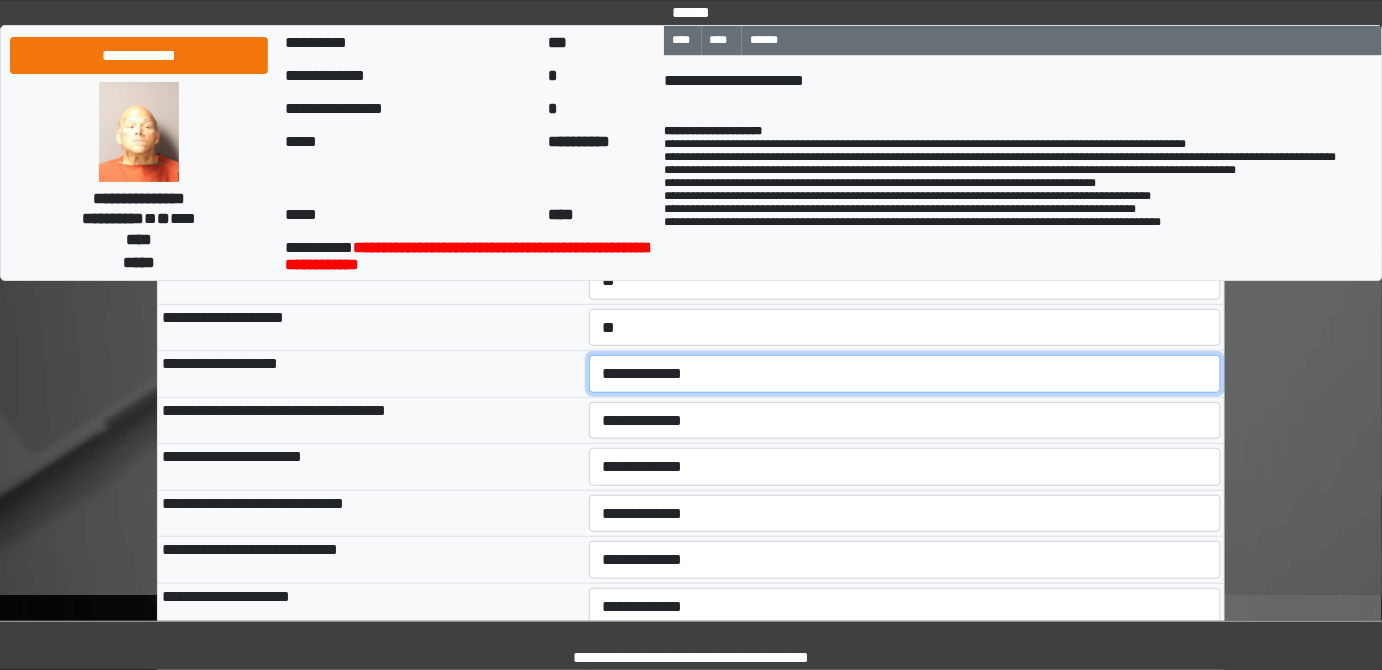 click on "**********" at bounding box center [905, 373] 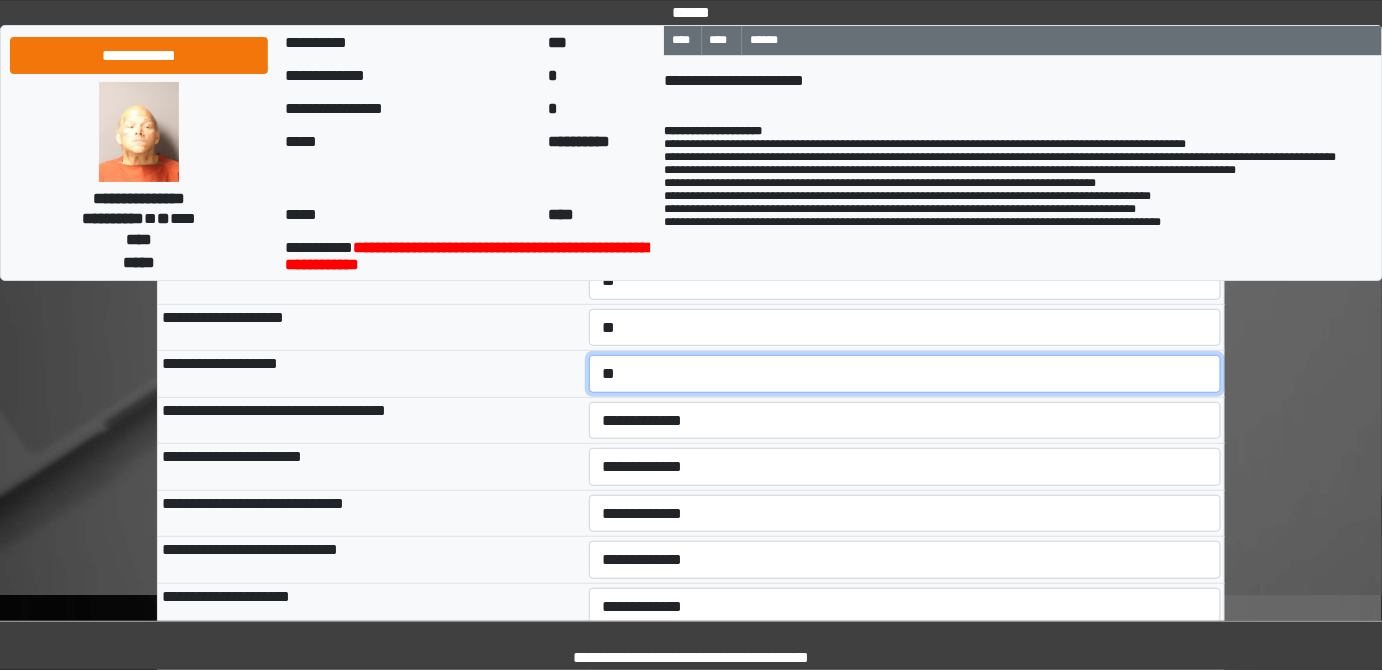 click on "**********" at bounding box center (905, 373) 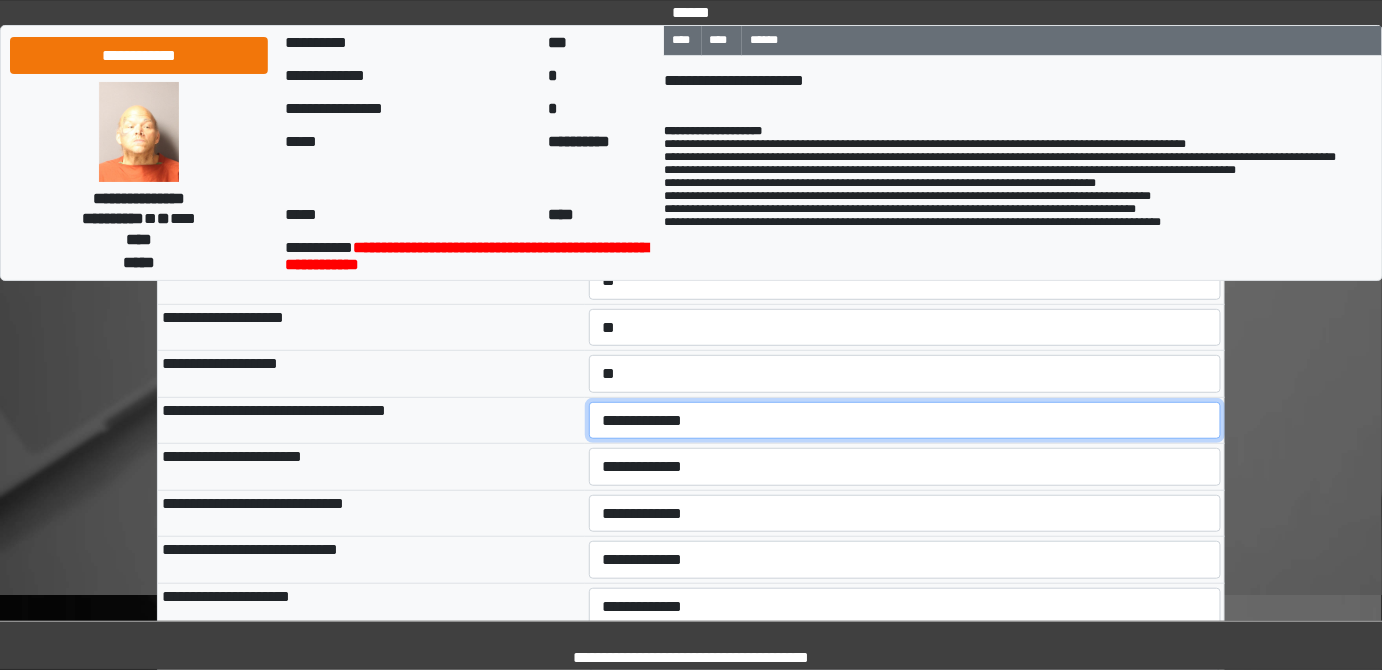 click on "**********" at bounding box center [905, 420] 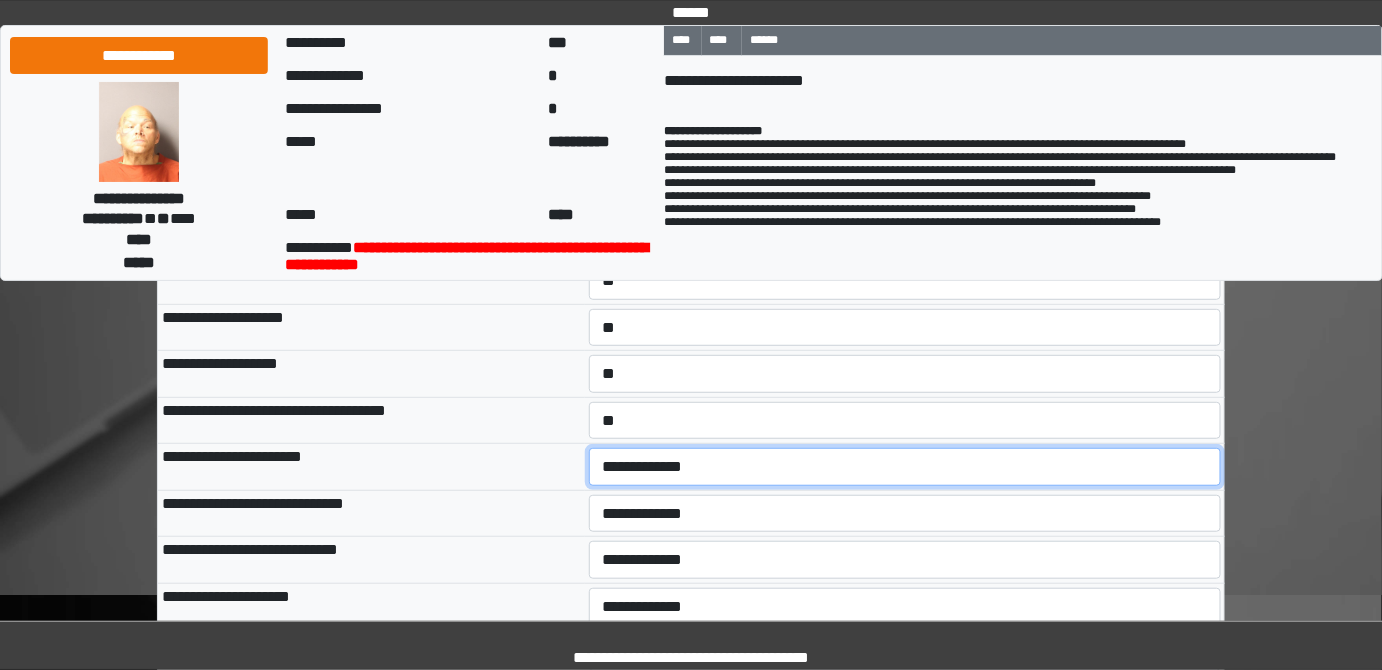 click on "**********" at bounding box center [905, 466] 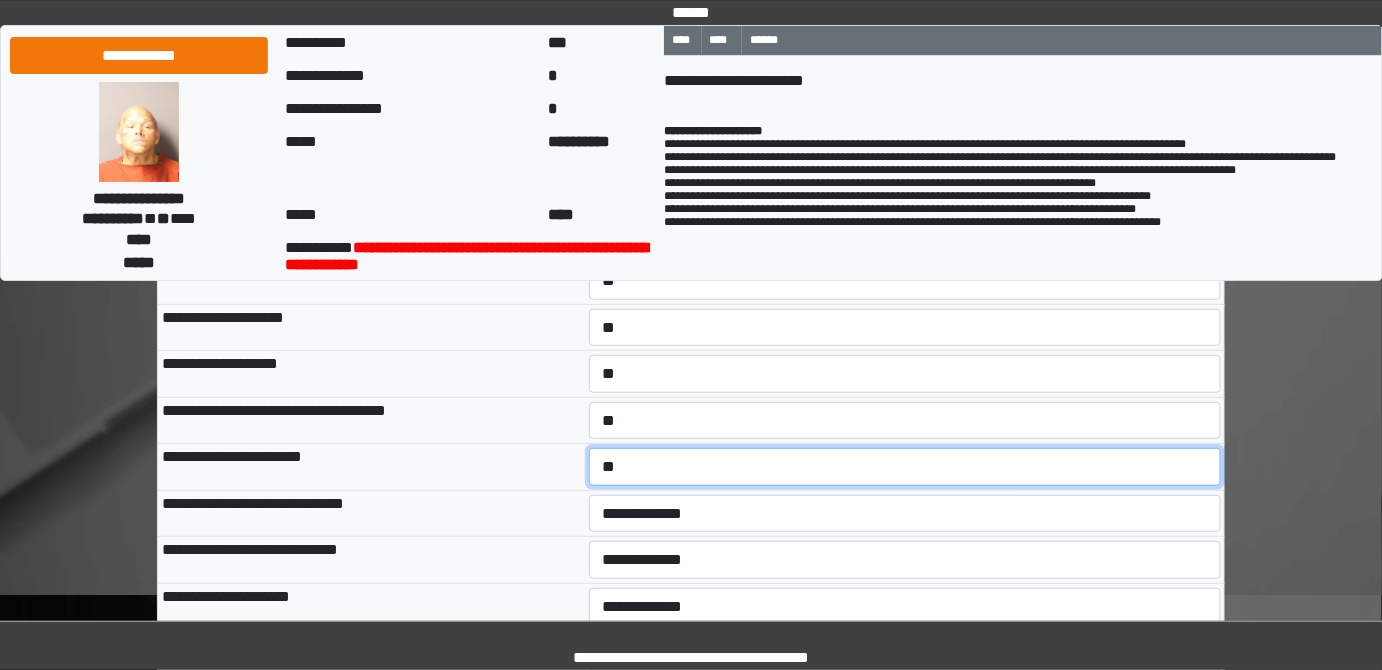 click on "**********" at bounding box center (905, 466) 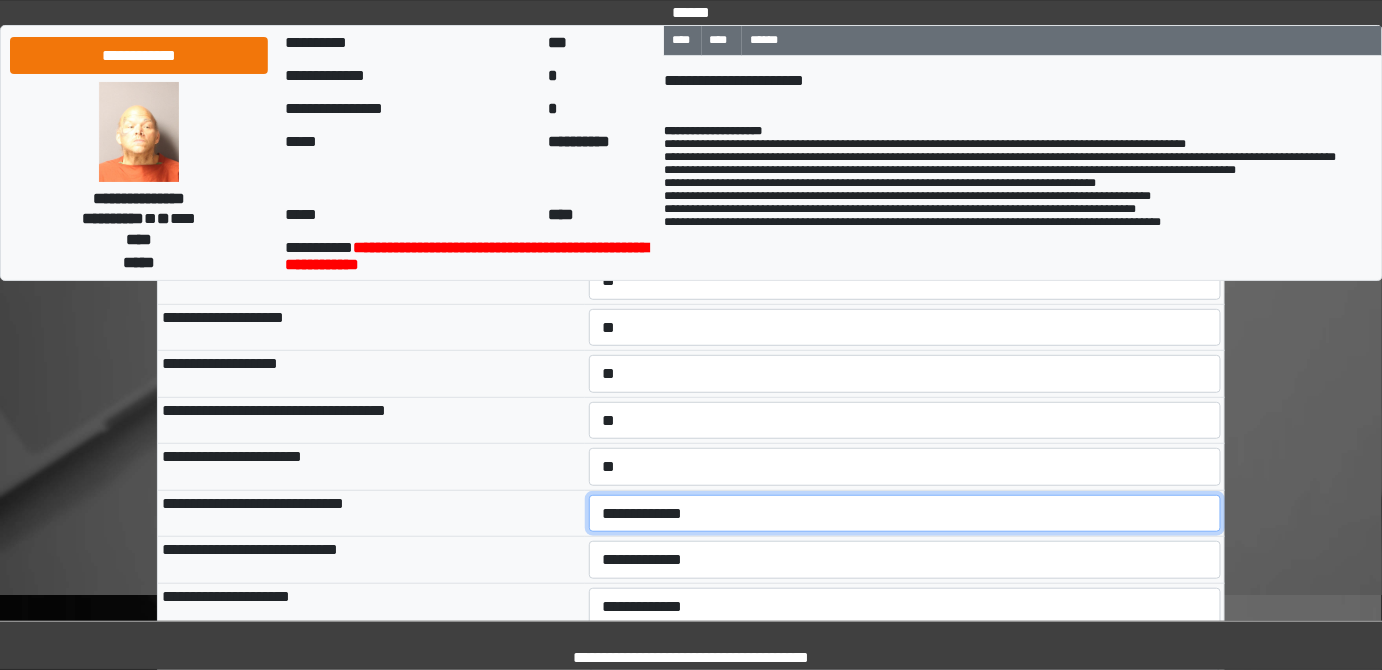 click on "**********" at bounding box center (905, 513) 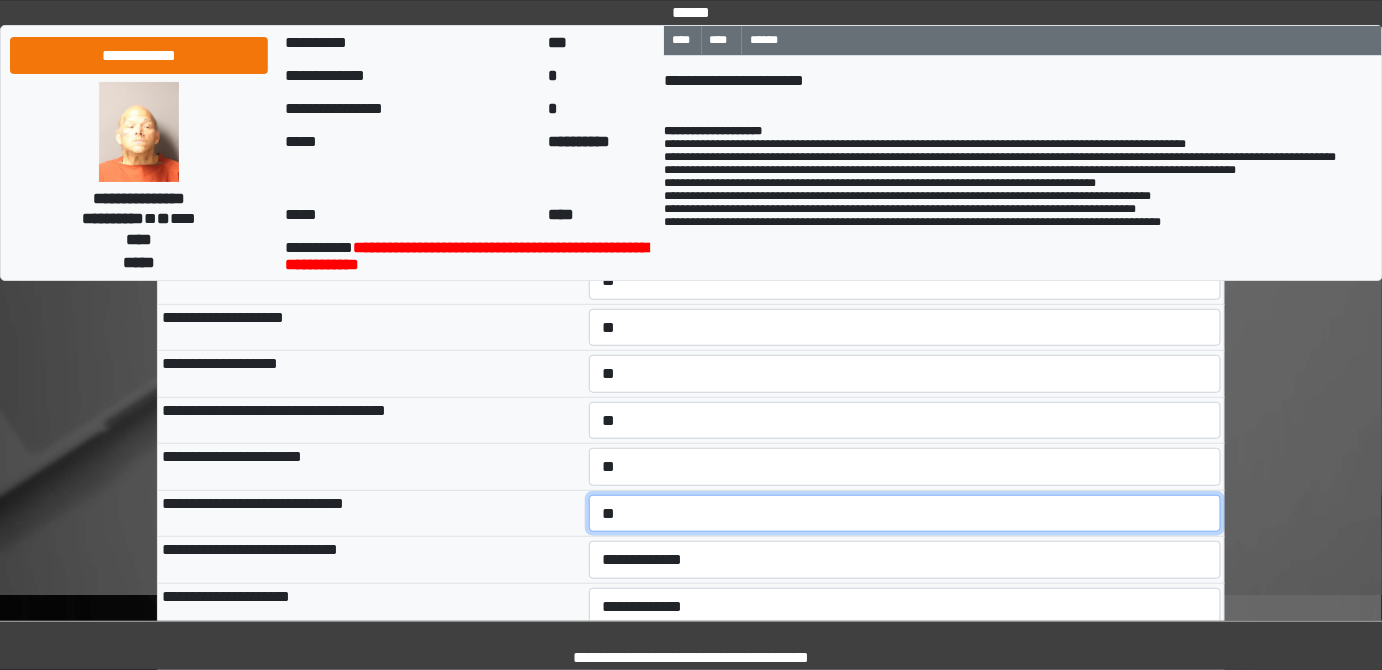 click on "**********" at bounding box center (905, 513) 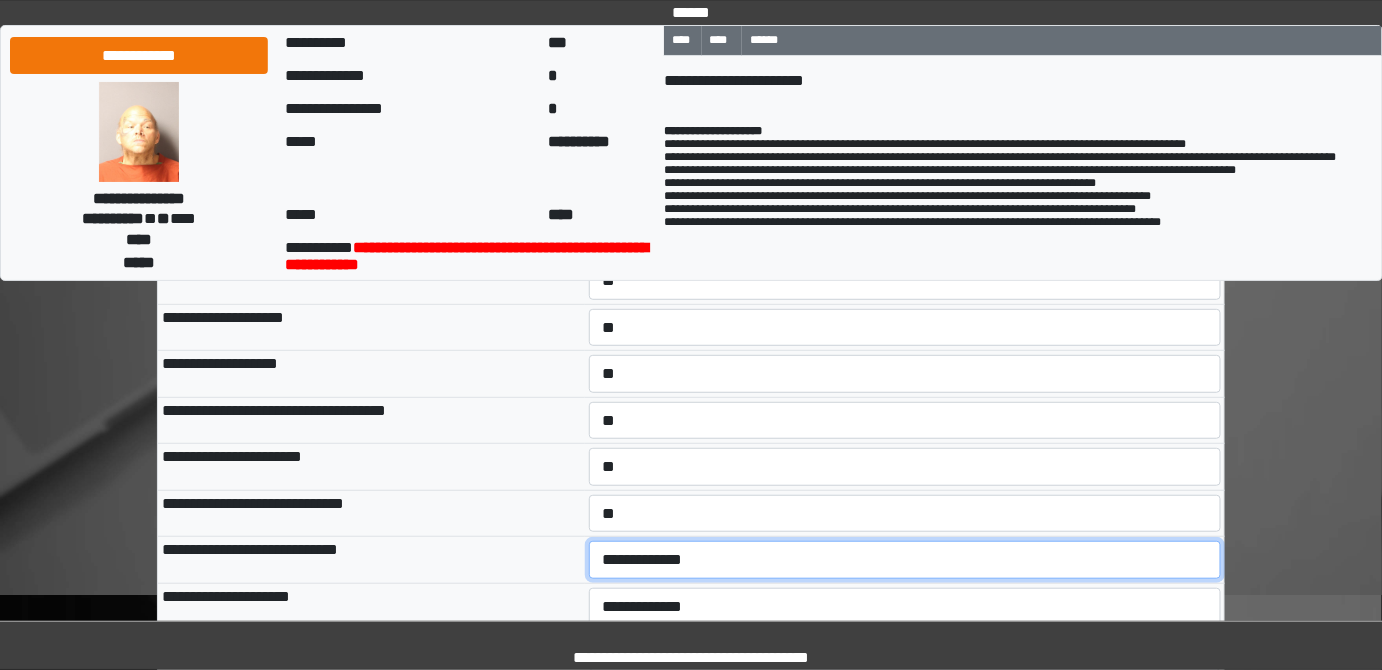 click on "**********" at bounding box center [905, 559] 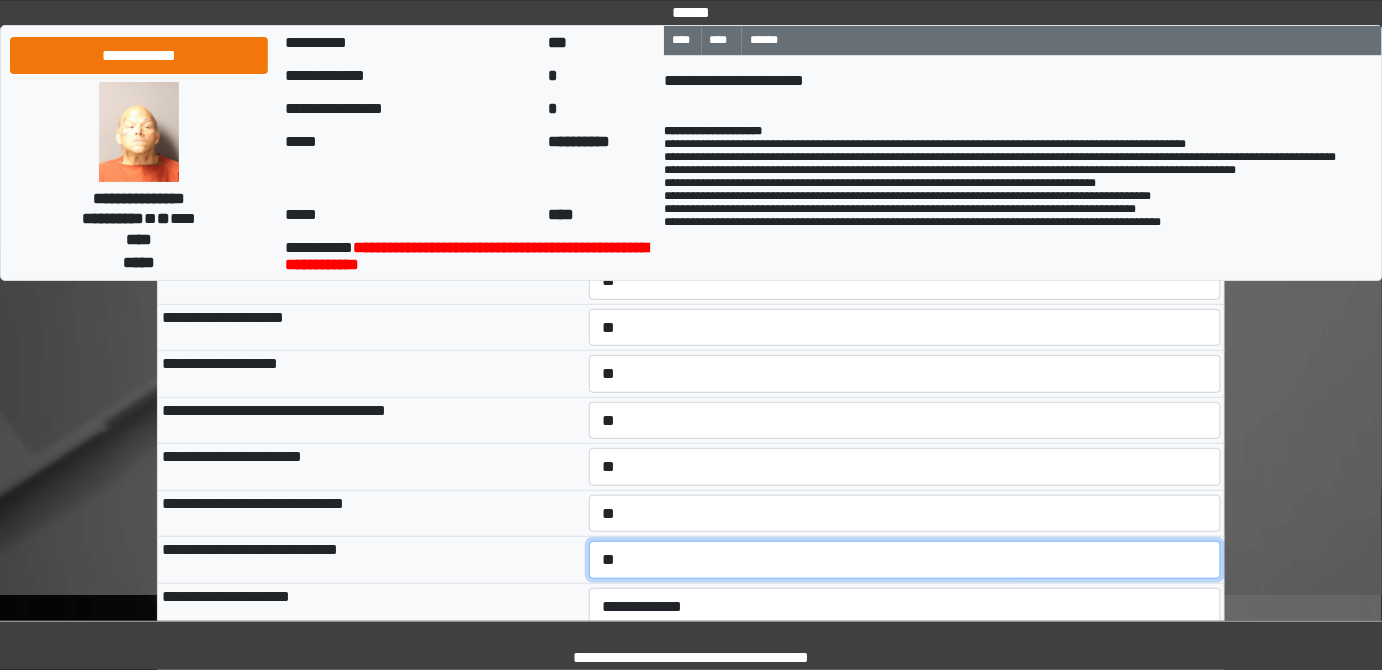 click on "**********" at bounding box center [905, 559] 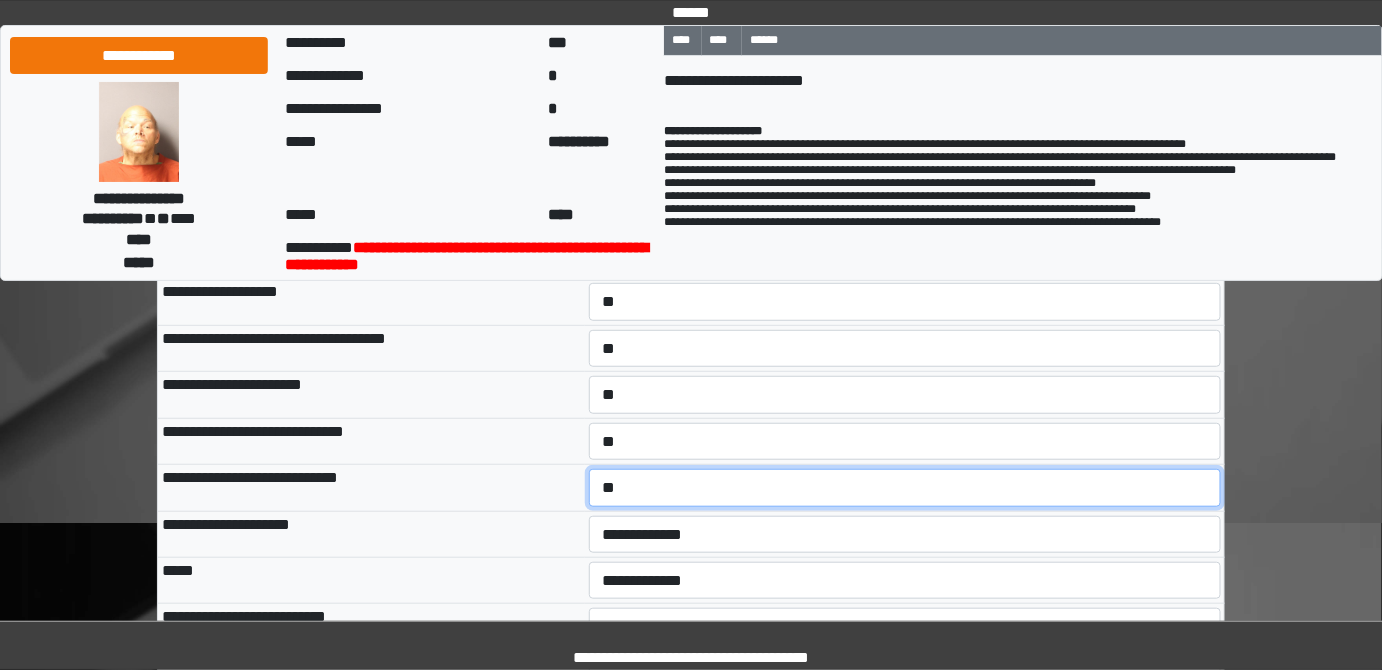 scroll, scrollTop: 272, scrollLeft: 0, axis: vertical 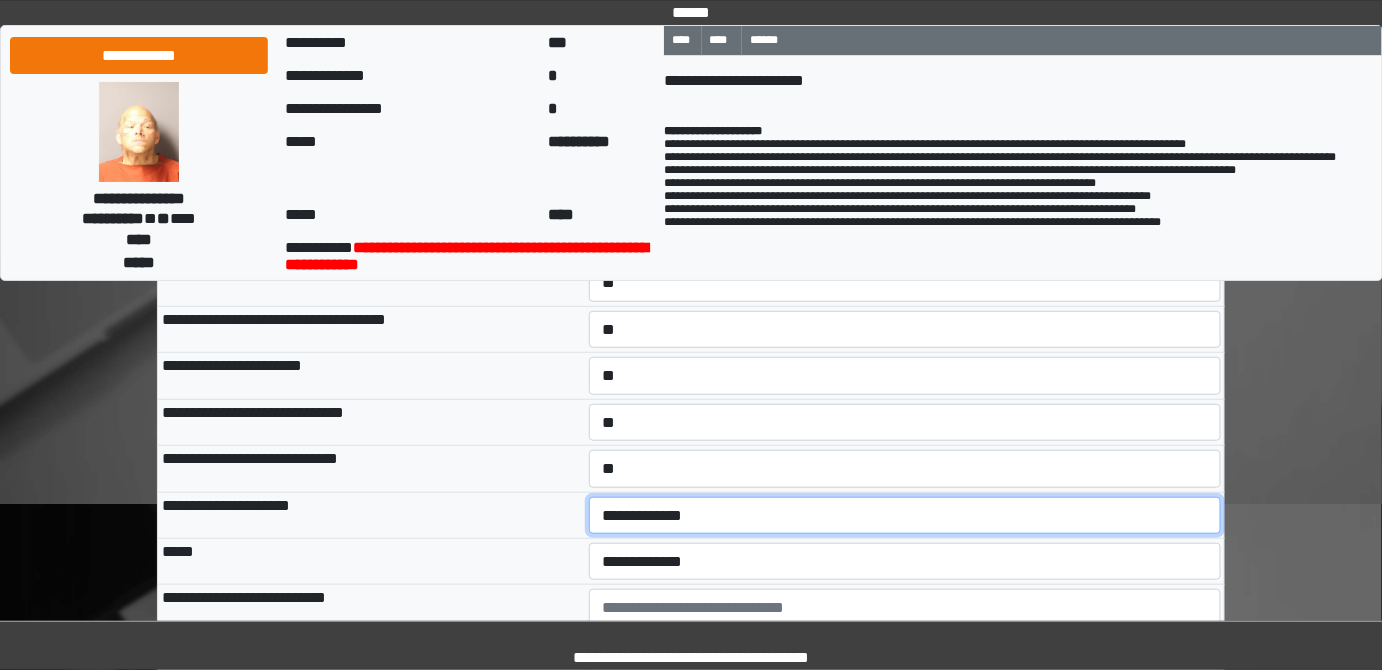 click on "**********" at bounding box center [905, 515] 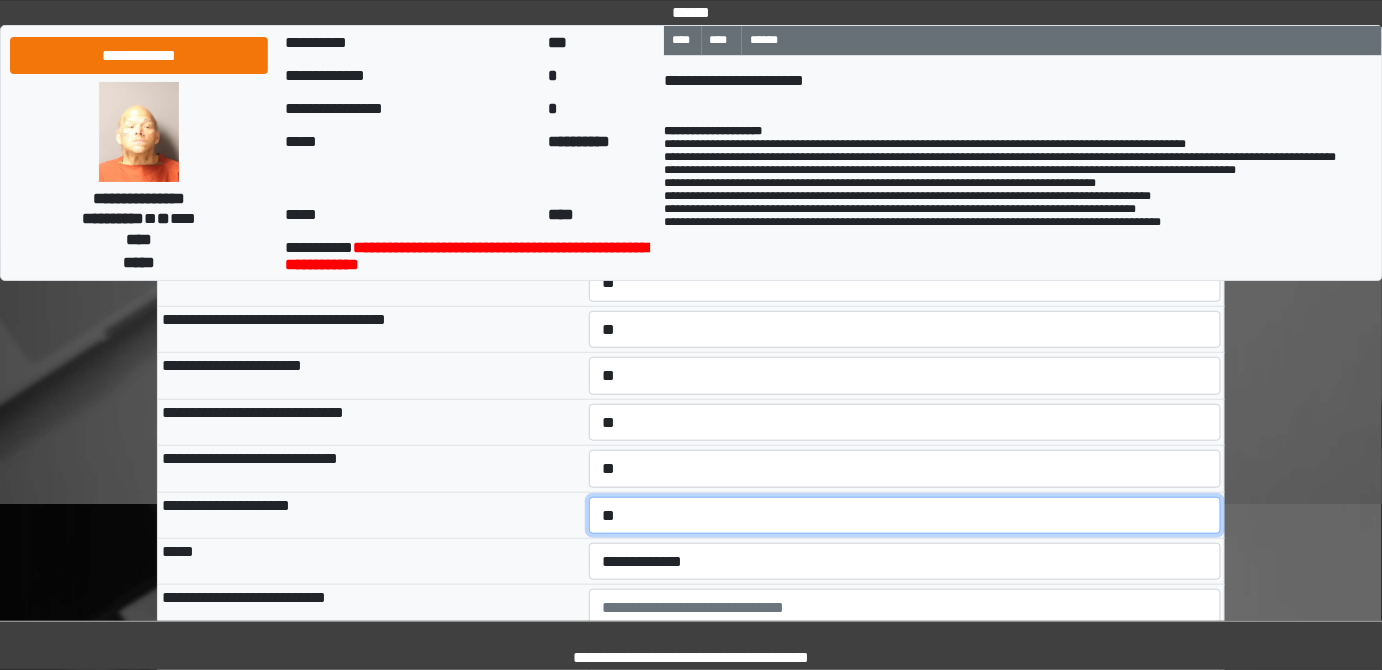 click on "**********" at bounding box center [905, 515] 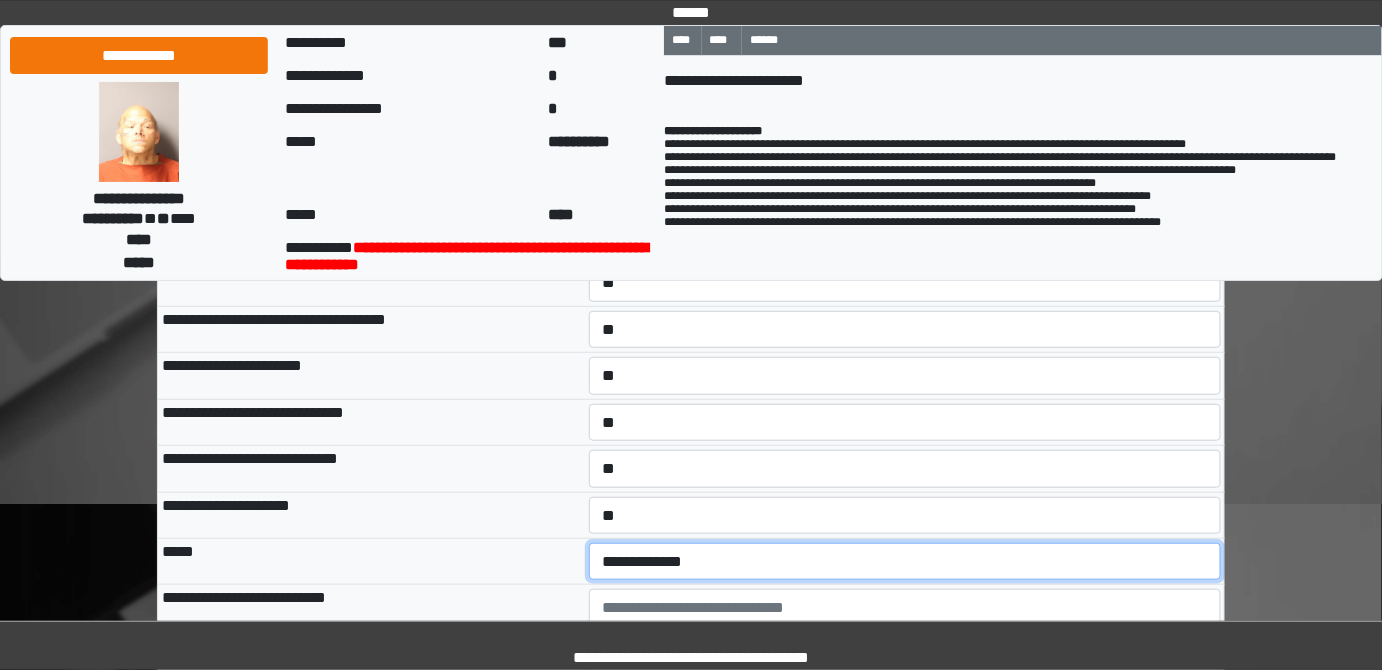 click on "**********" at bounding box center (905, 561) 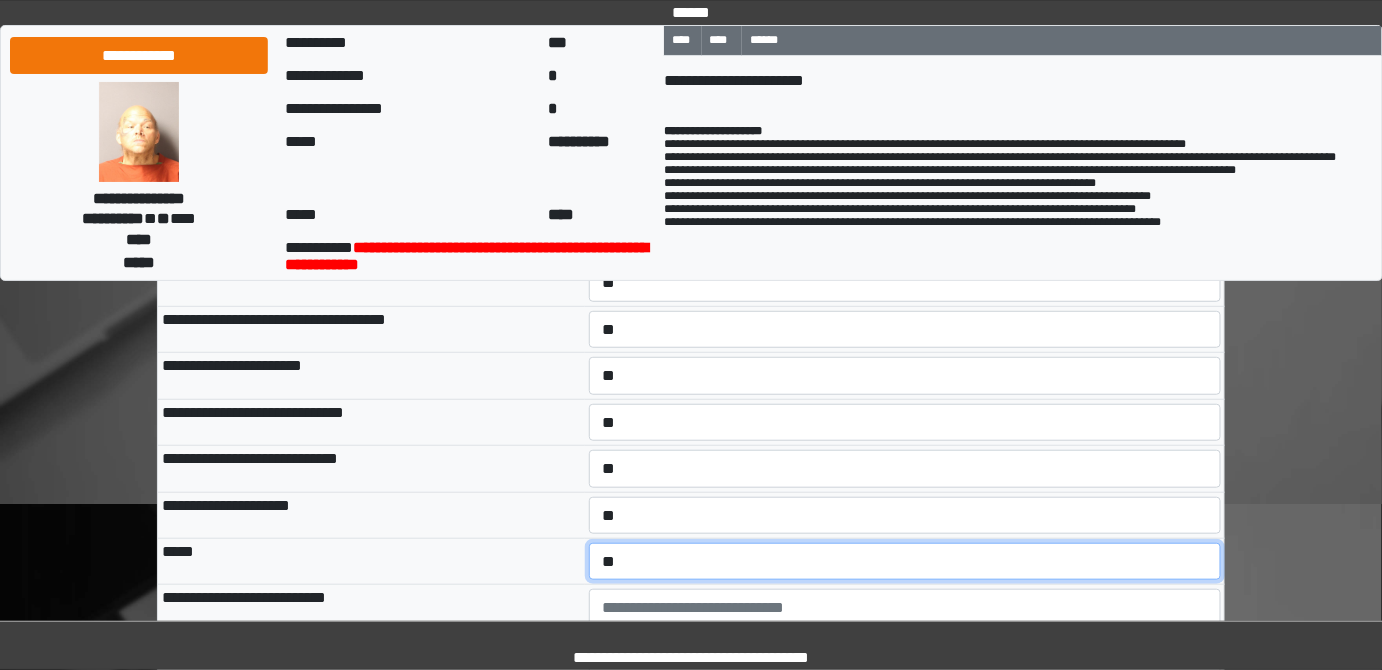 click on "**********" at bounding box center (905, 561) 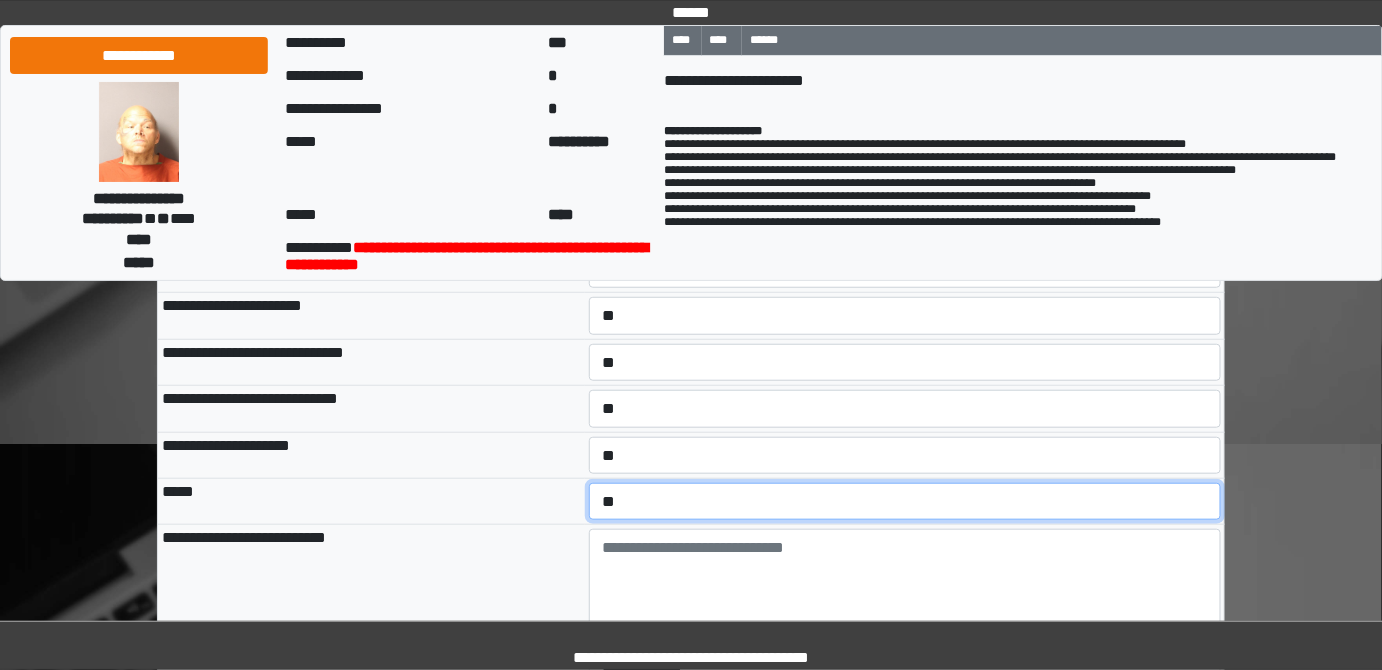 scroll, scrollTop: 363, scrollLeft: 0, axis: vertical 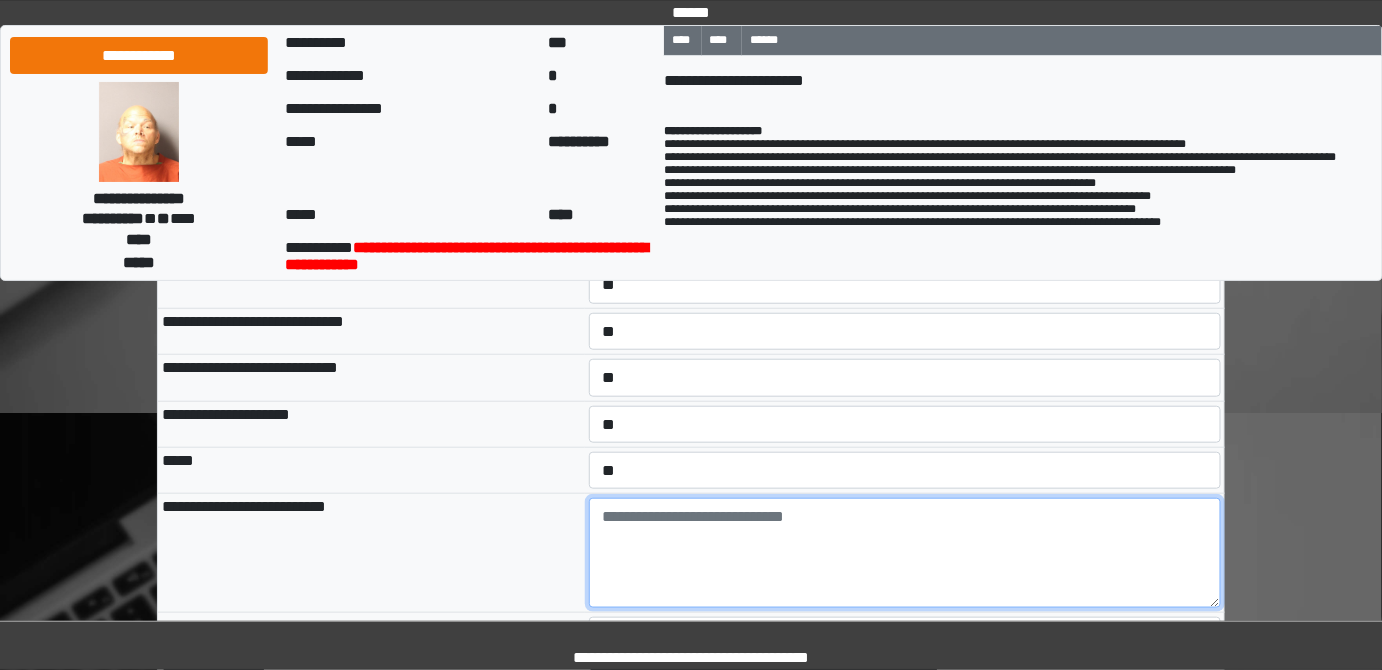 click at bounding box center (905, 553) 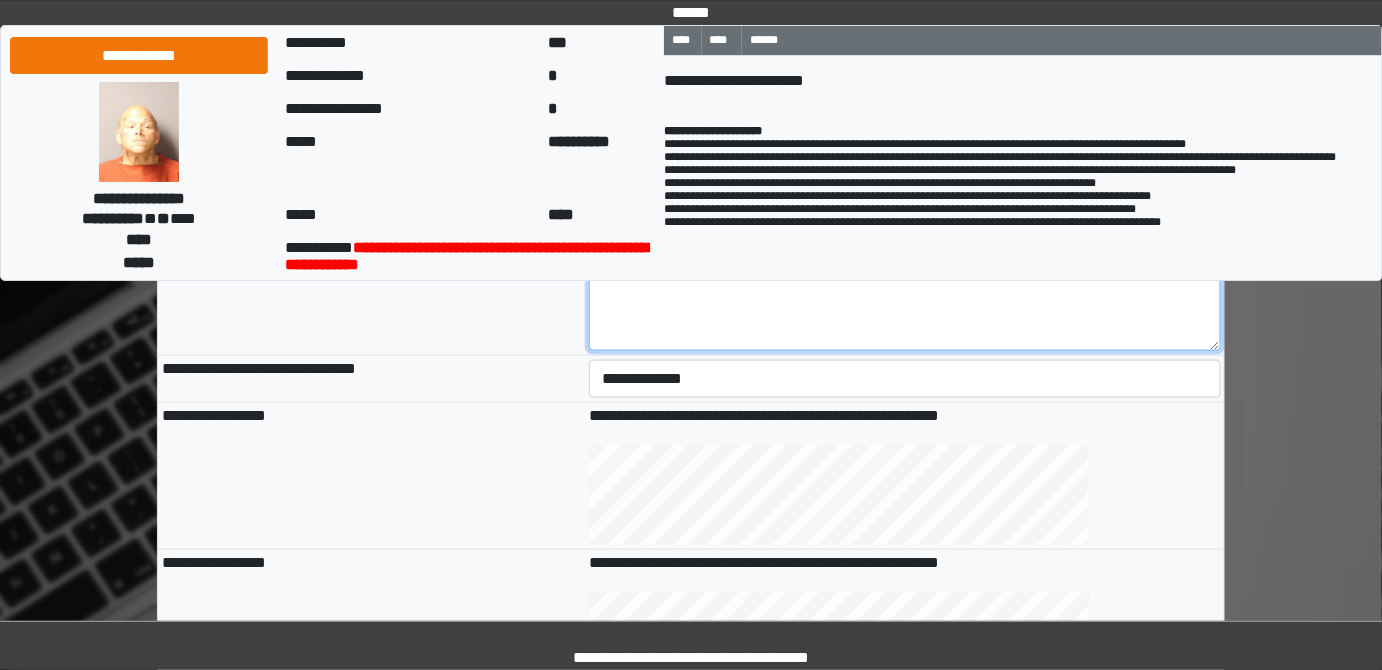 scroll, scrollTop: 636, scrollLeft: 0, axis: vertical 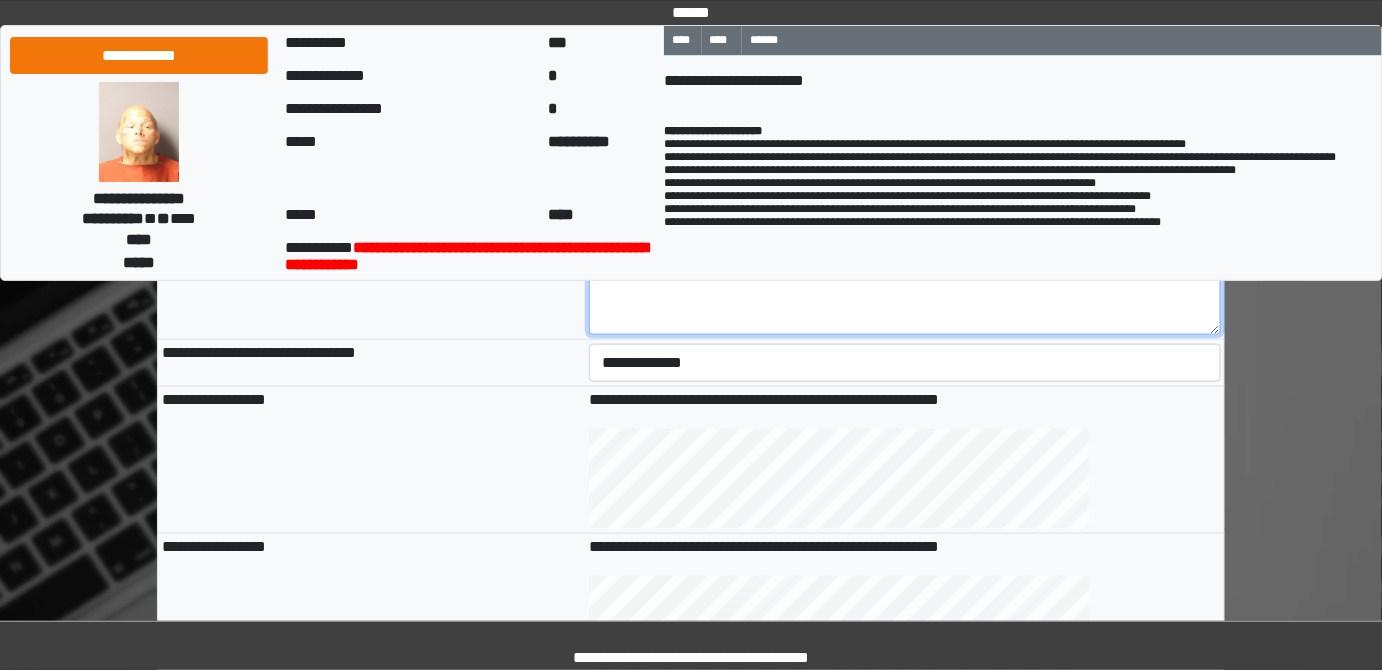 type on "**********" 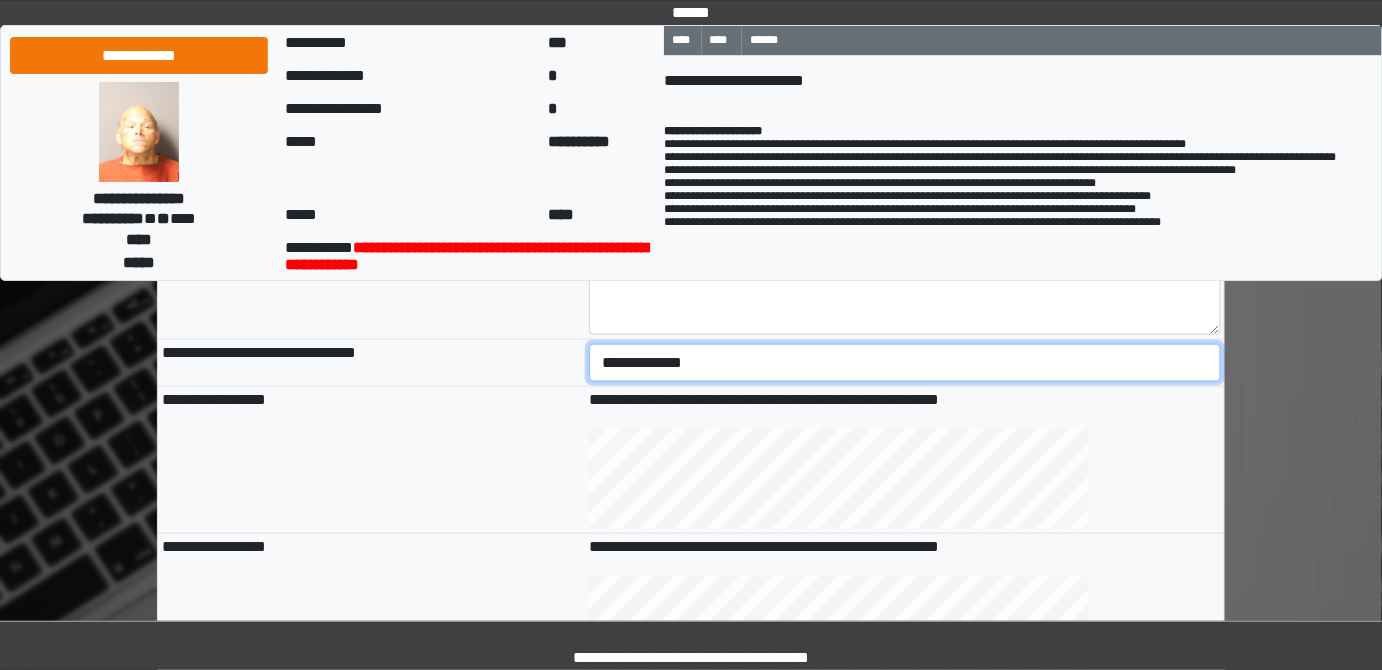 click on "**********" at bounding box center (905, 362) 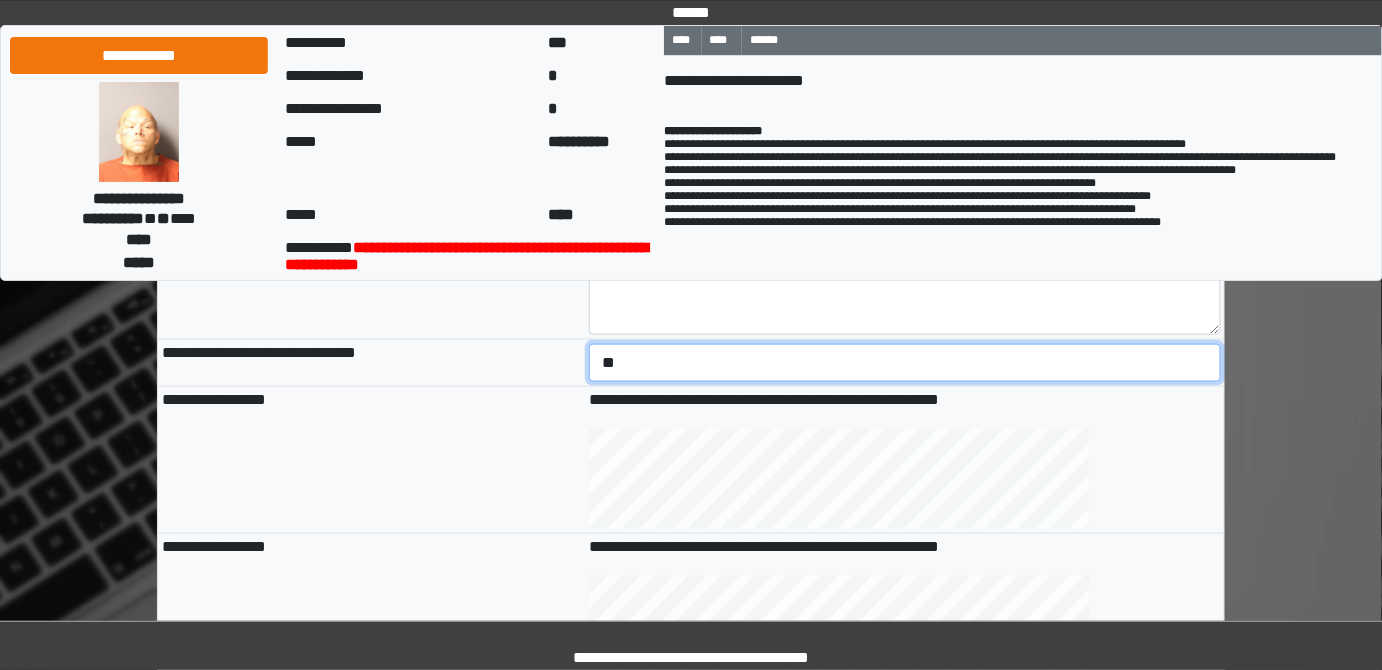 click on "**********" at bounding box center (905, 362) 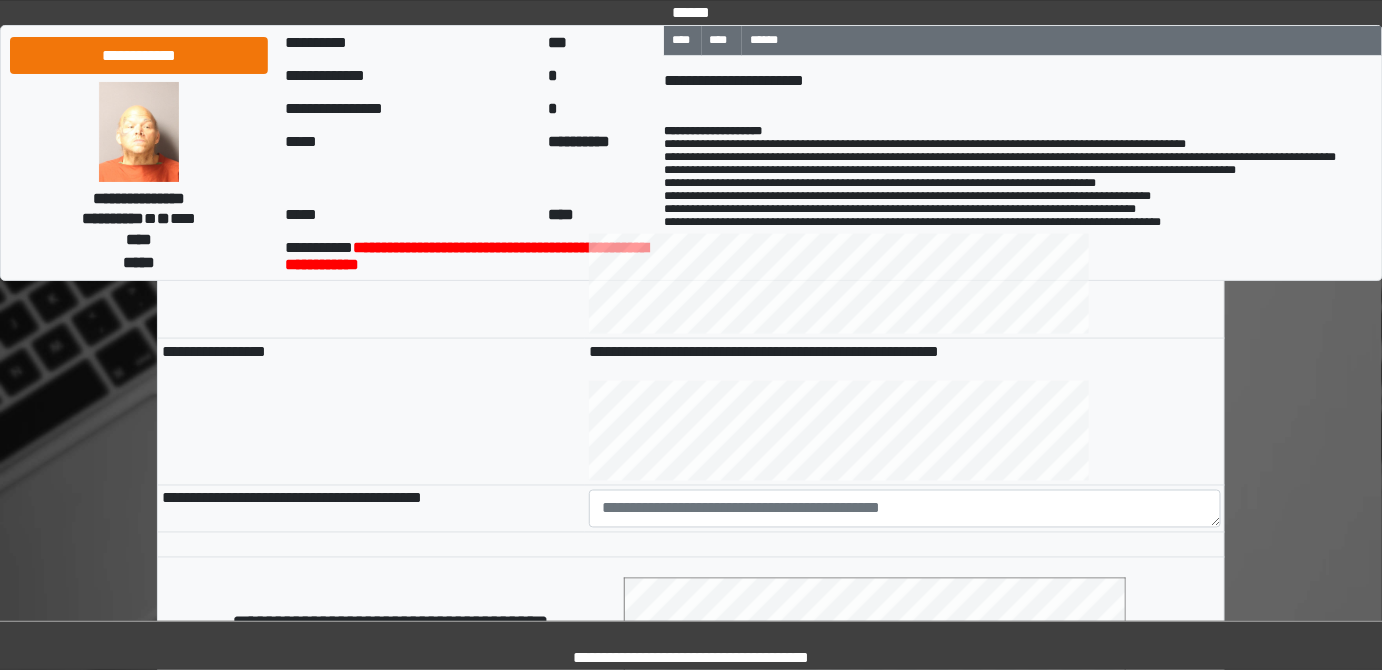 scroll, scrollTop: 816, scrollLeft: 0, axis: vertical 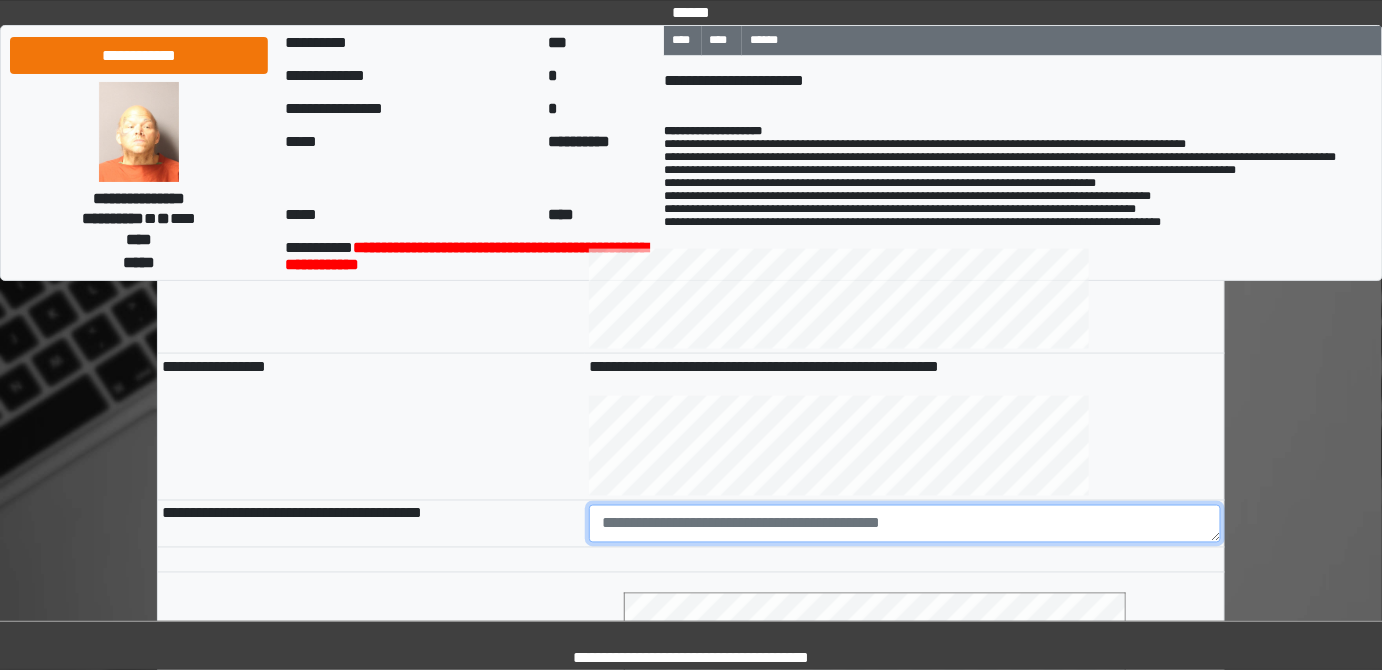 click at bounding box center [905, 524] 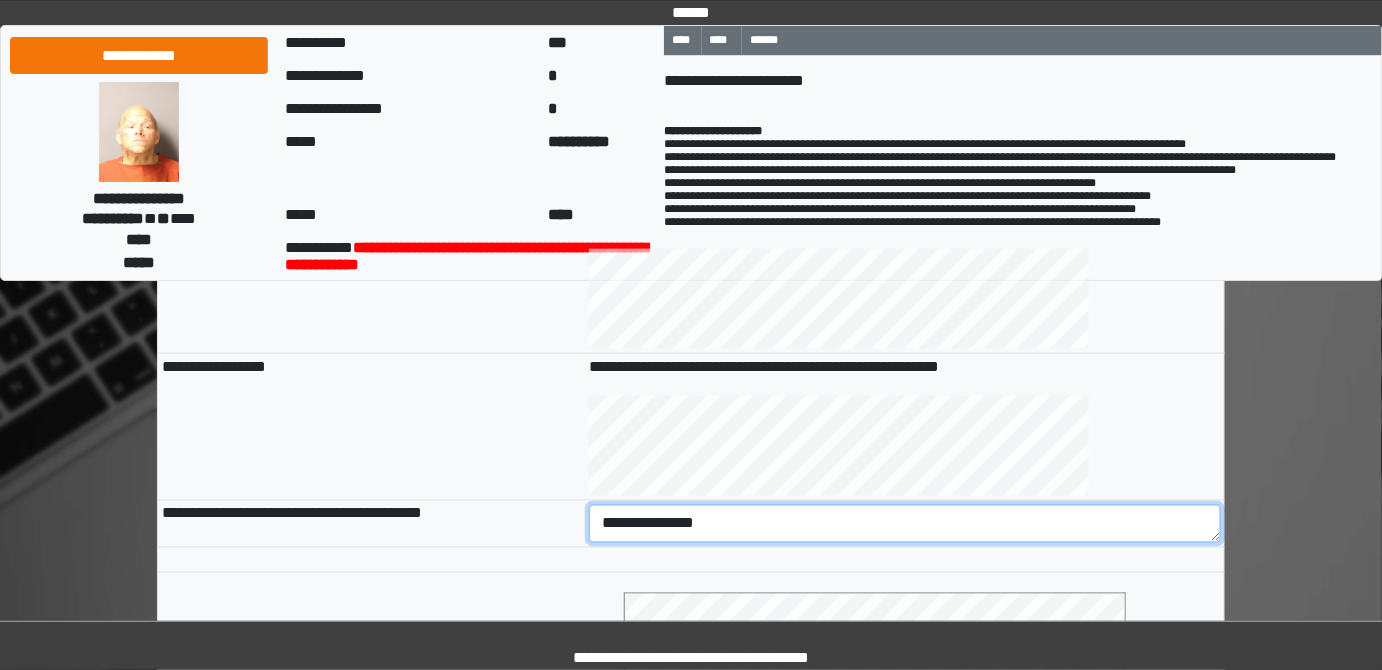 type on "**********" 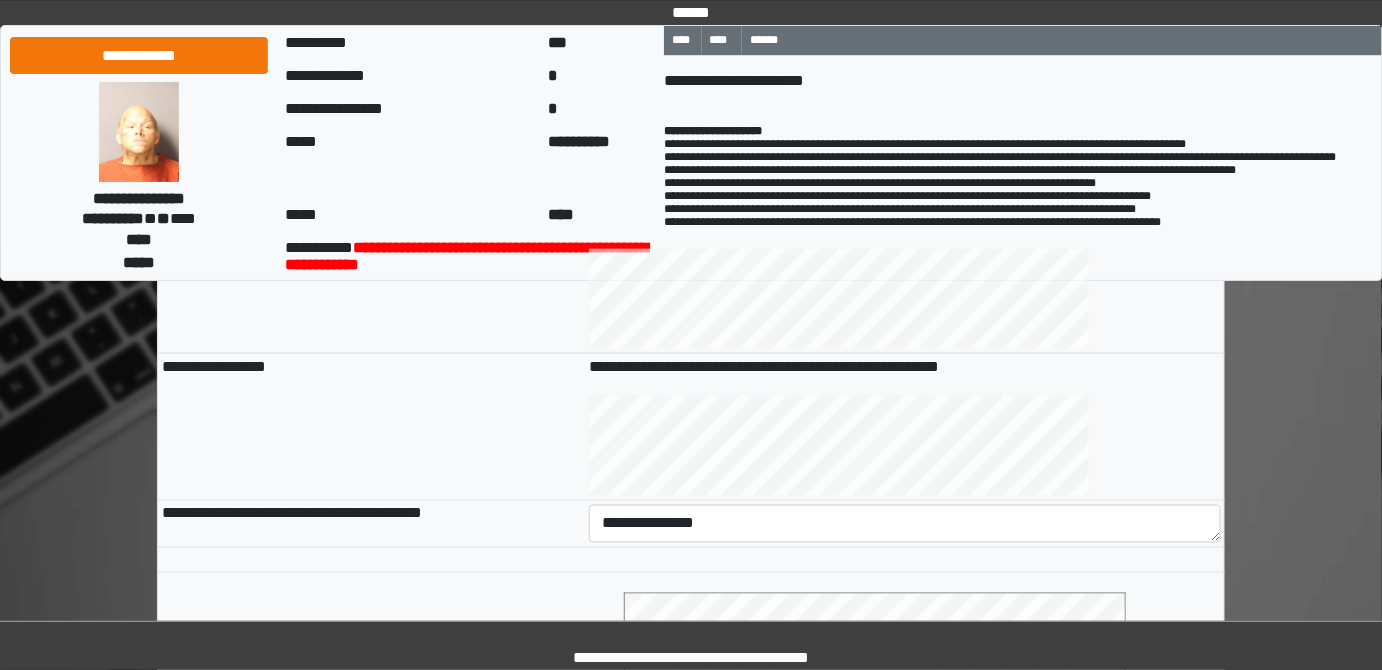 drag, startPoint x: 696, startPoint y: 523, endPoint x: 509, endPoint y: 565, distance: 191.65855 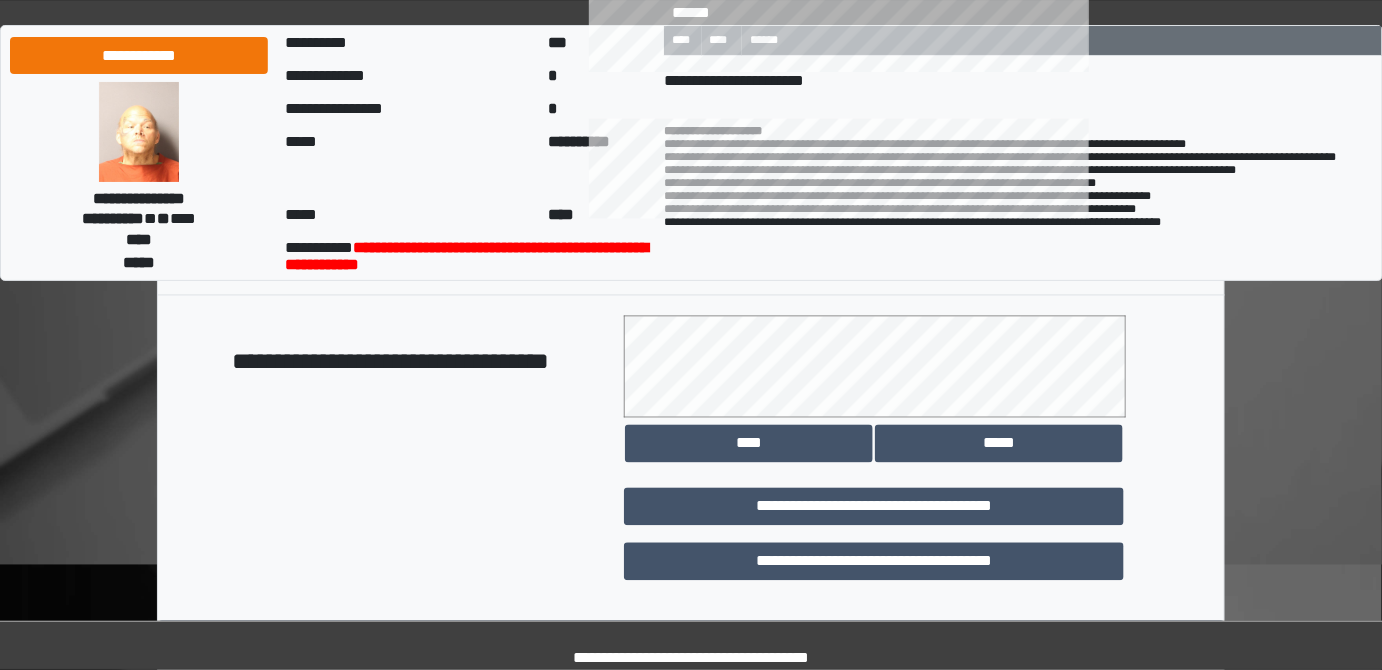 scroll, scrollTop: 1180, scrollLeft: 0, axis: vertical 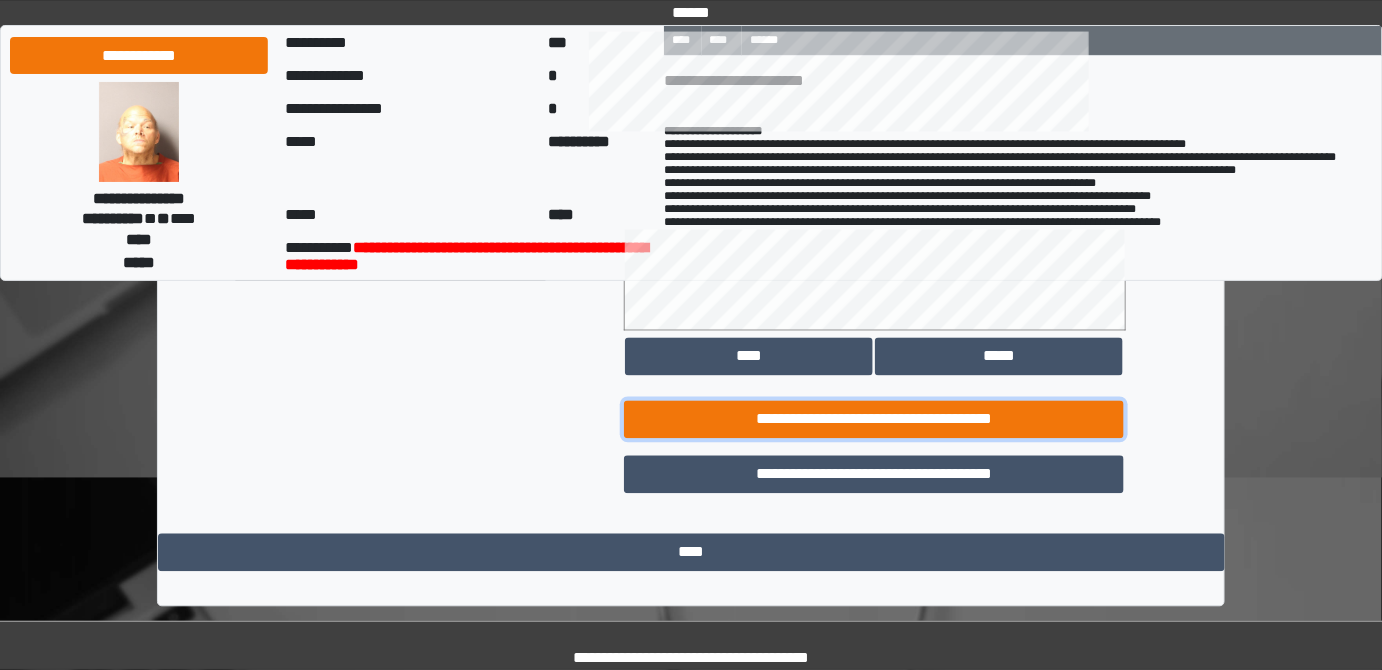 click on "**********" at bounding box center (874, 420) 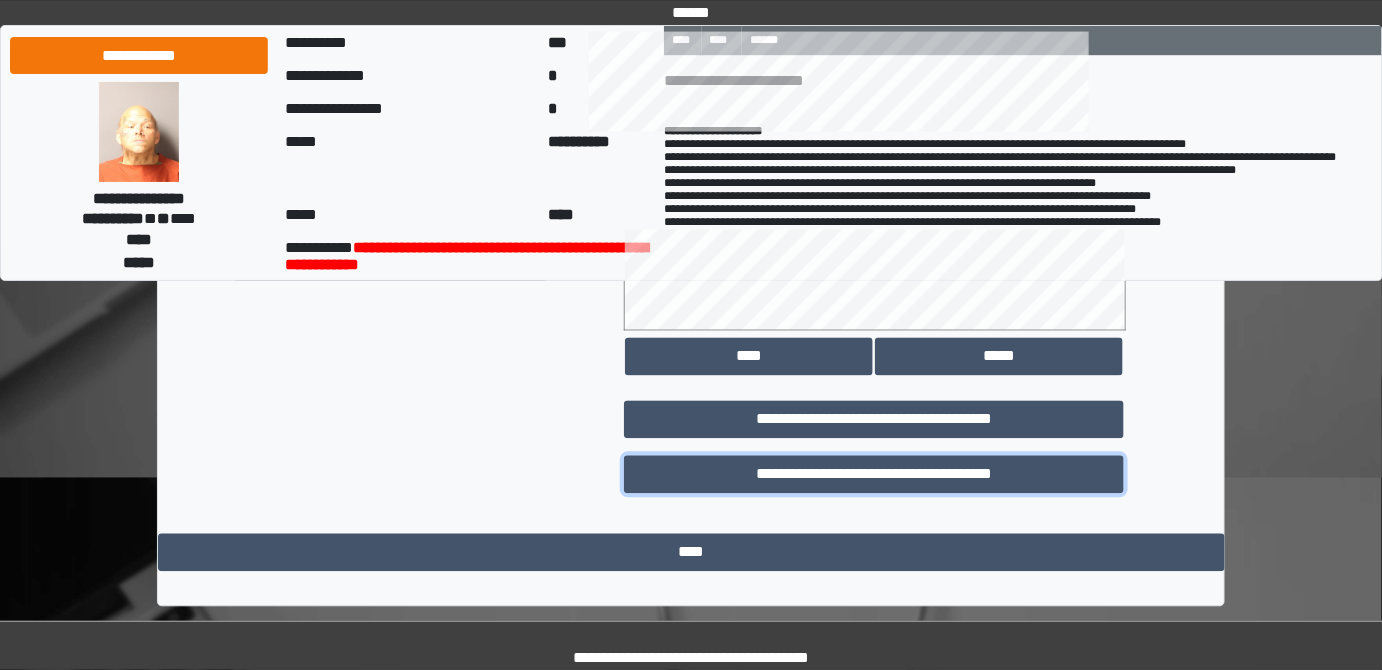 click on "**********" at bounding box center [874, 475] 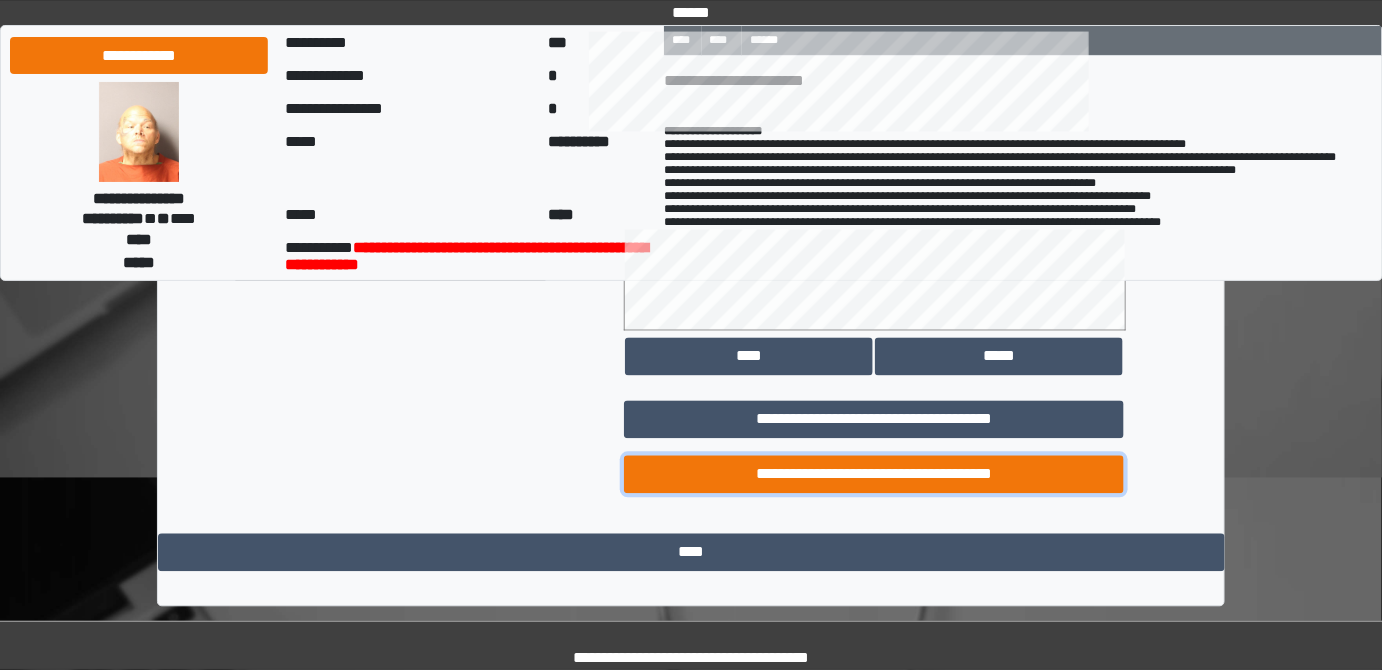 click on "**********" at bounding box center (874, 475) 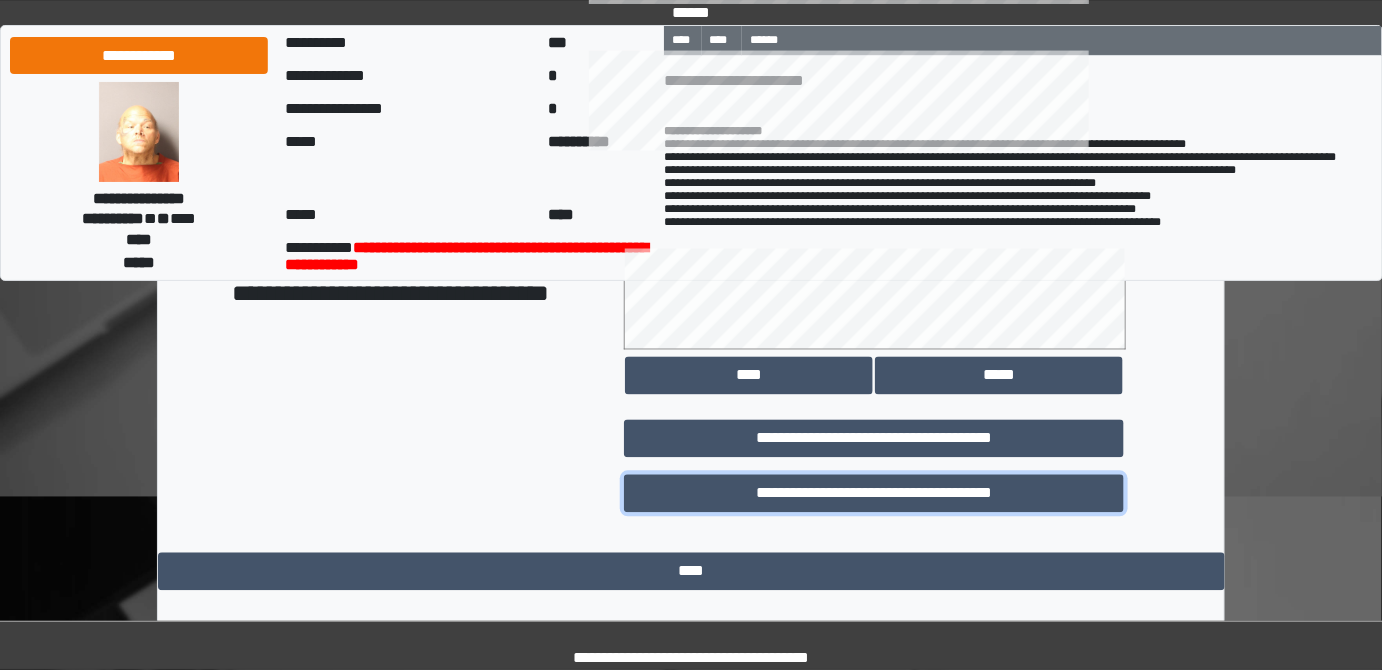 scroll, scrollTop: 1180, scrollLeft: 0, axis: vertical 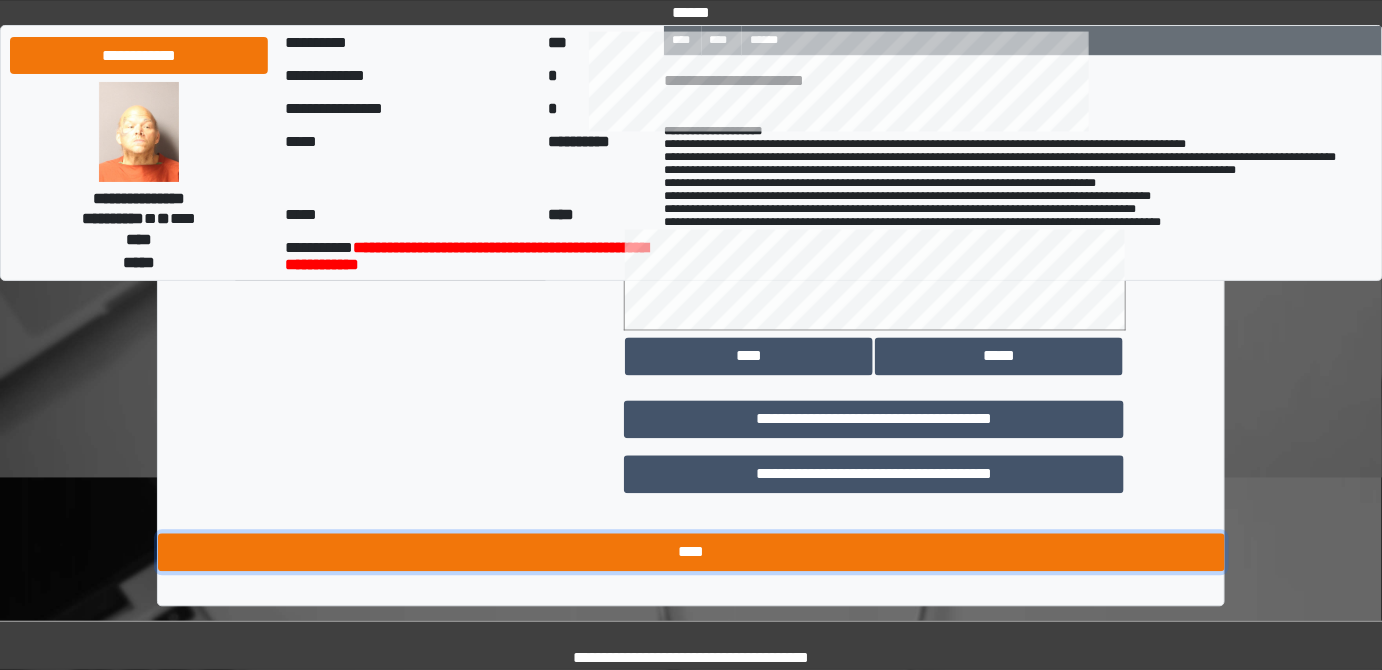 click on "****" at bounding box center [691, 553] 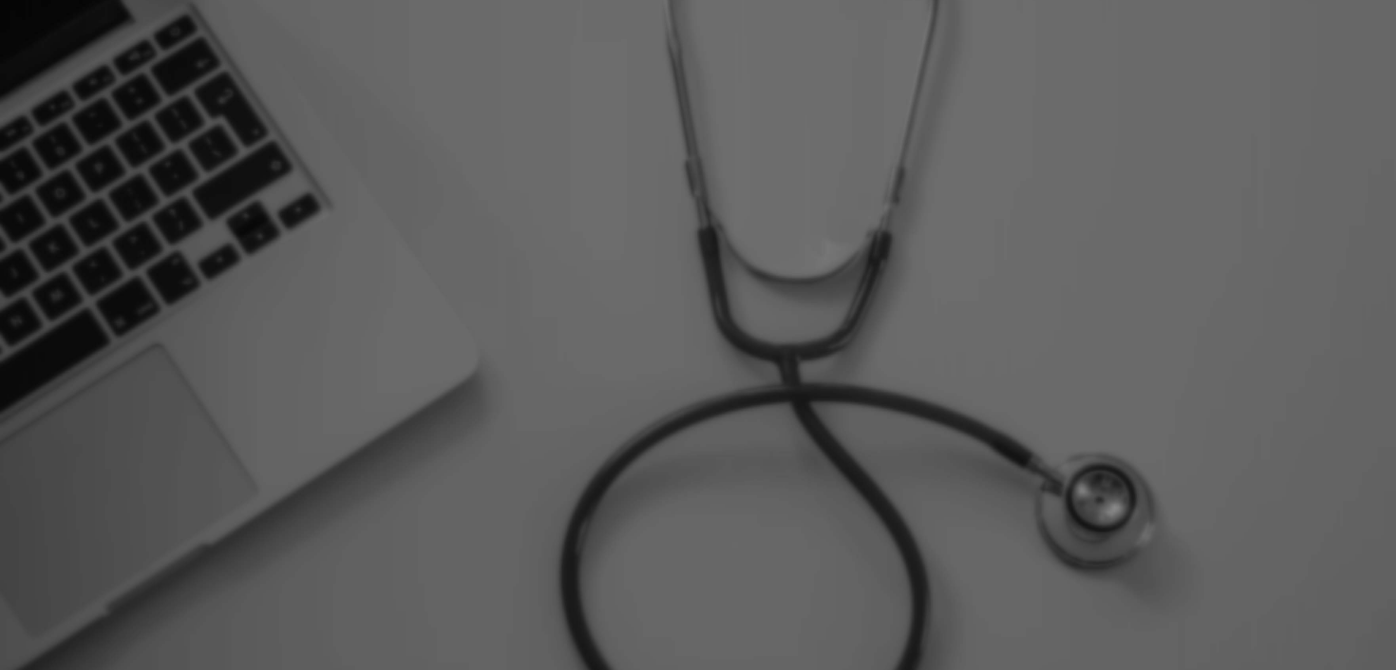 scroll, scrollTop: 0, scrollLeft: 0, axis: both 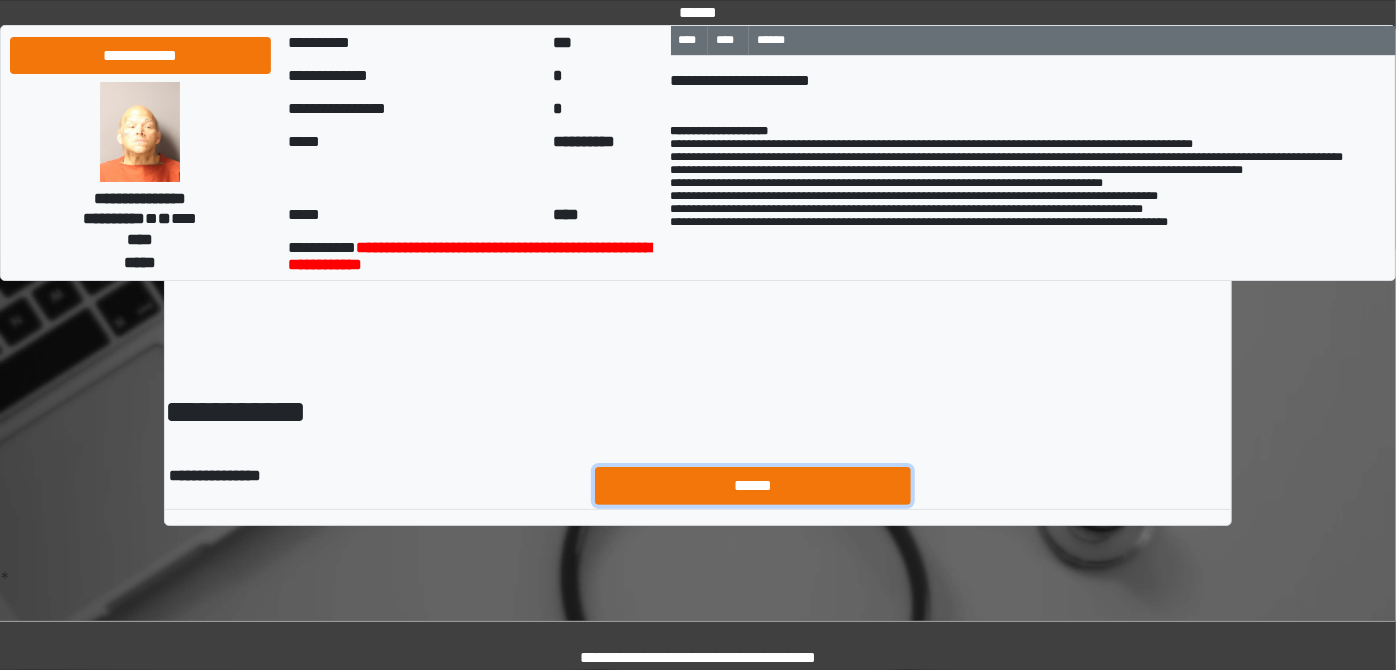 click on "******" at bounding box center [753, 485] 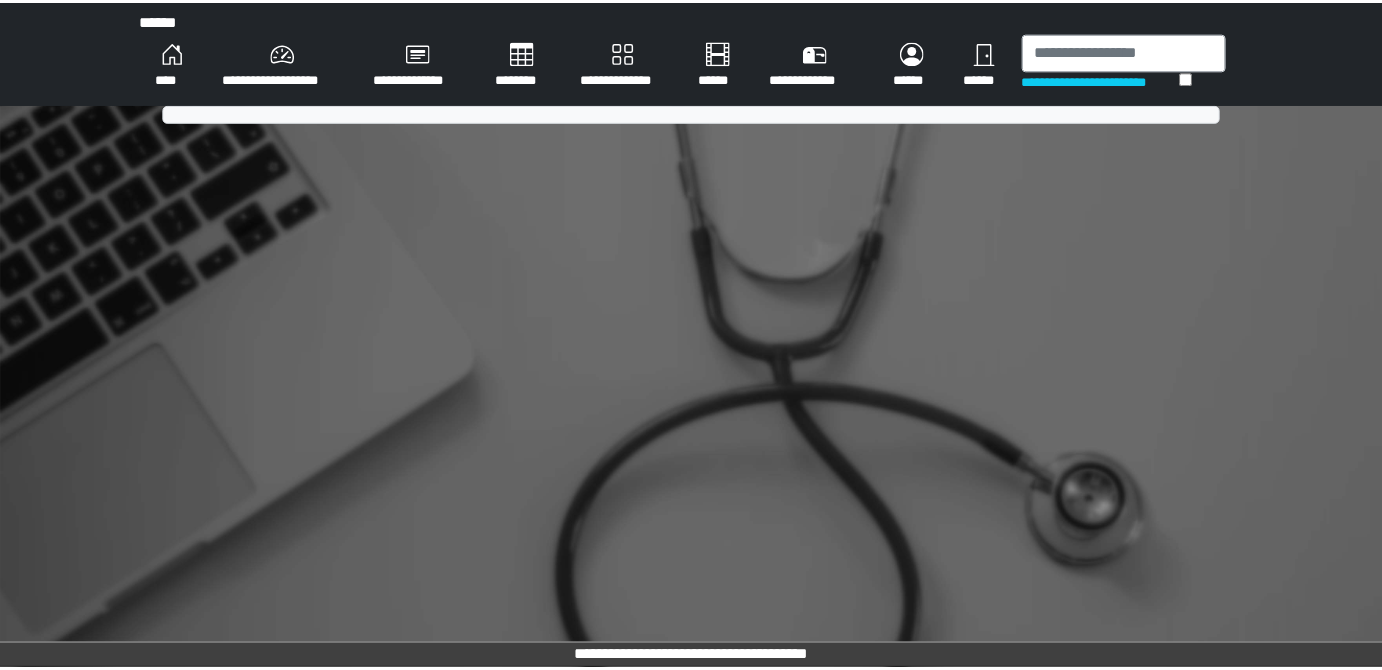 scroll, scrollTop: 0, scrollLeft: 0, axis: both 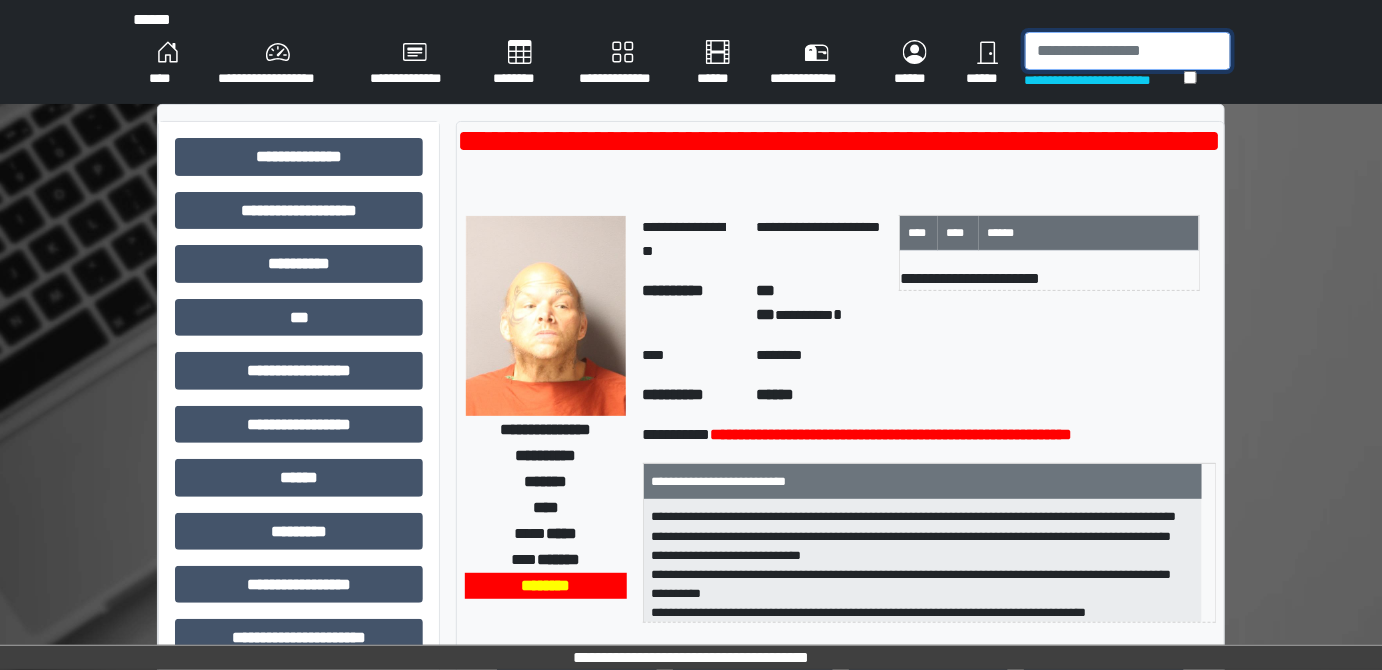 click at bounding box center (1128, 51) 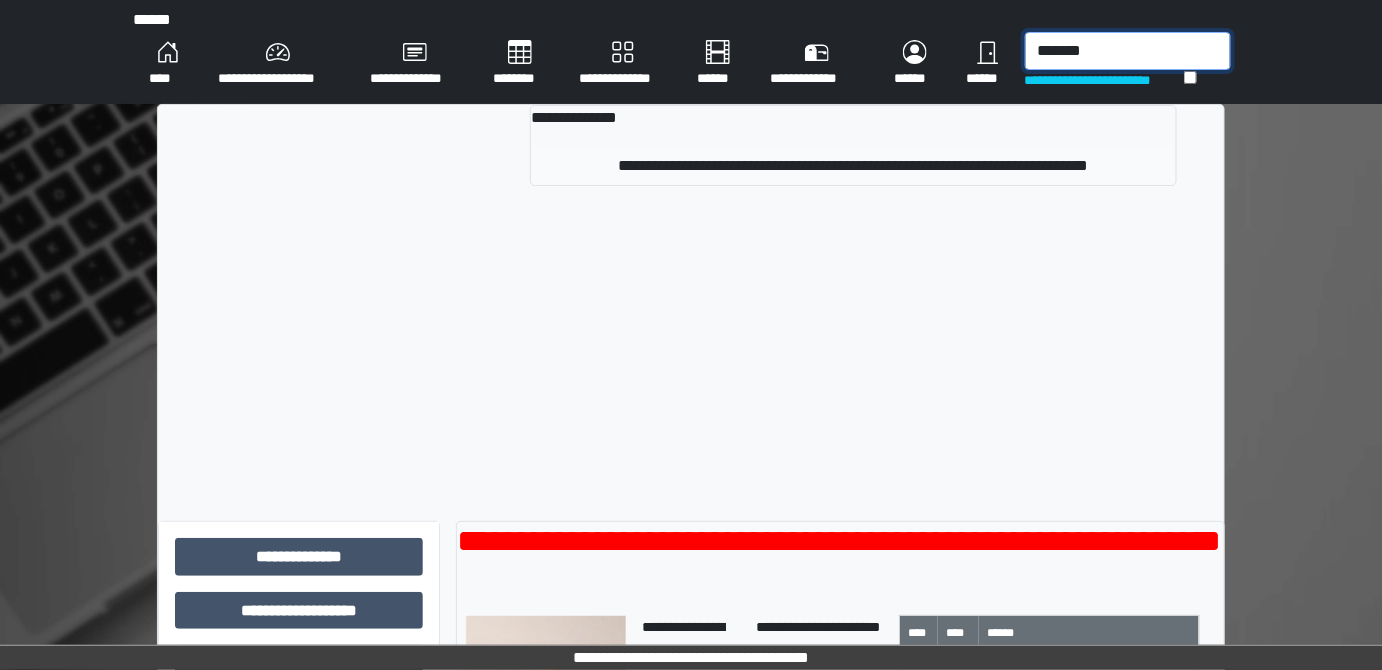 type on "*******" 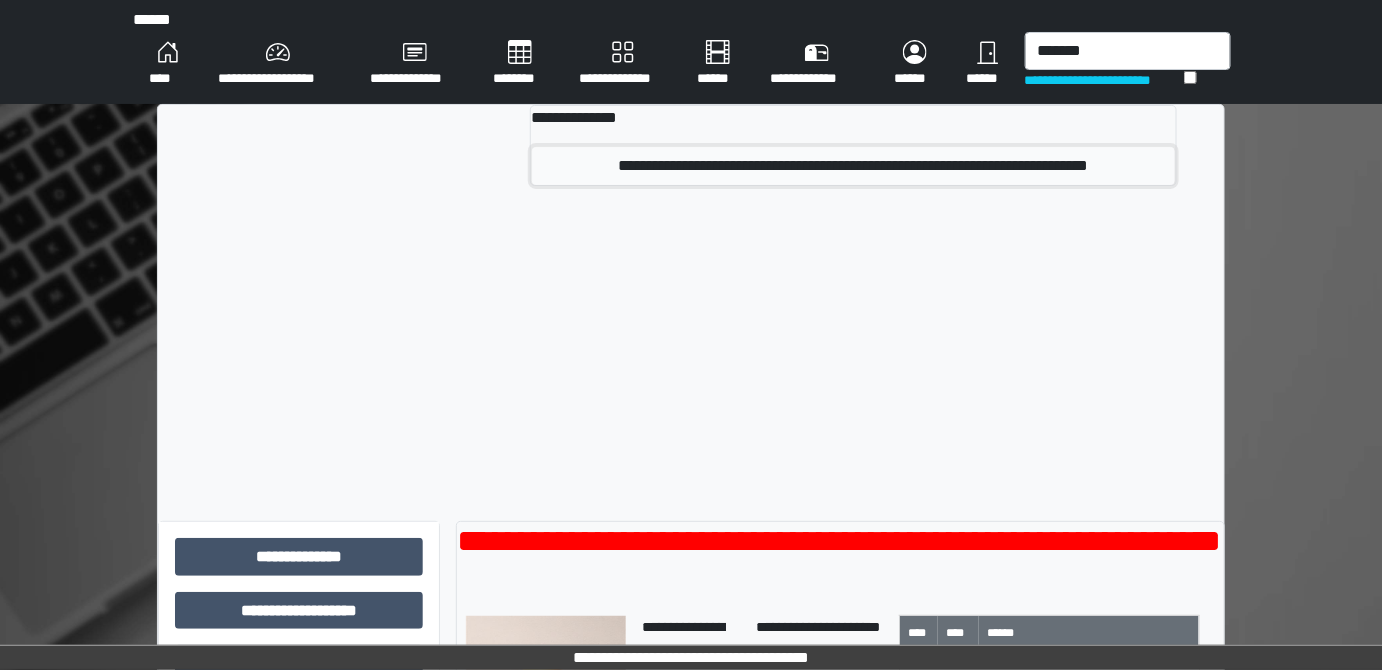 click on "**********" at bounding box center [853, 166] 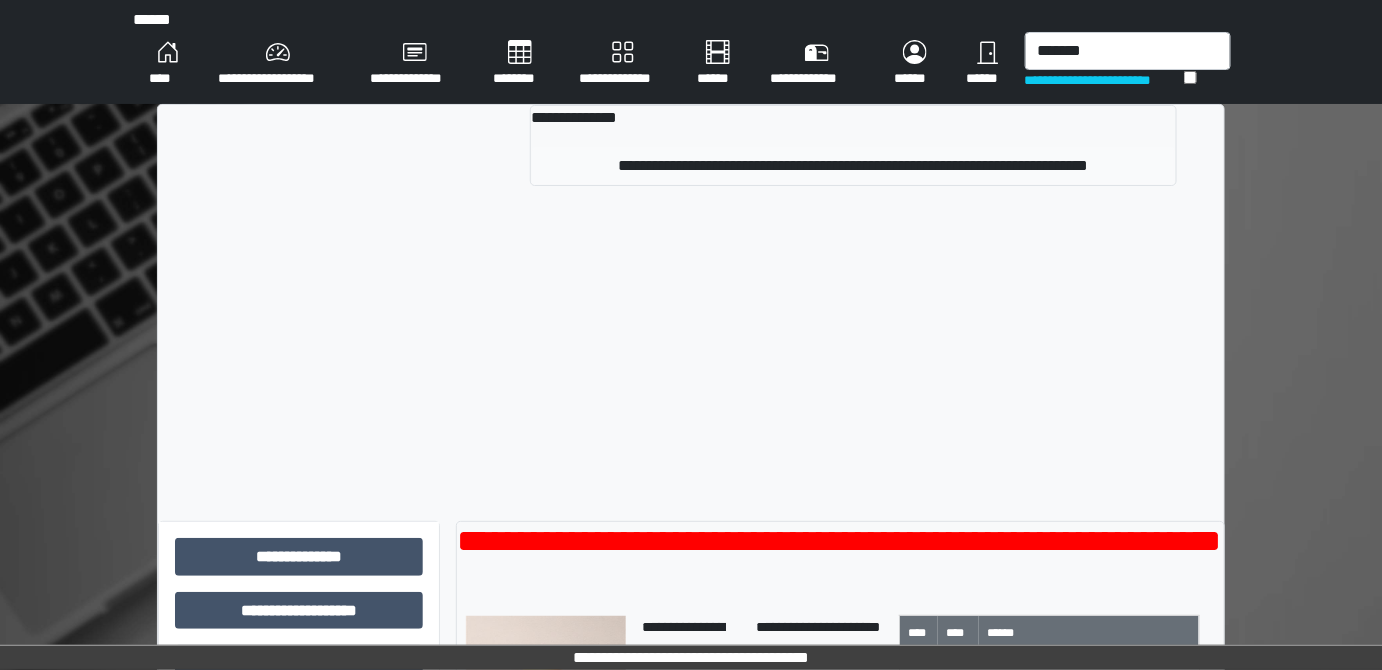 type 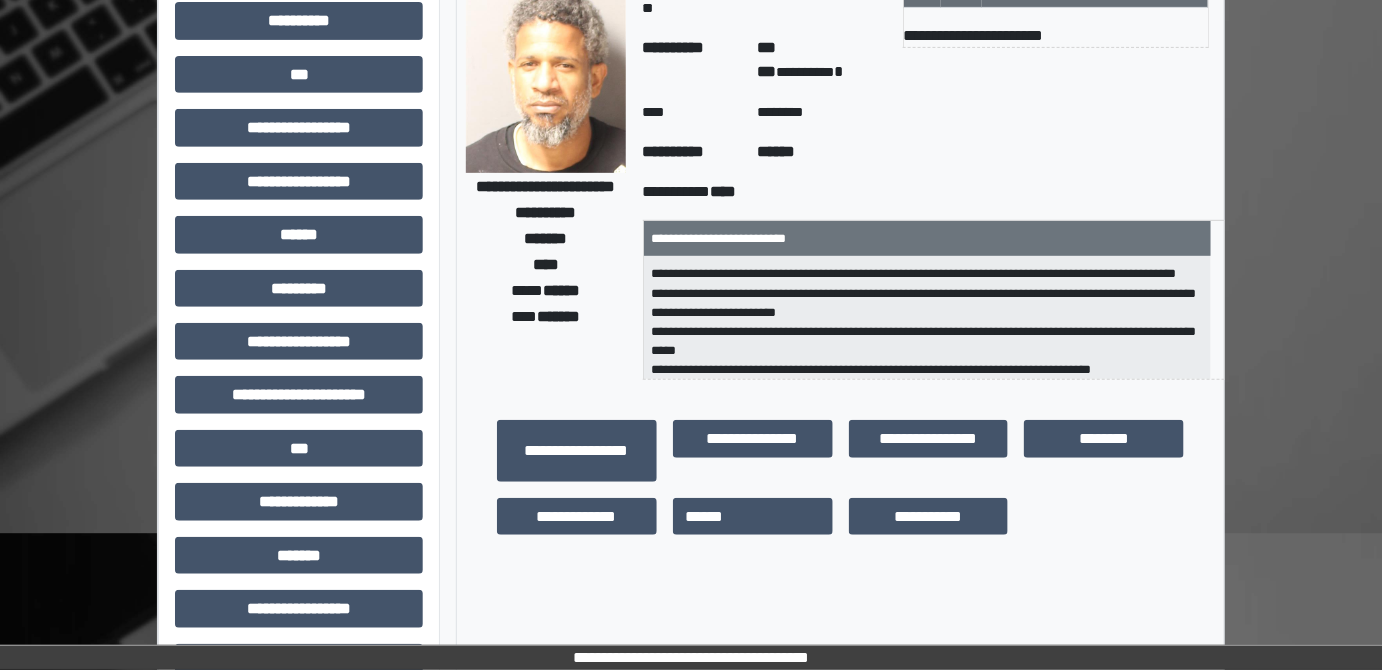 scroll, scrollTop: 181, scrollLeft: 0, axis: vertical 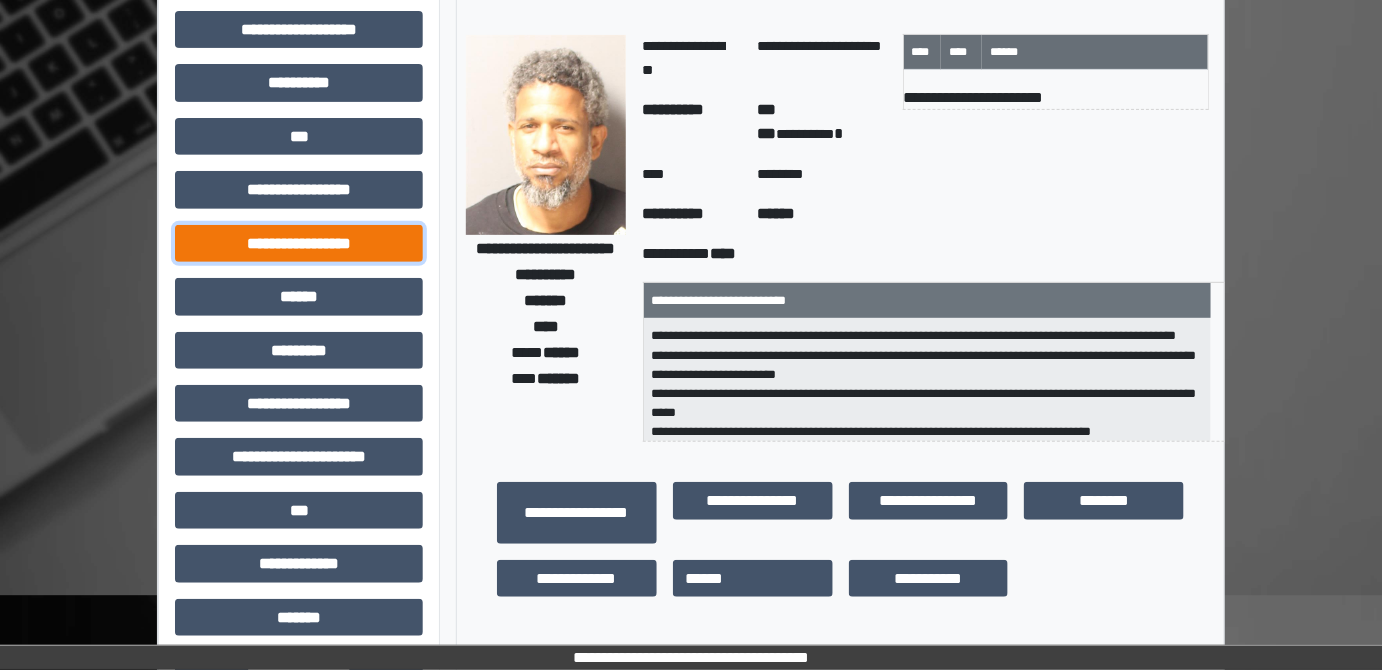 click on "**********" at bounding box center [299, 243] 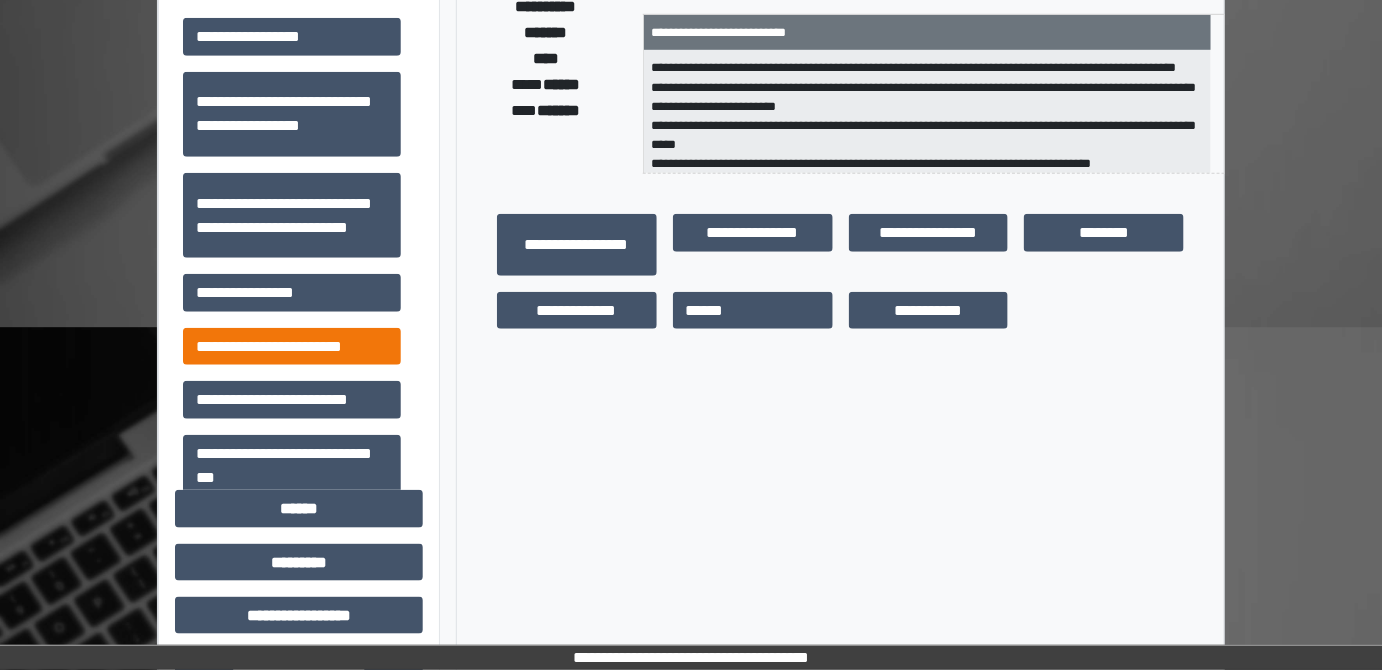 scroll, scrollTop: 454, scrollLeft: 0, axis: vertical 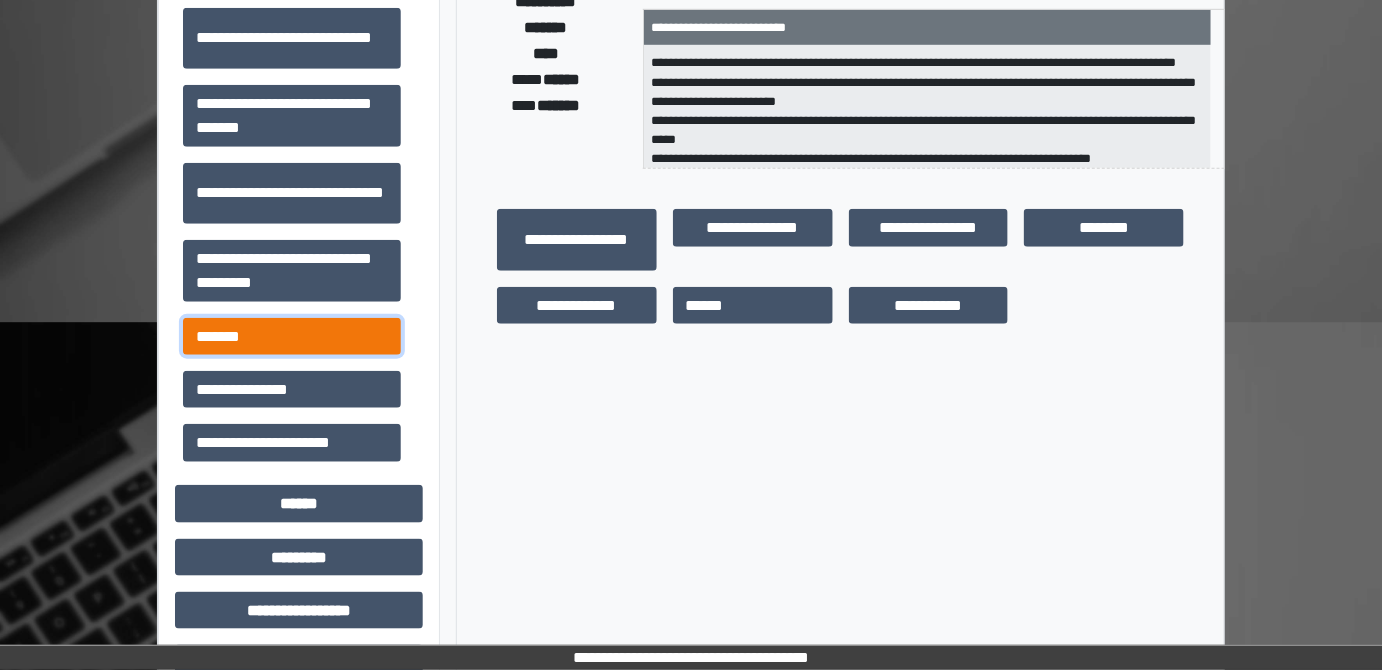 click on "*******" at bounding box center [292, 336] 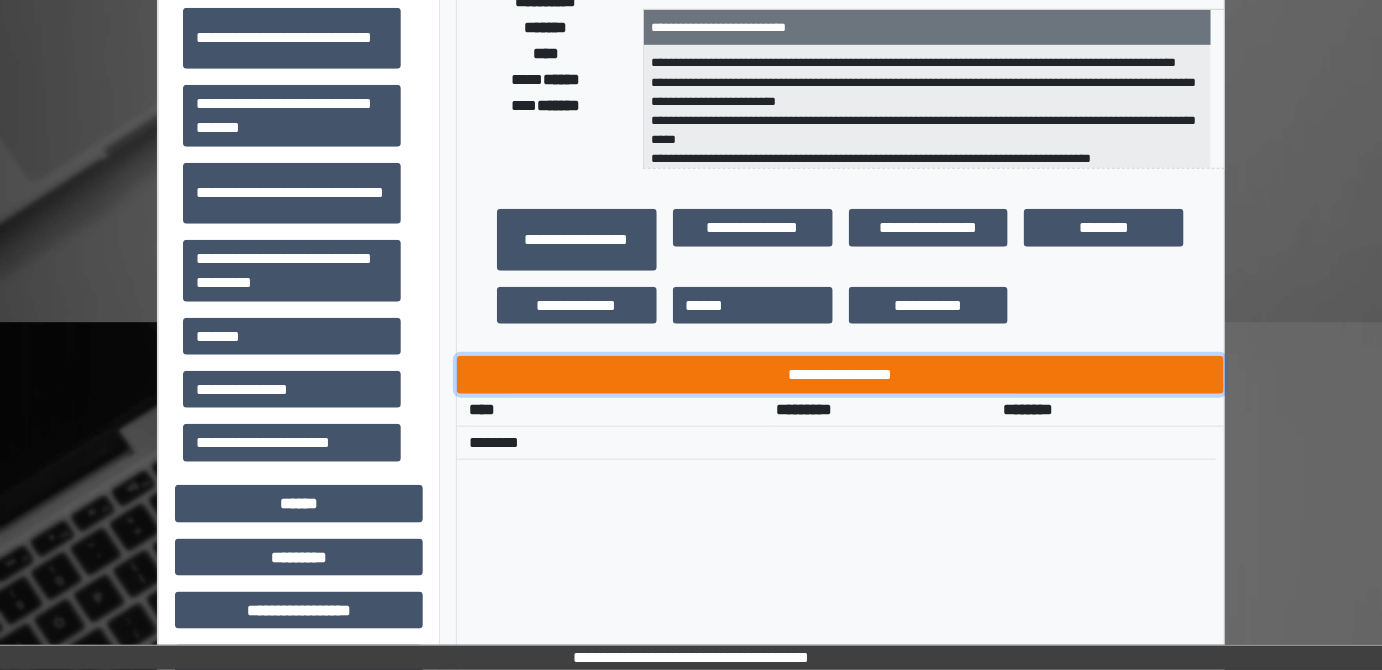 click on "**********" at bounding box center (841, 374) 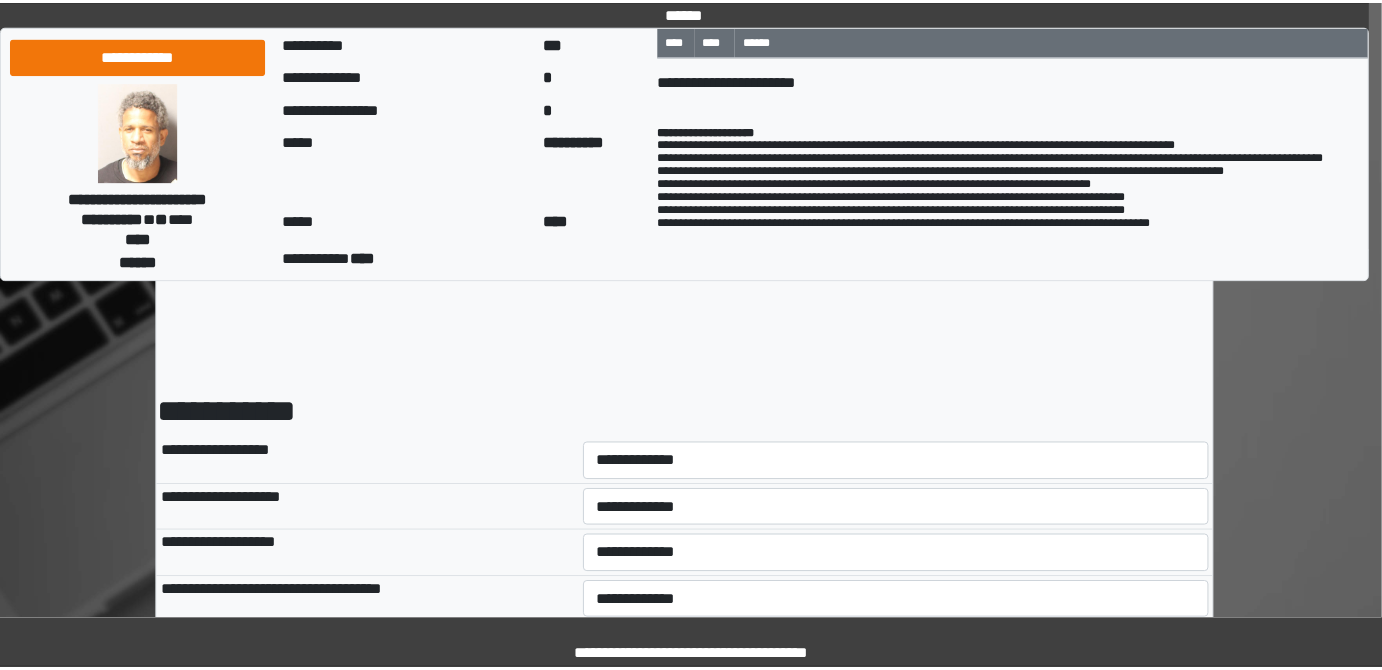 scroll, scrollTop: 90, scrollLeft: 0, axis: vertical 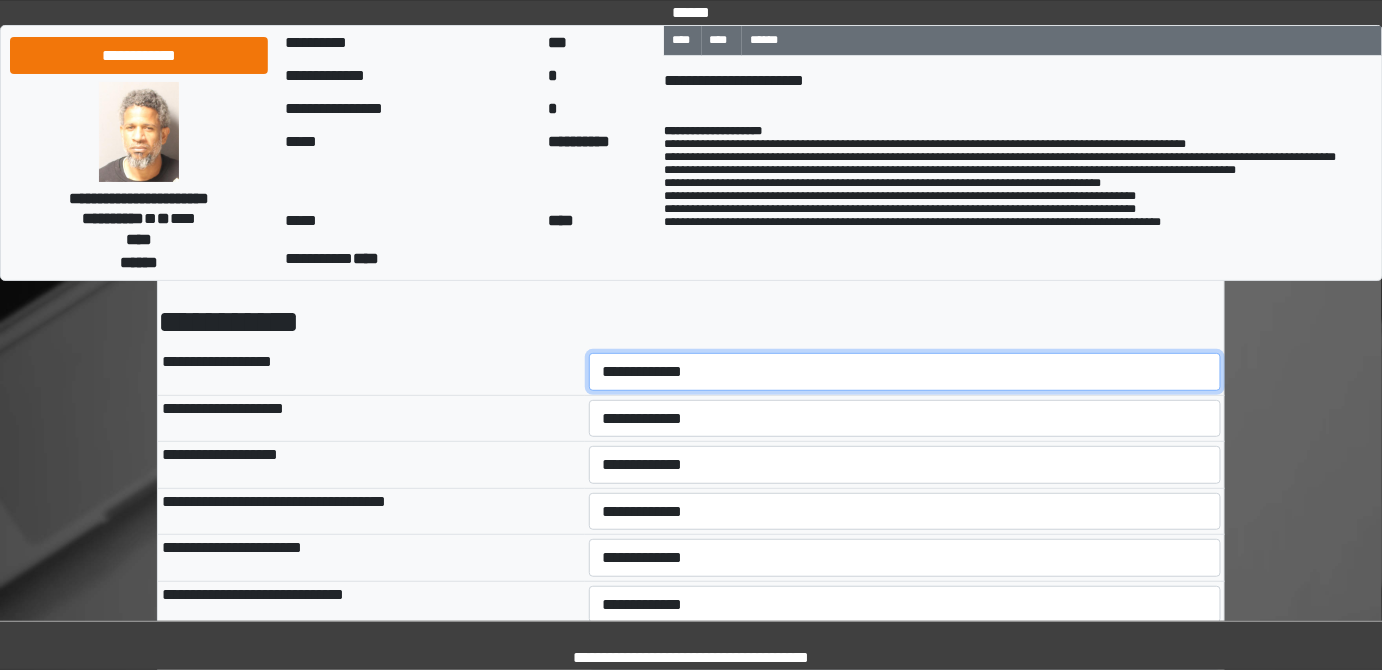 click on "**********" at bounding box center (905, 371) 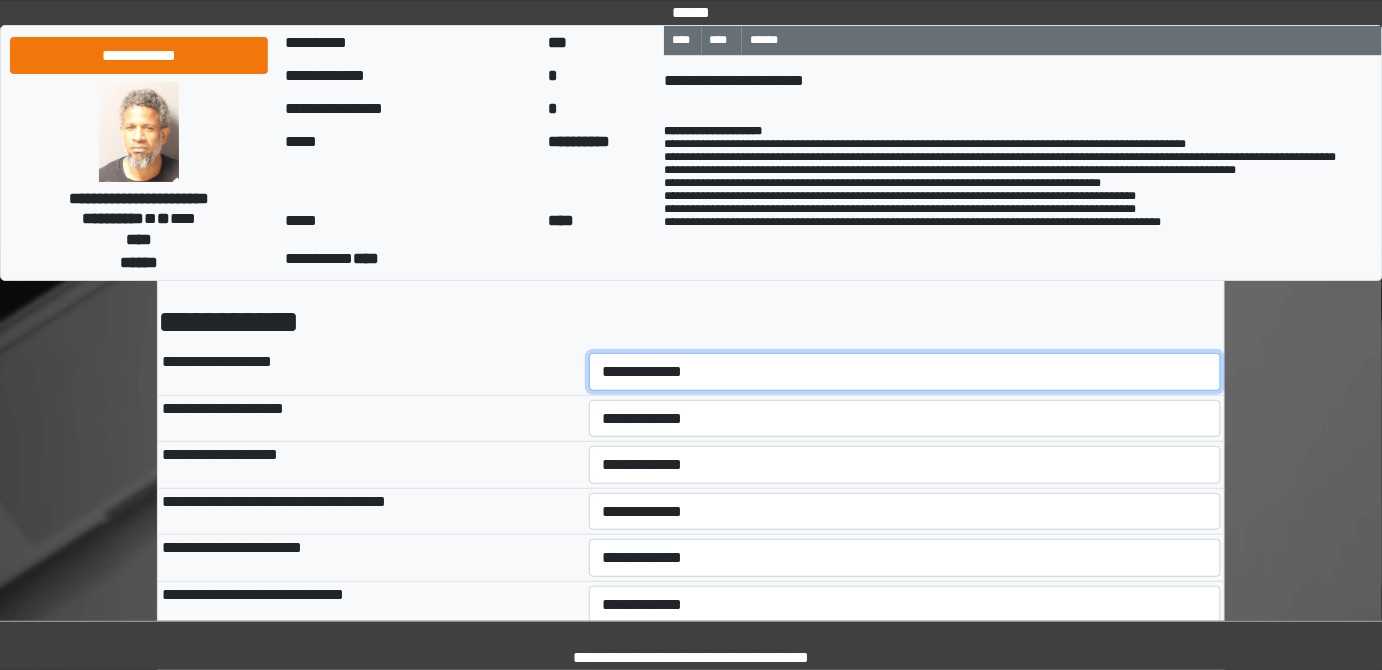 select on "*" 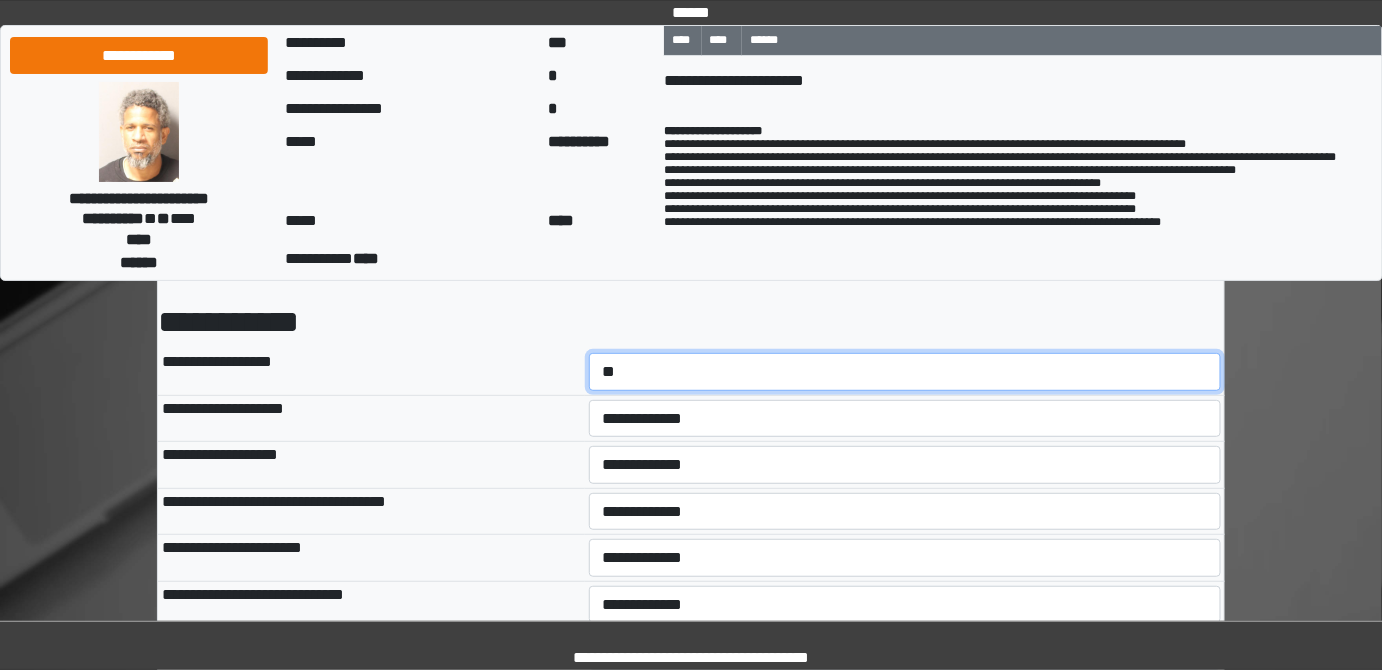 click on "**********" at bounding box center [905, 371] 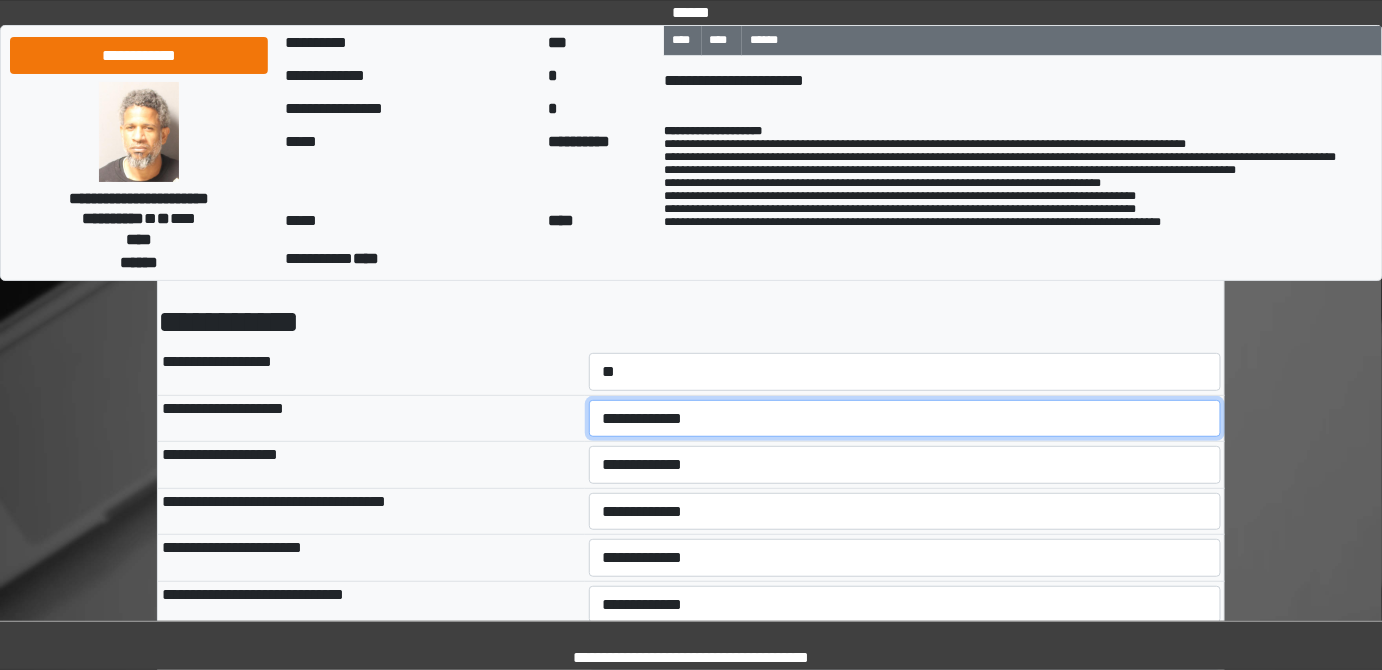 click on "**********" at bounding box center (905, 418) 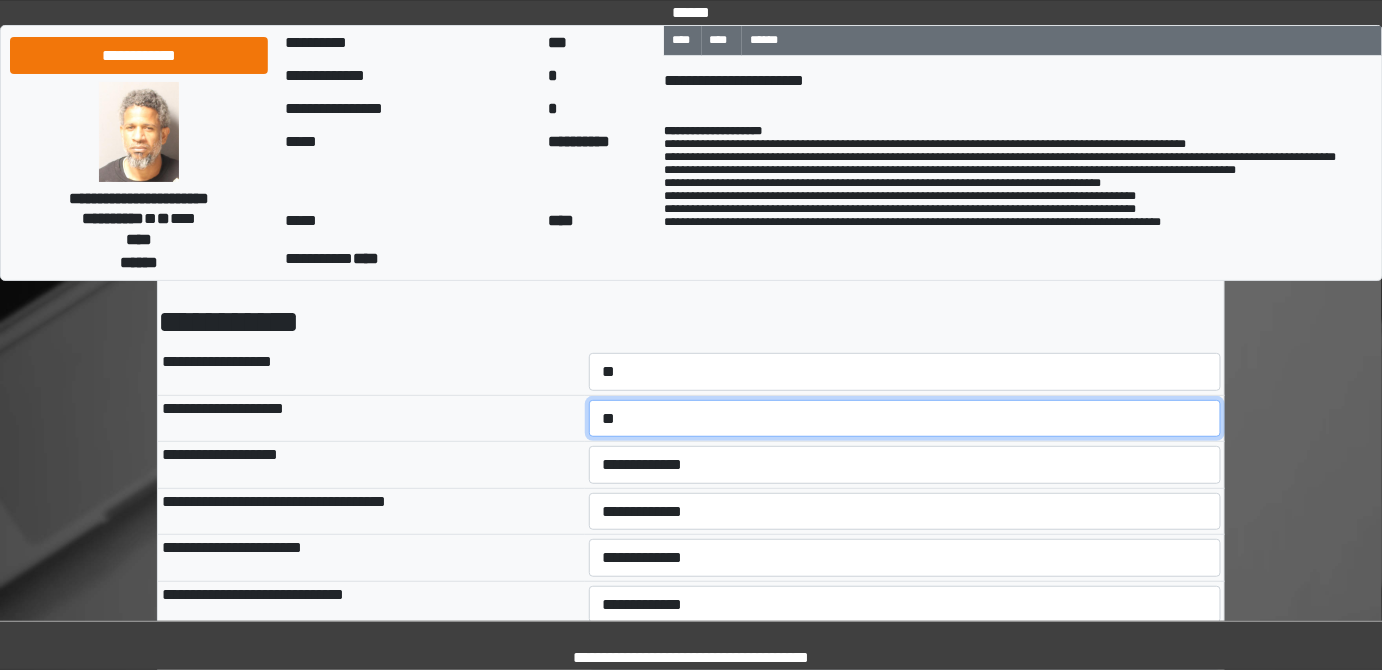 click on "**********" at bounding box center (905, 418) 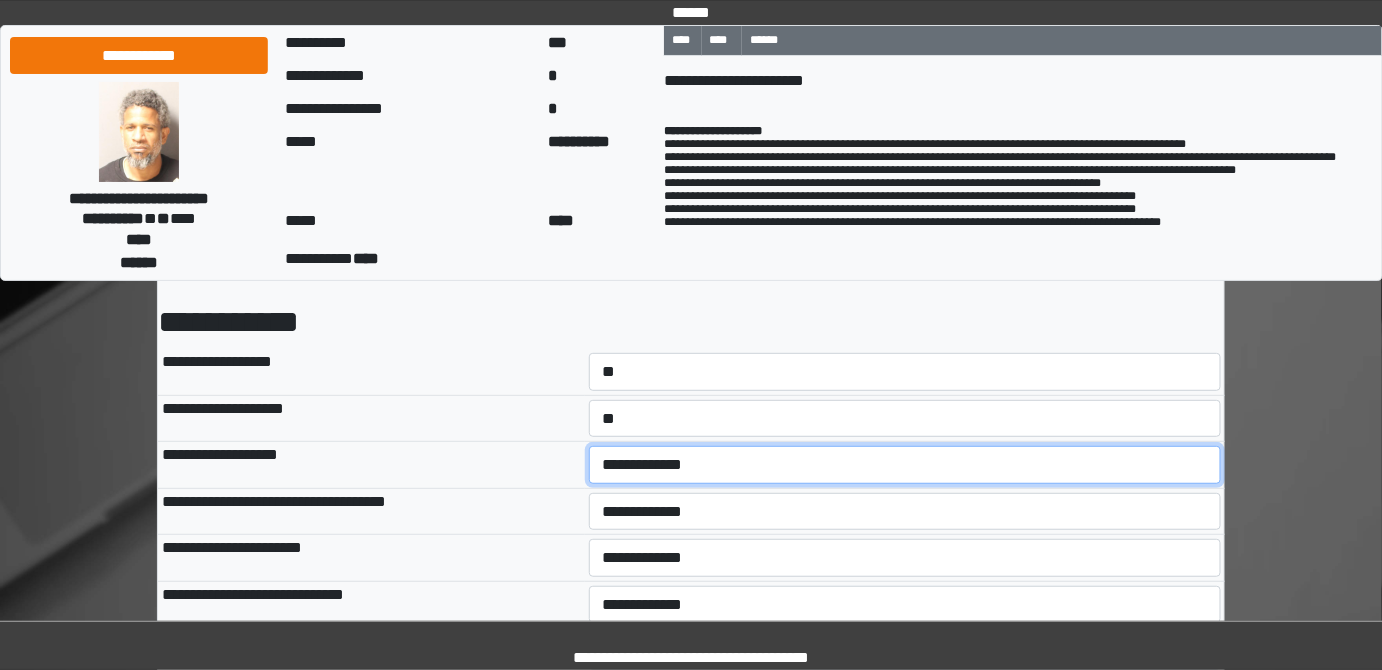 click on "**********" at bounding box center [905, 464] 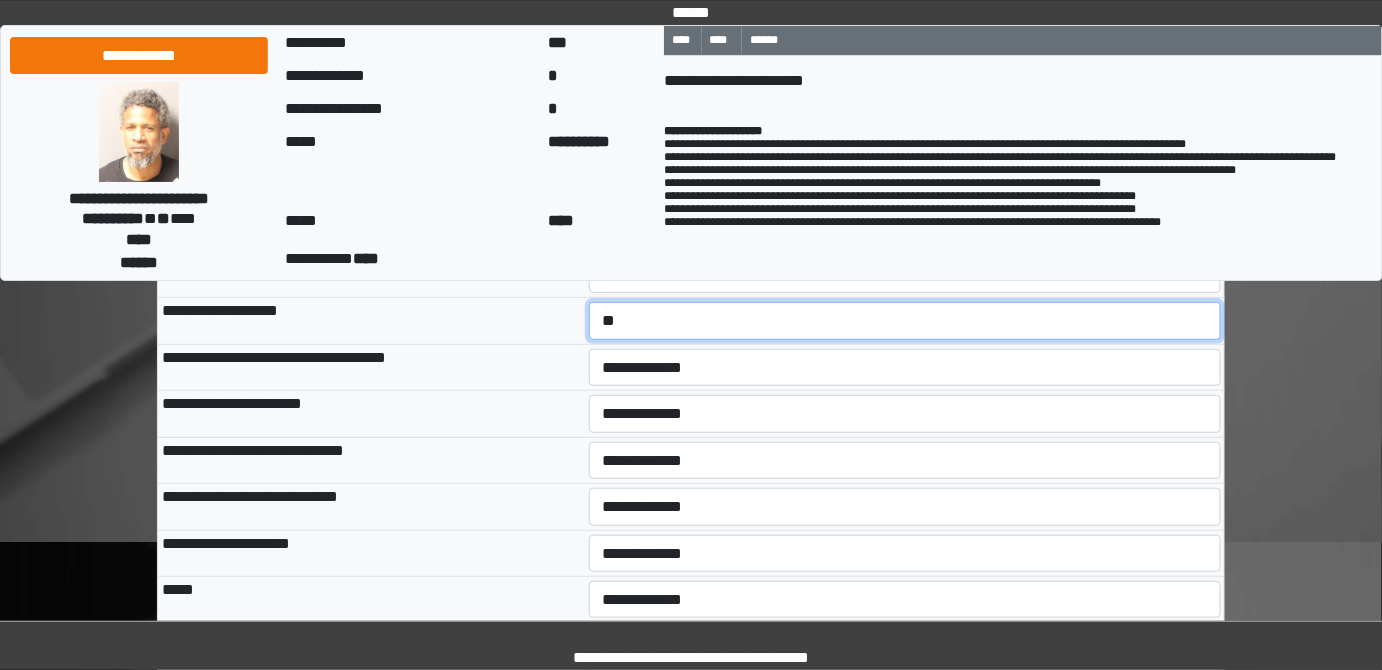 scroll, scrollTop: 272, scrollLeft: 0, axis: vertical 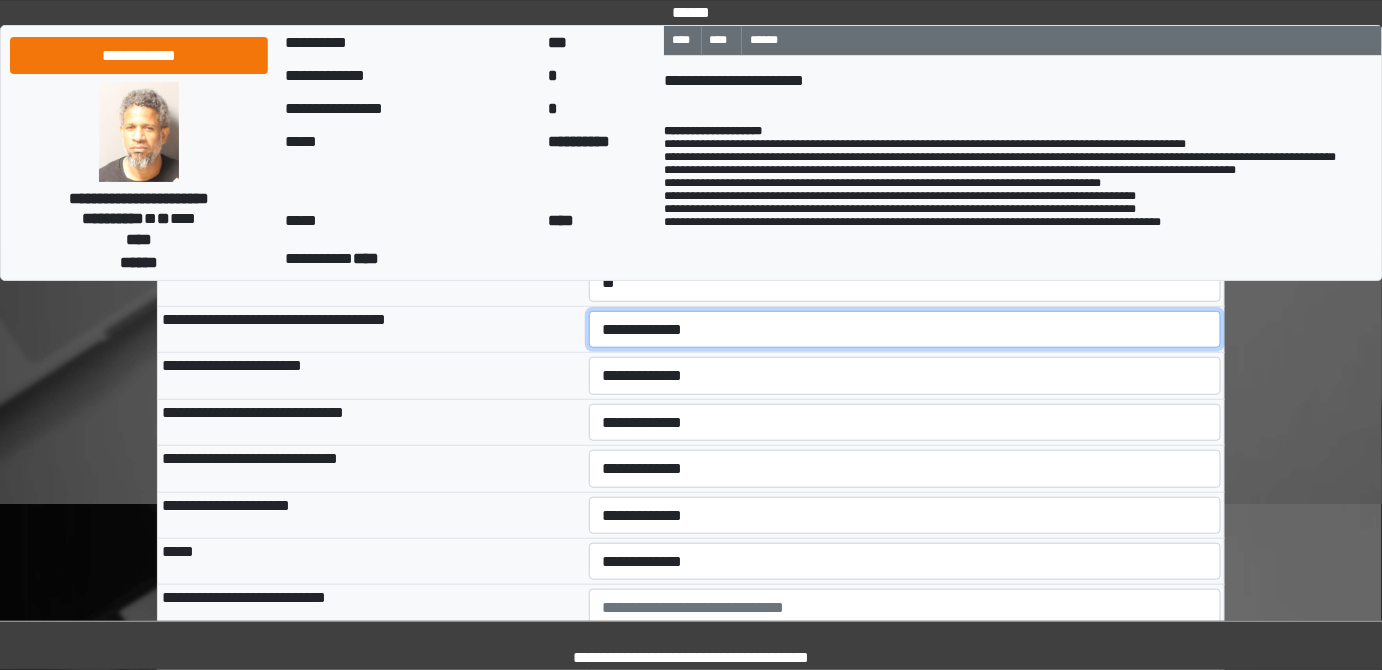 click on "**********" at bounding box center [905, 329] 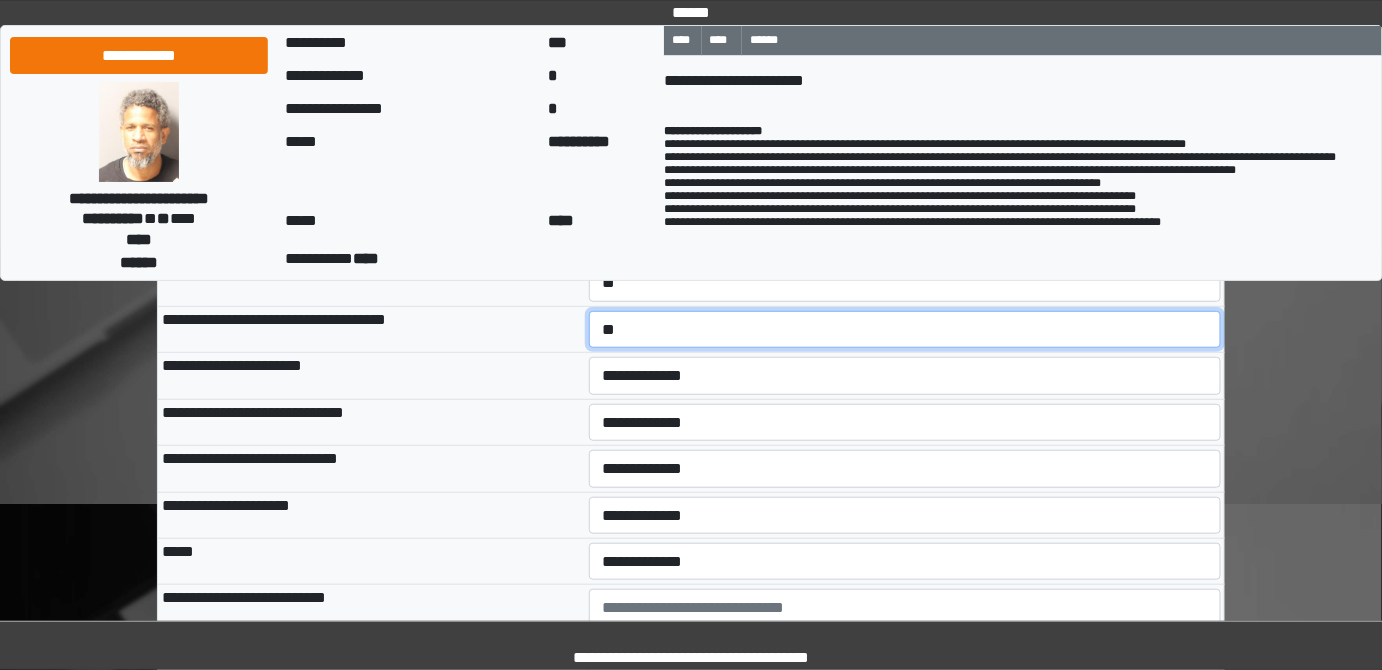 click on "**********" at bounding box center [905, 329] 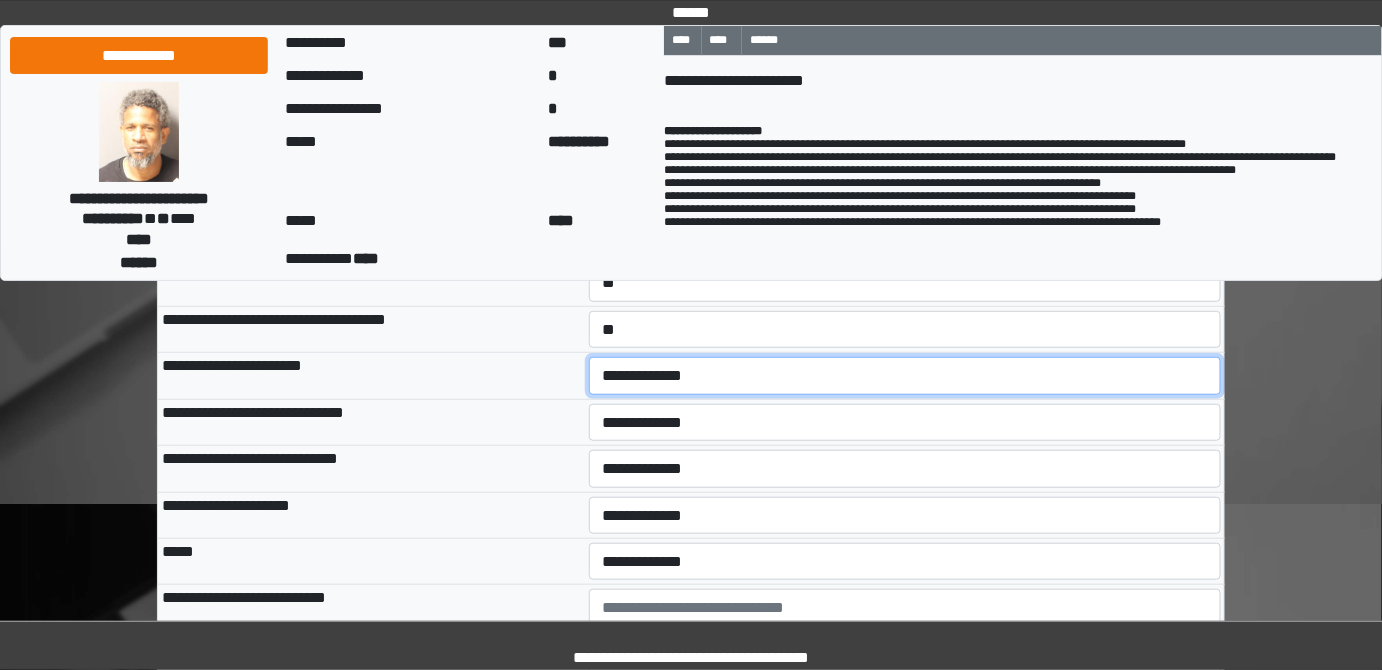 click on "**********" at bounding box center [905, 375] 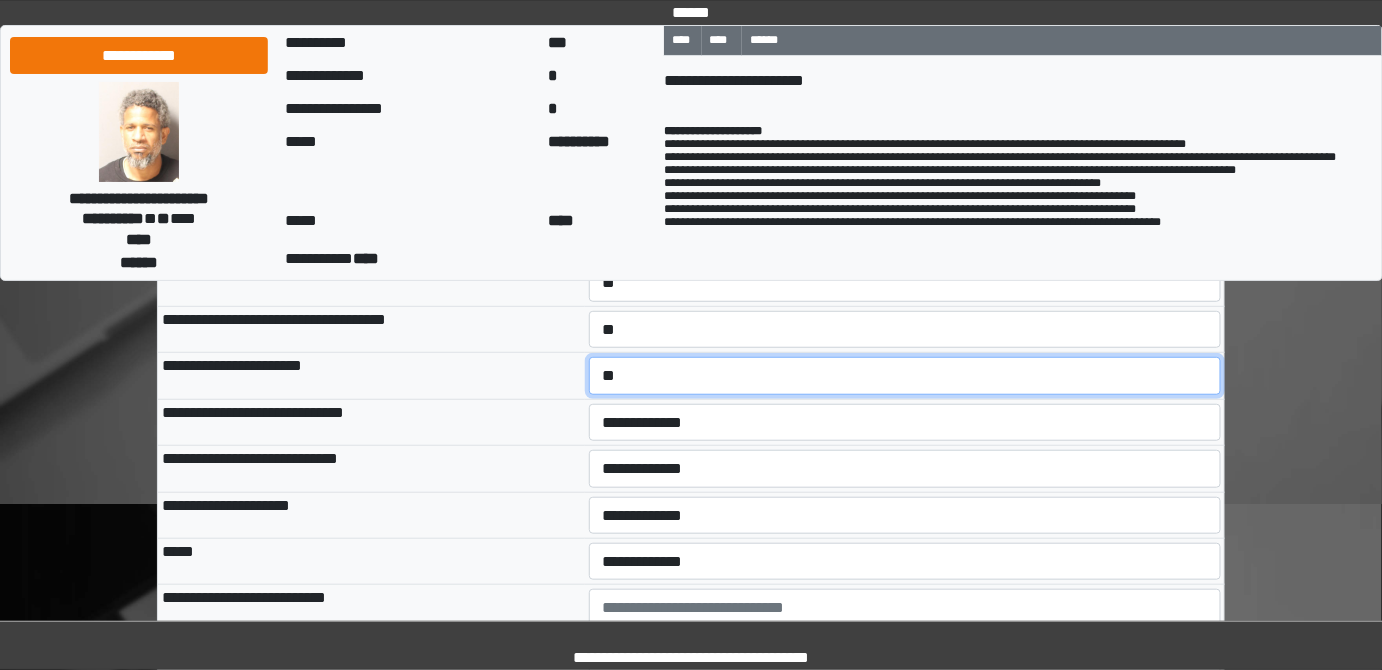 click on "**********" at bounding box center [905, 375] 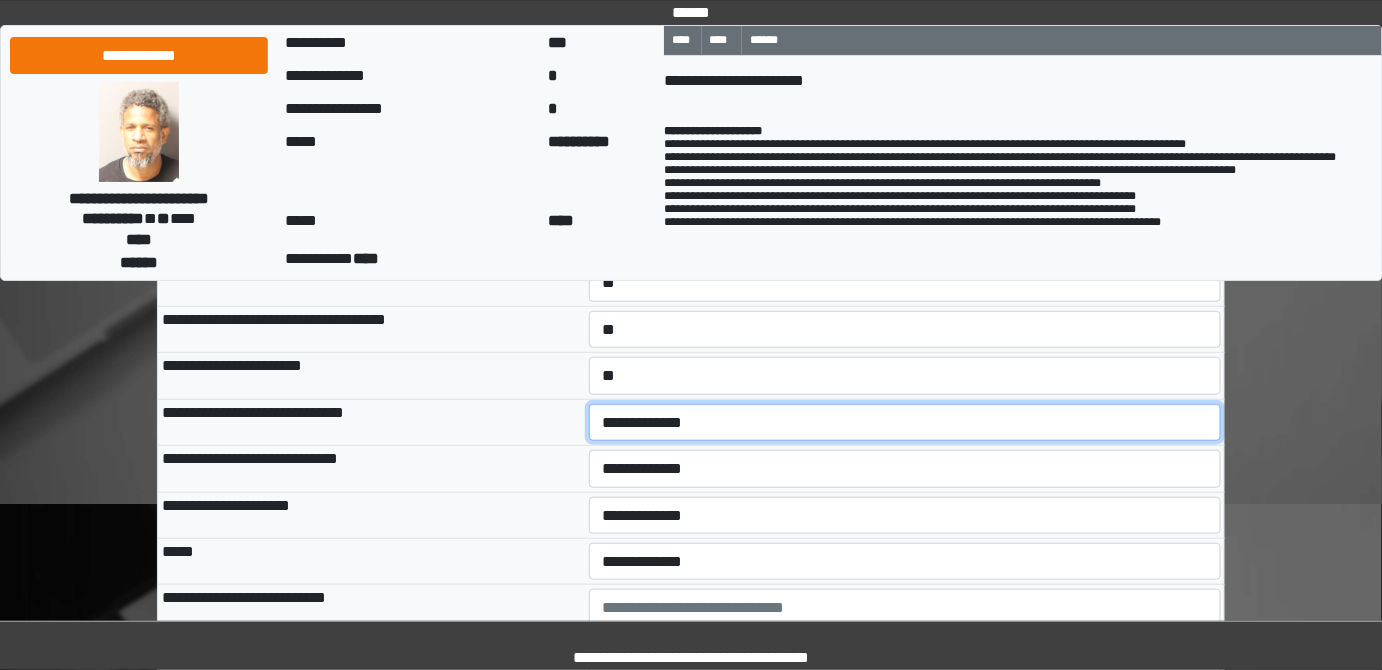 click on "**********" at bounding box center (905, 422) 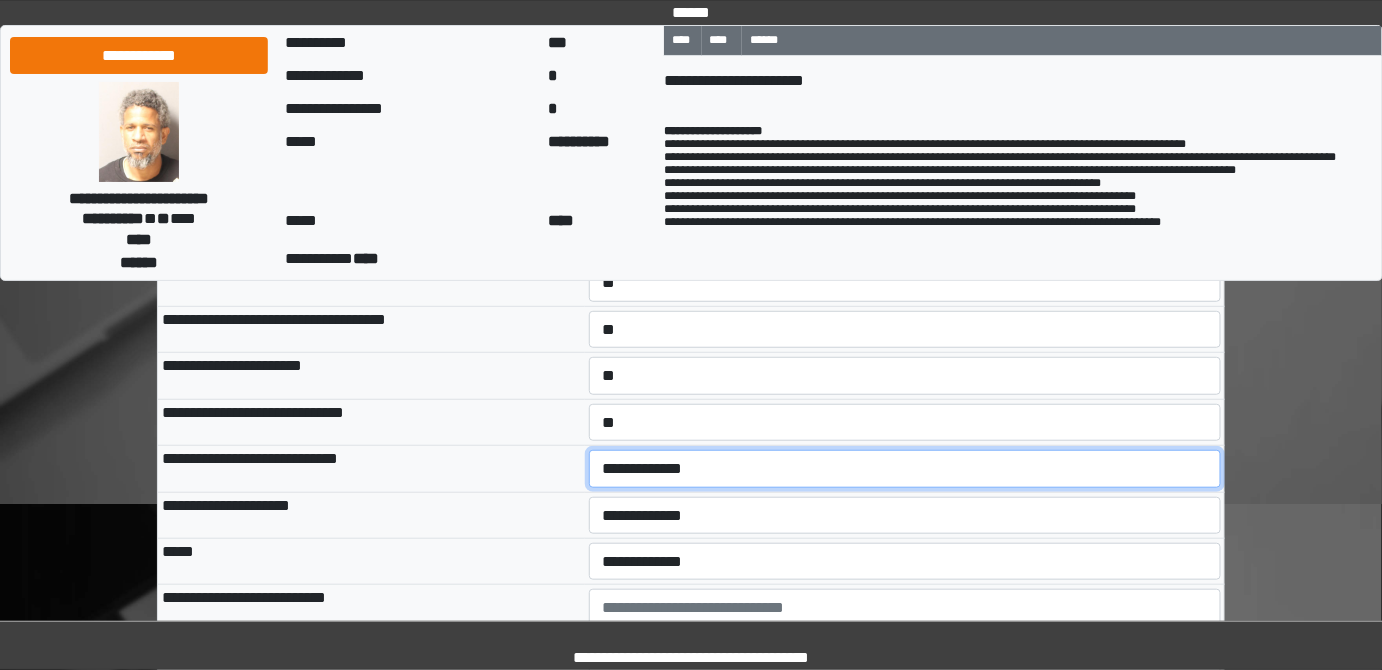 click on "**********" at bounding box center (905, 468) 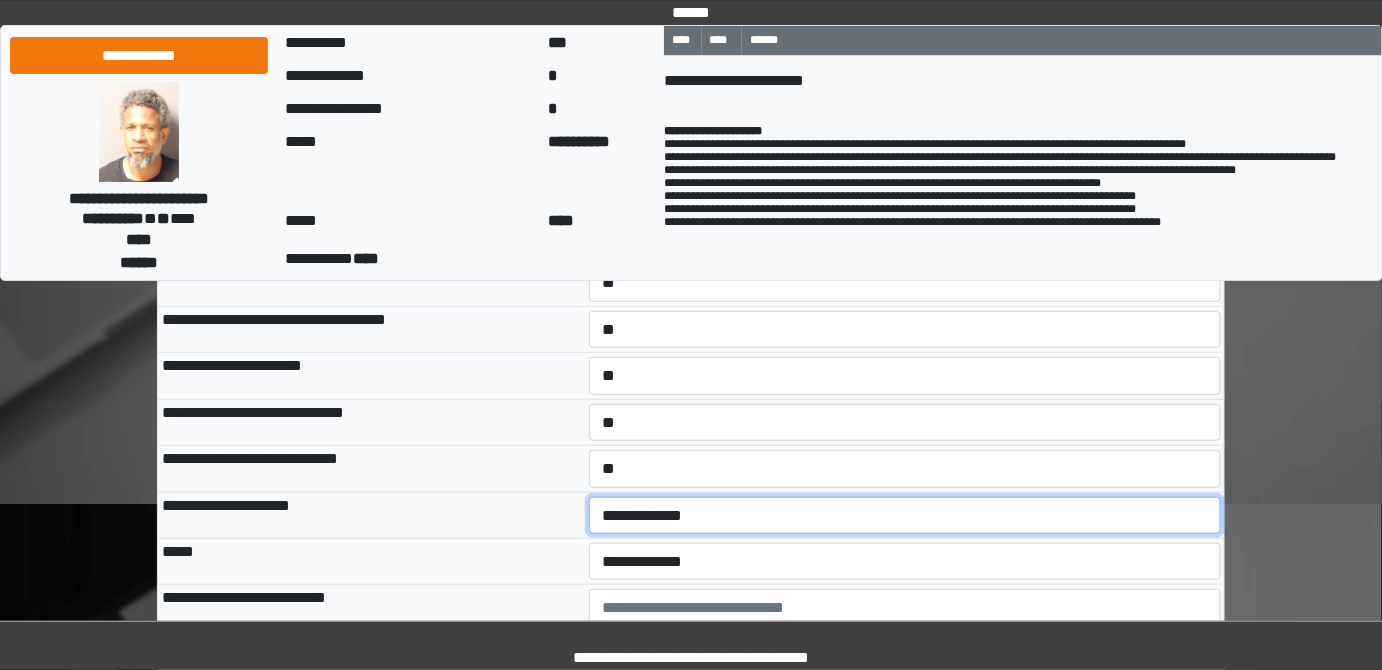 drag, startPoint x: 637, startPoint y: 518, endPoint x: 631, endPoint y: 528, distance: 11.661903 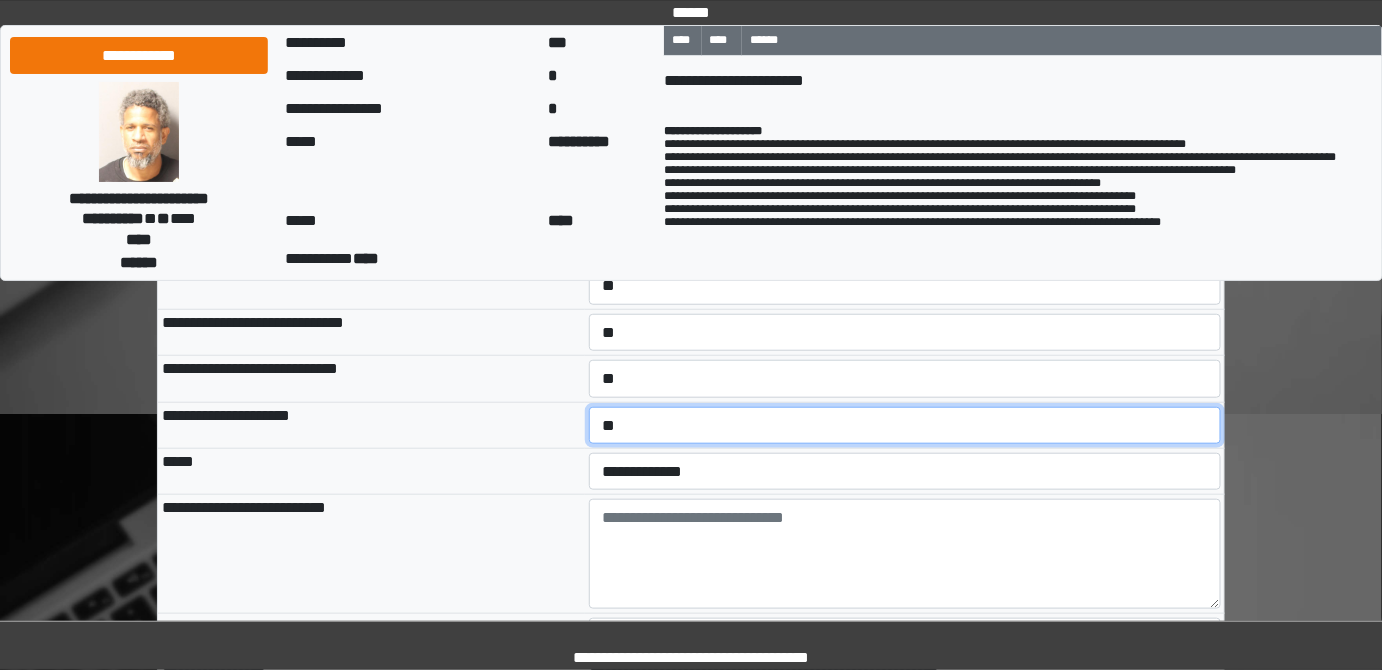 scroll, scrollTop: 363, scrollLeft: 0, axis: vertical 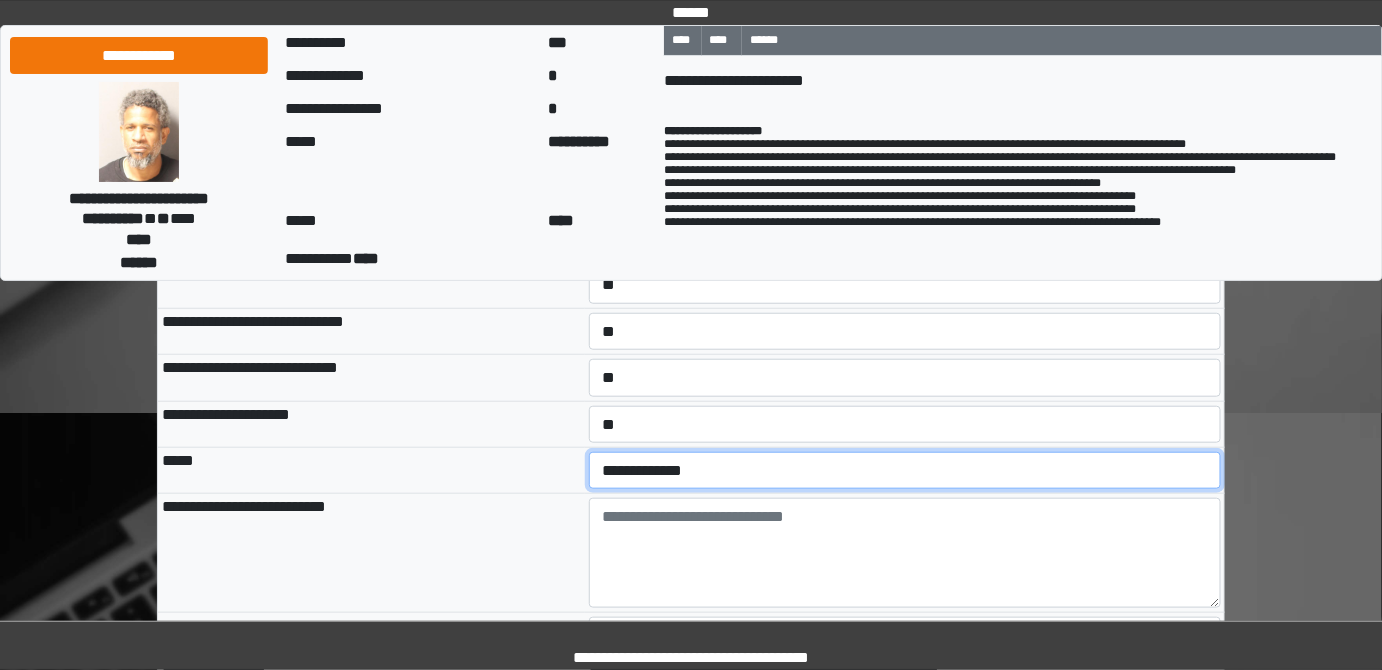 click on "**********" at bounding box center [905, 470] 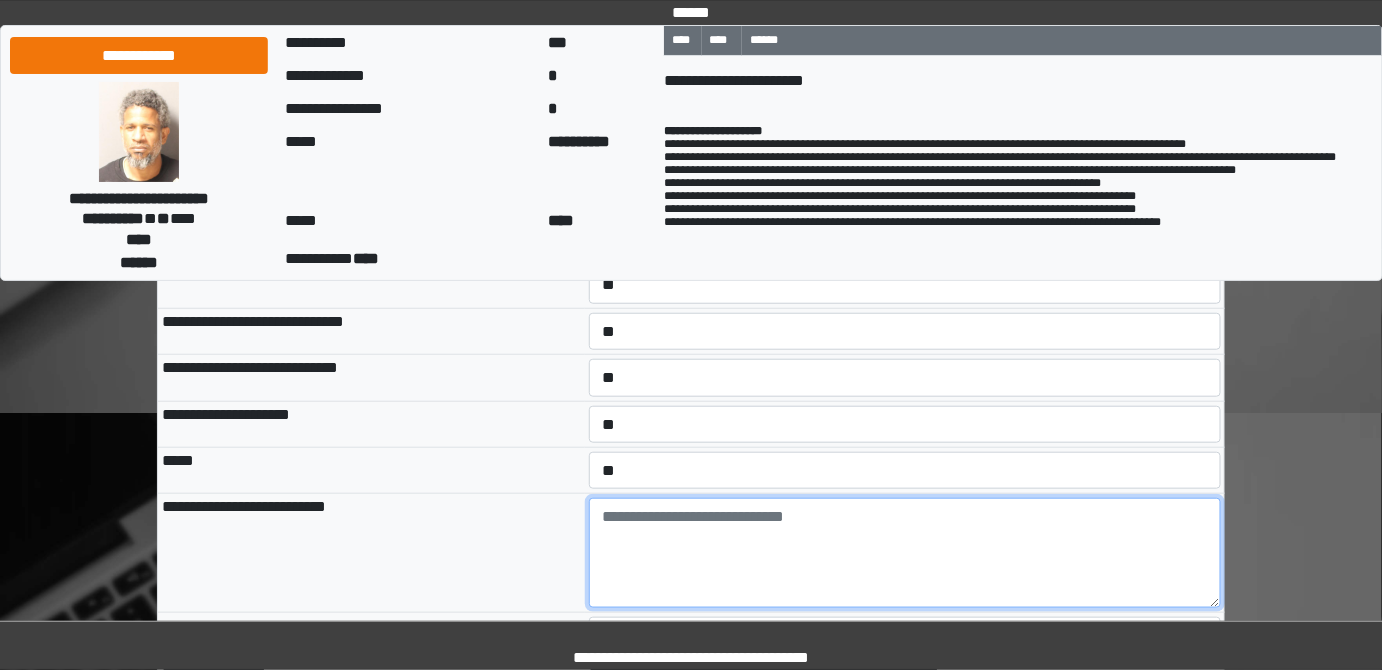click at bounding box center (905, 553) 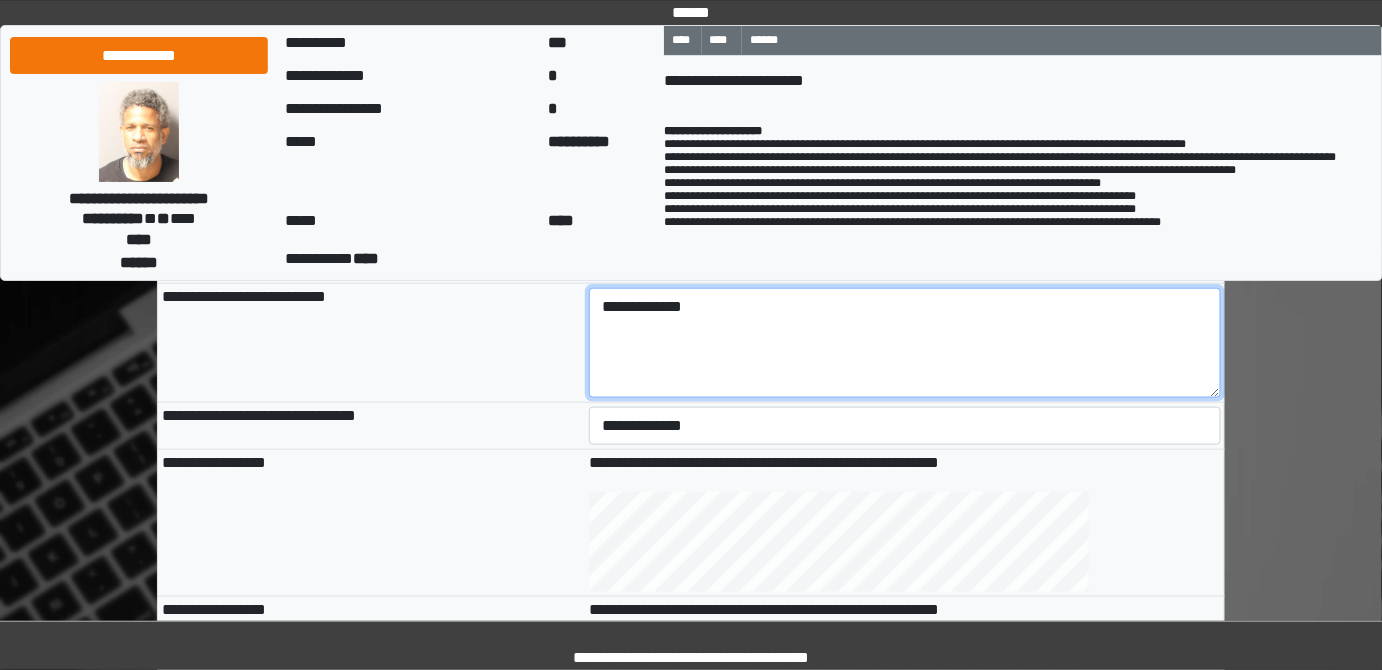 scroll, scrollTop: 636, scrollLeft: 0, axis: vertical 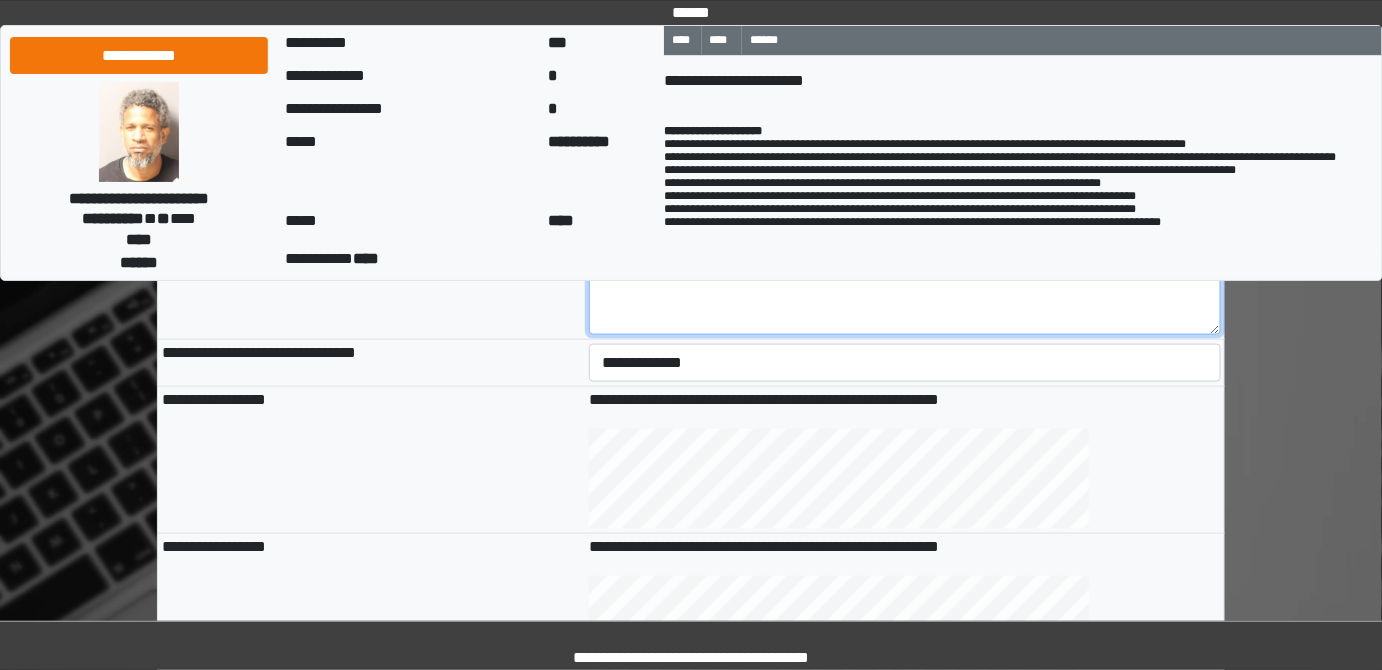 type on "**********" 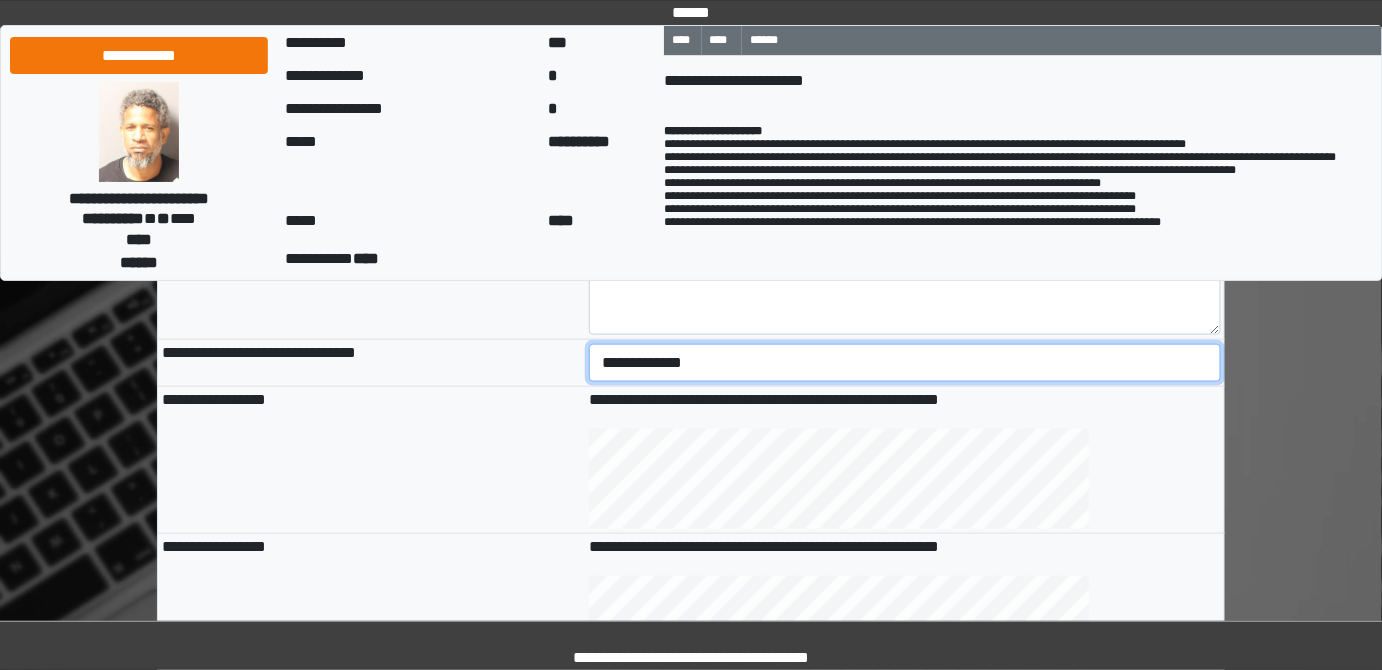 click on "**********" at bounding box center [905, 362] 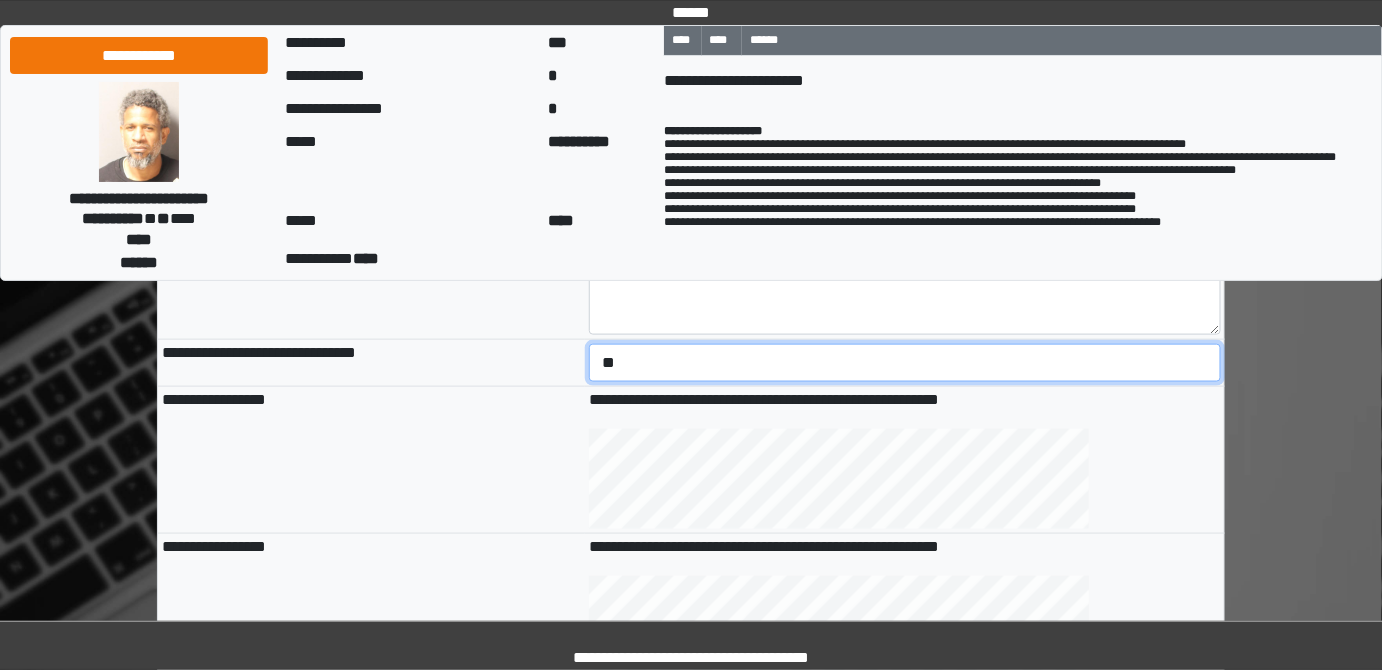 click on "**********" at bounding box center (905, 362) 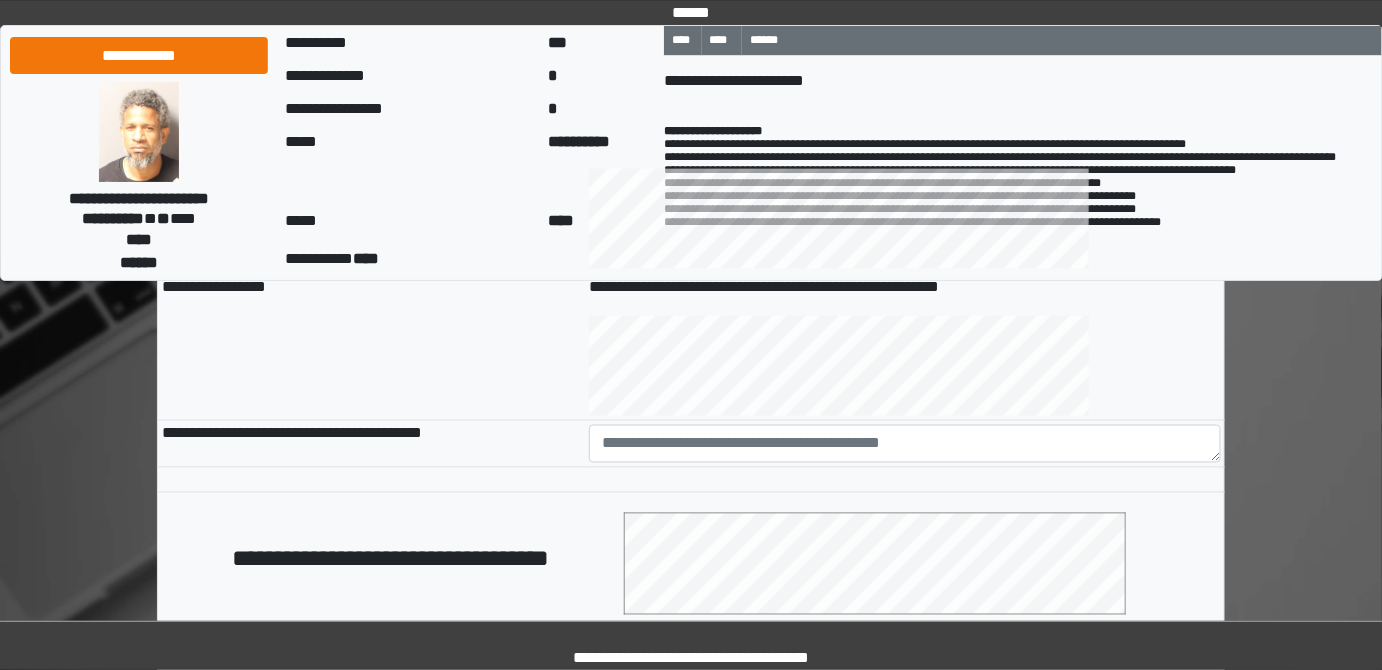 scroll, scrollTop: 1000, scrollLeft: 0, axis: vertical 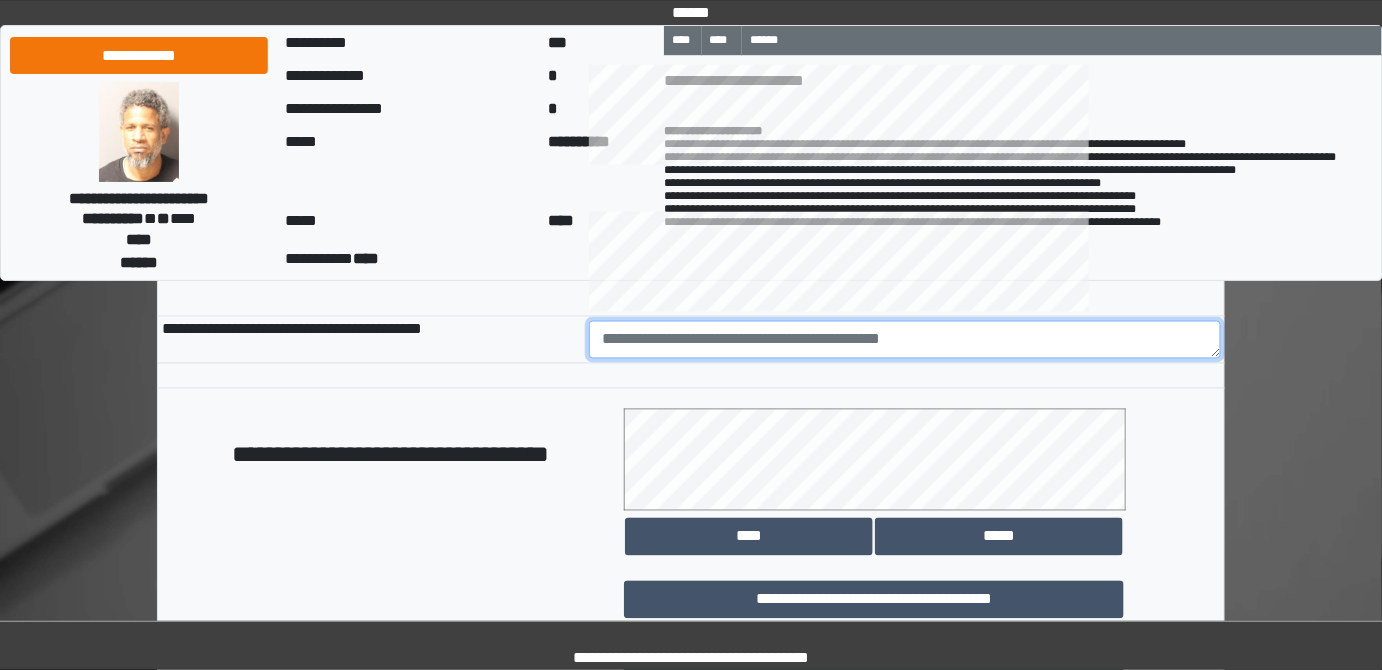 click at bounding box center [905, 340] 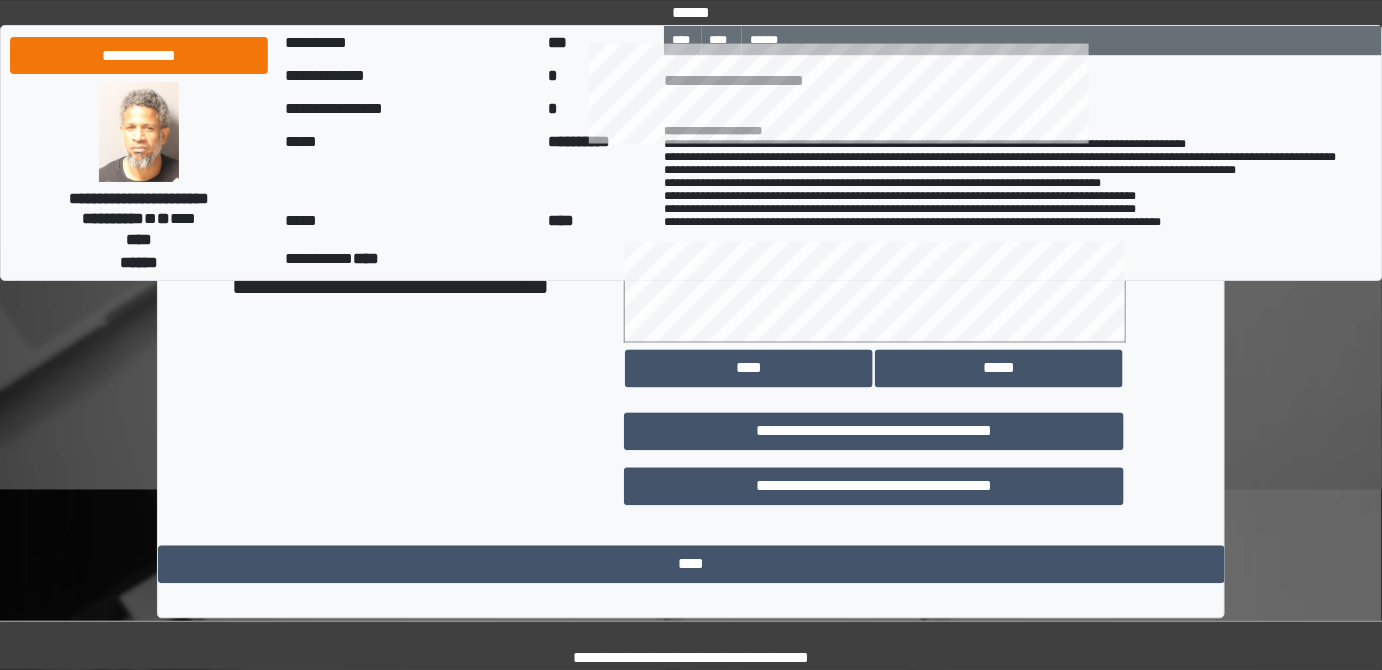 scroll, scrollTop: 1180, scrollLeft: 0, axis: vertical 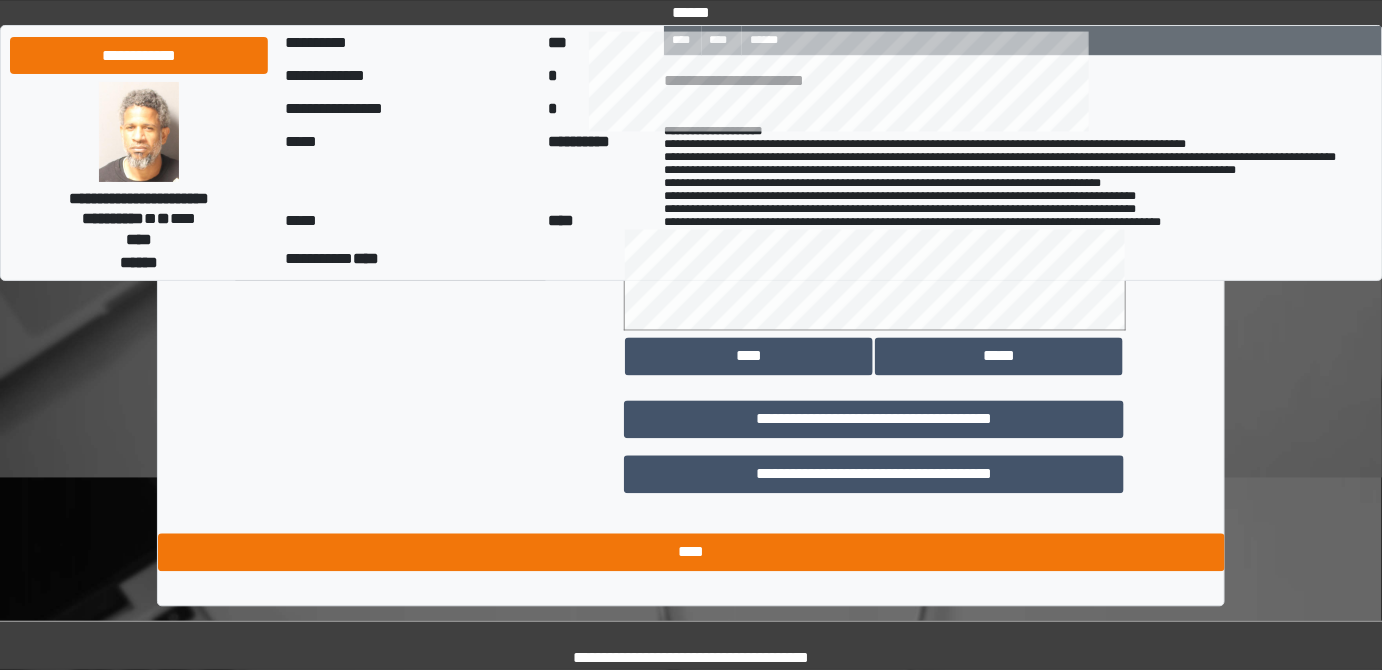 type on "**********" 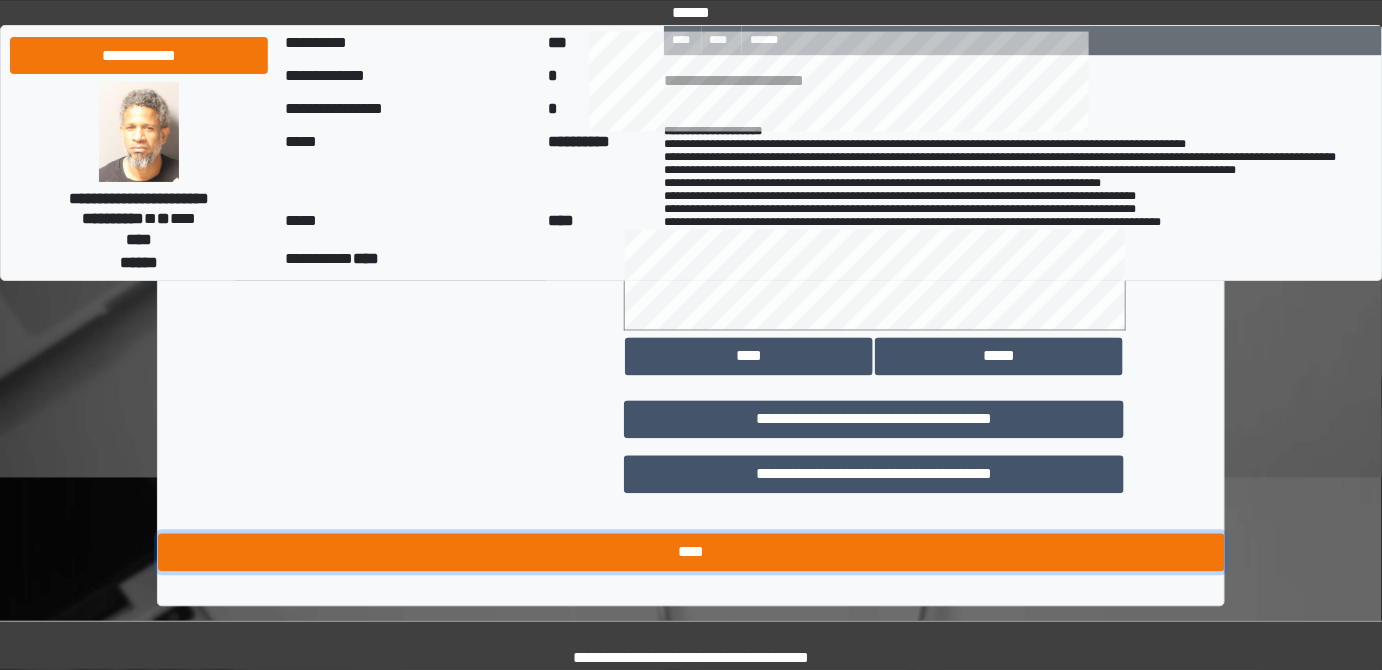 click on "****" at bounding box center (691, 553) 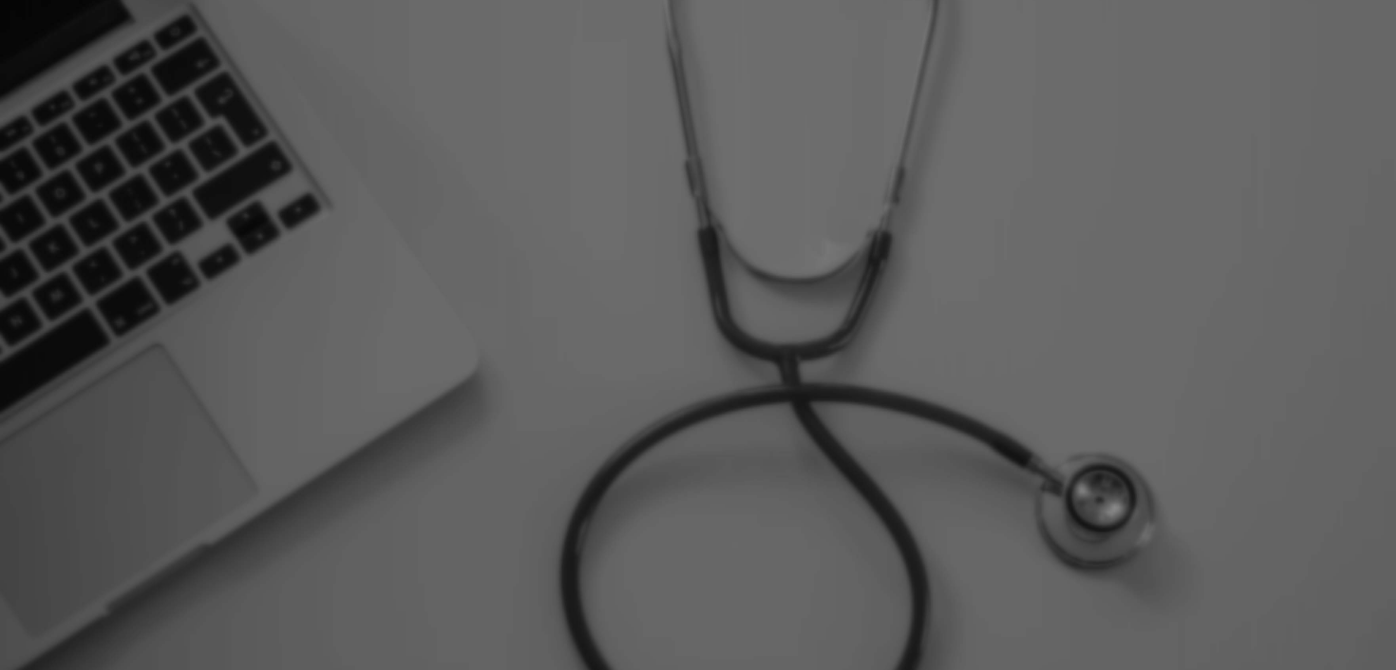 scroll, scrollTop: 0, scrollLeft: 0, axis: both 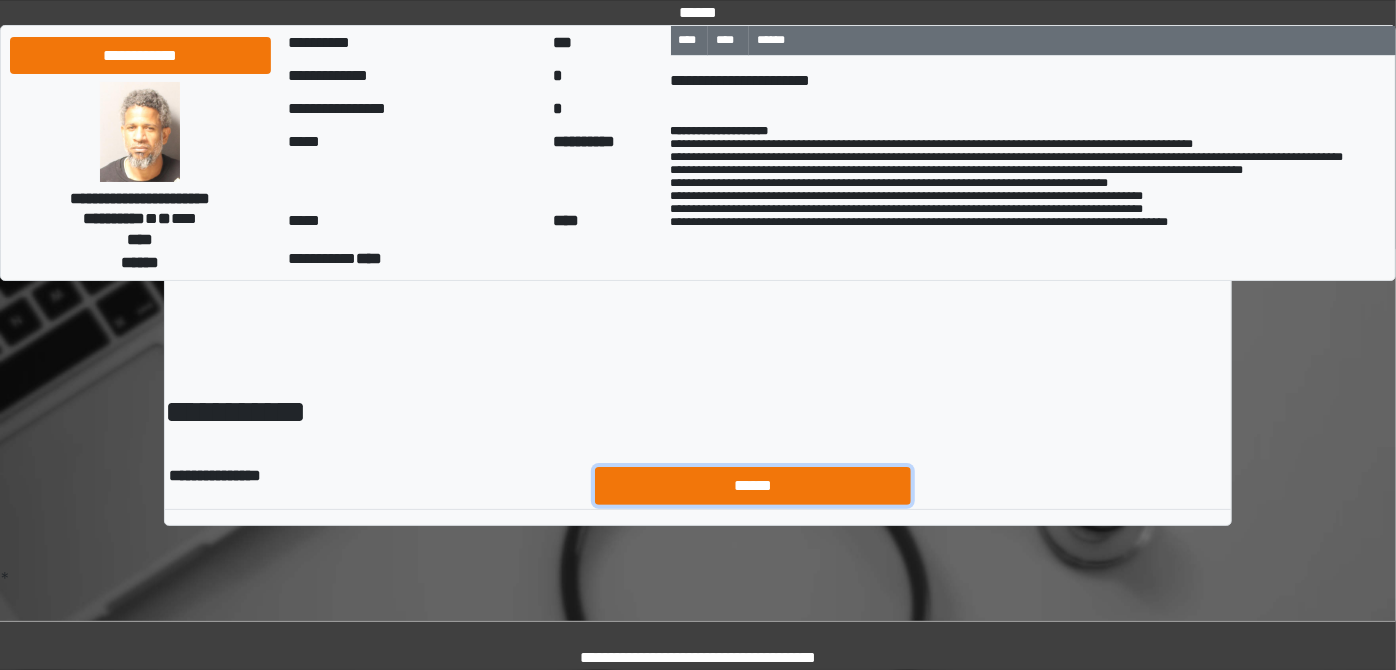 click on "******" at bounding box center [753, 485] 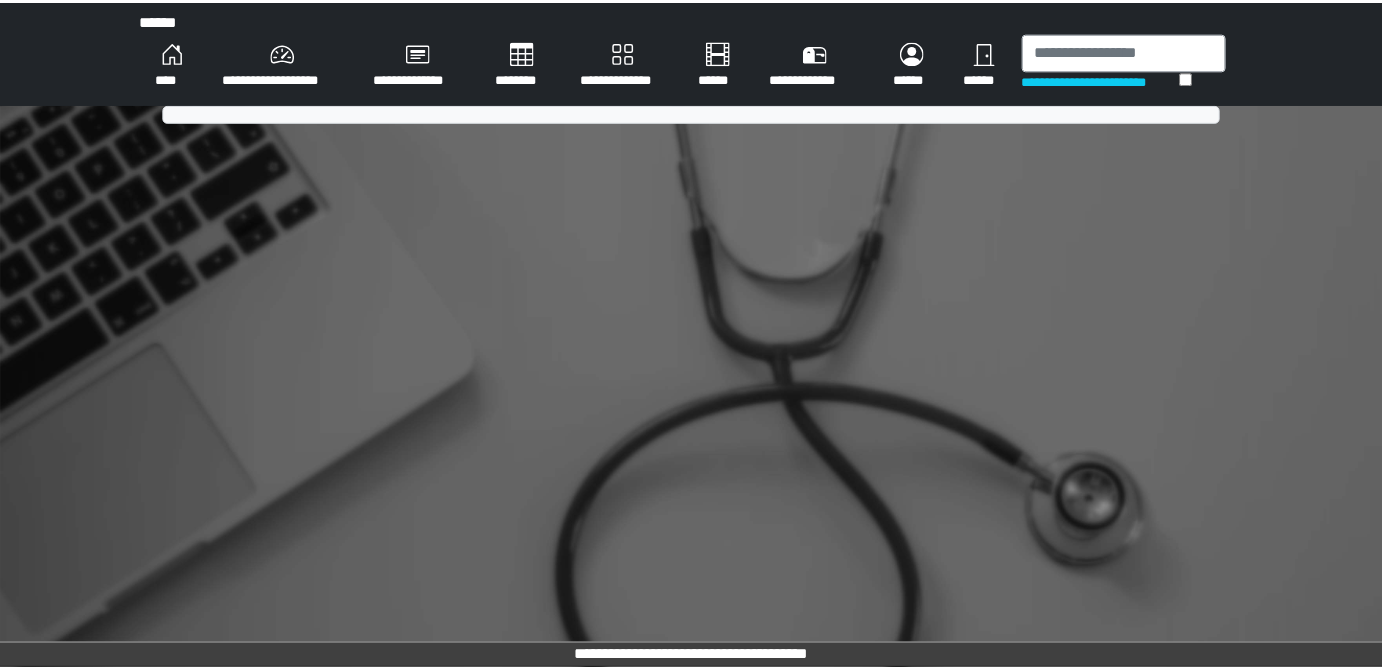 scroll, scrollTop: 0, scrollLeft: 0, axis: both 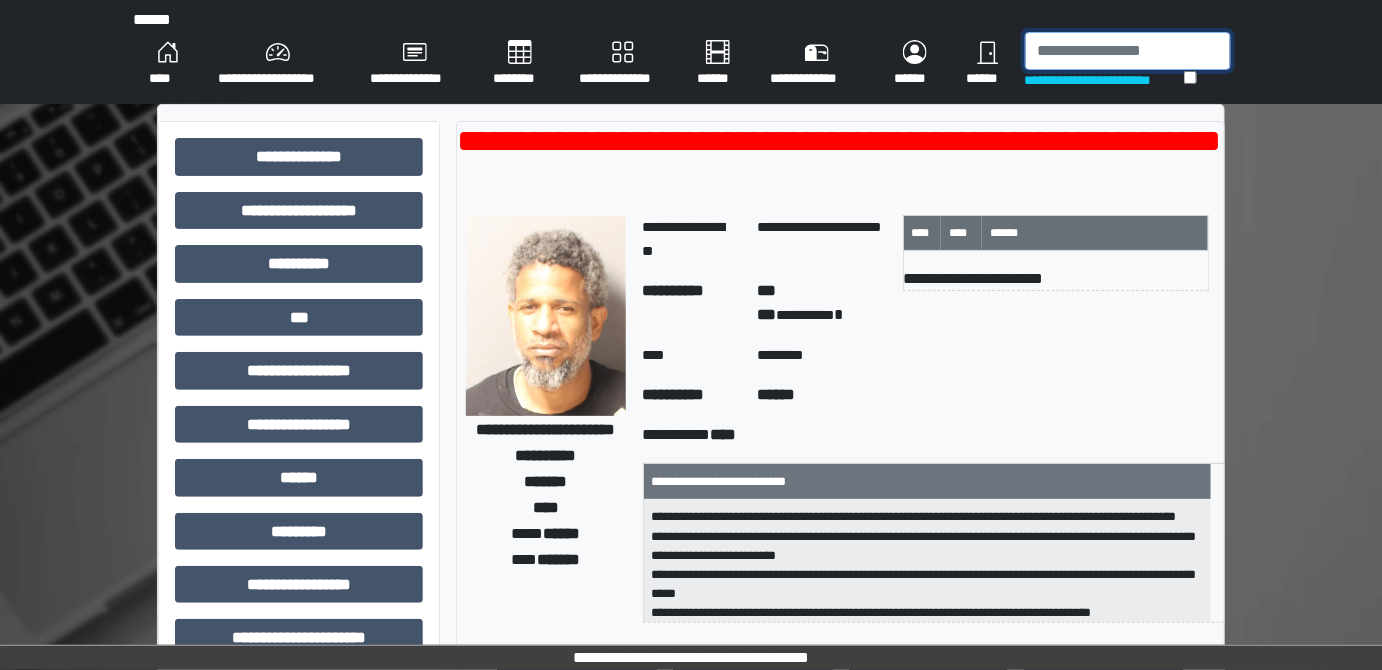 click at bounding box center [1128, 51] 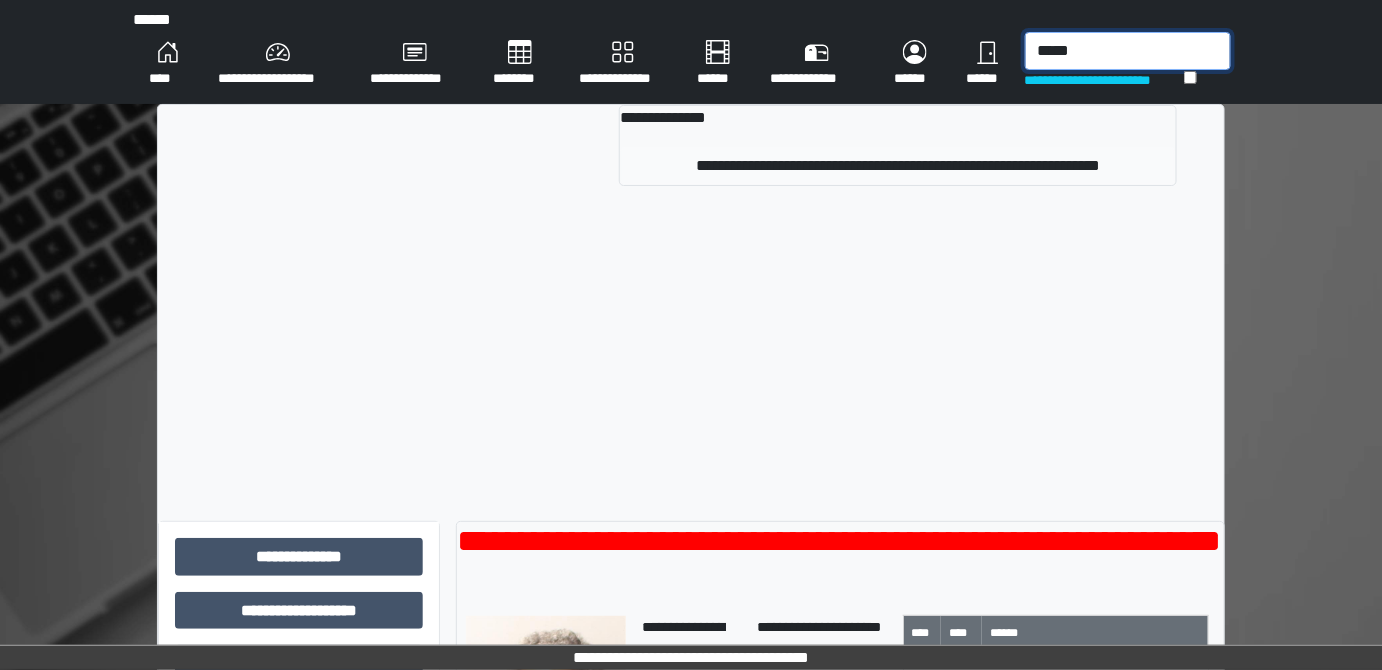 type on "*****" 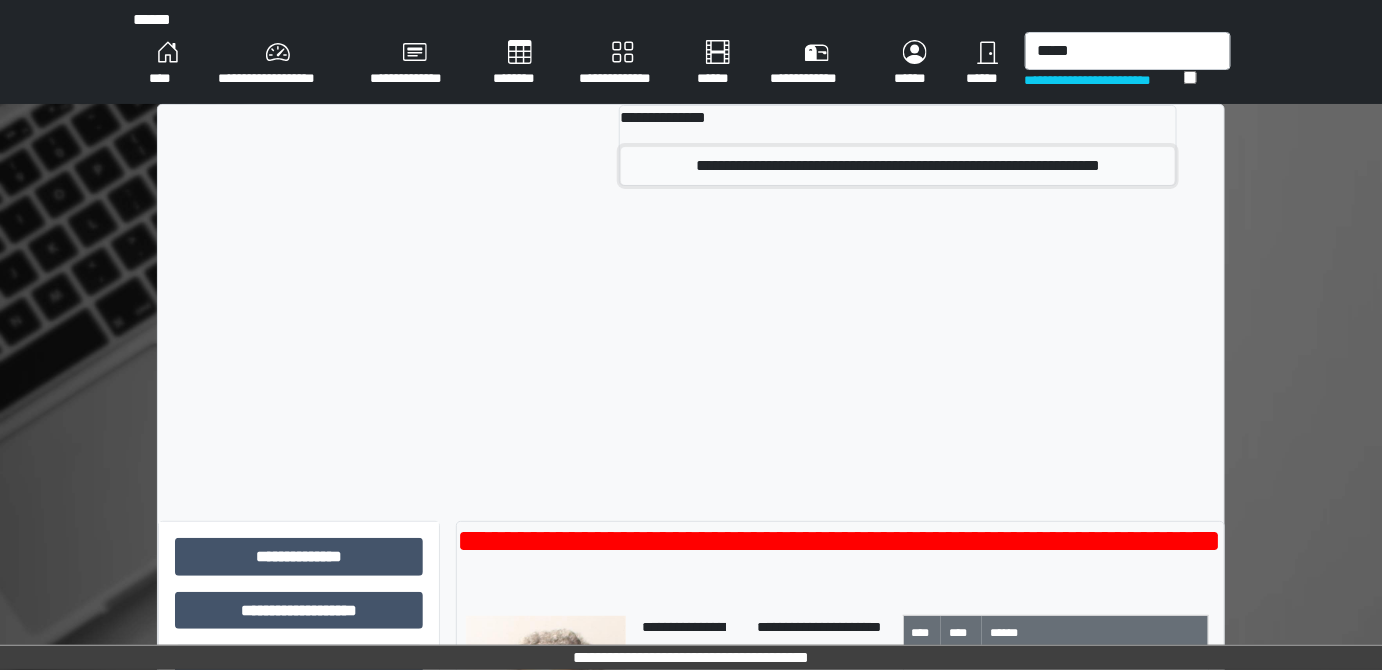 click on "**********" at bounding box center (897, 166) 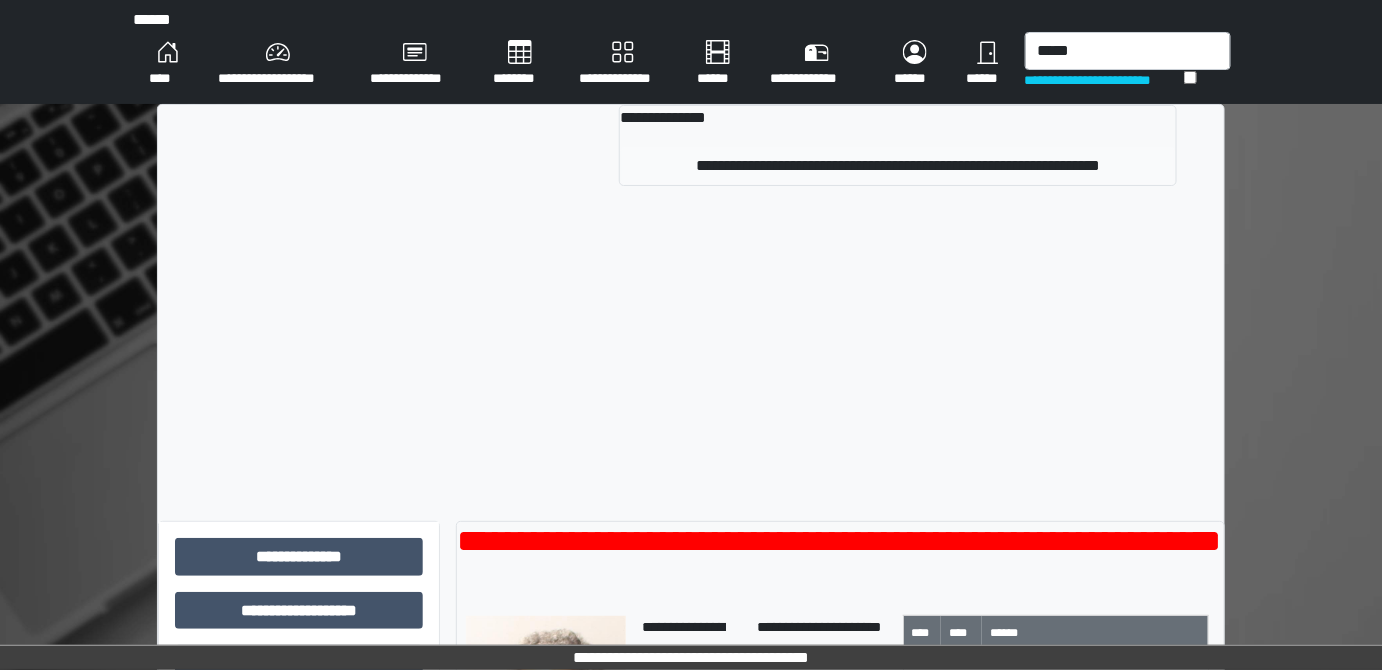 type 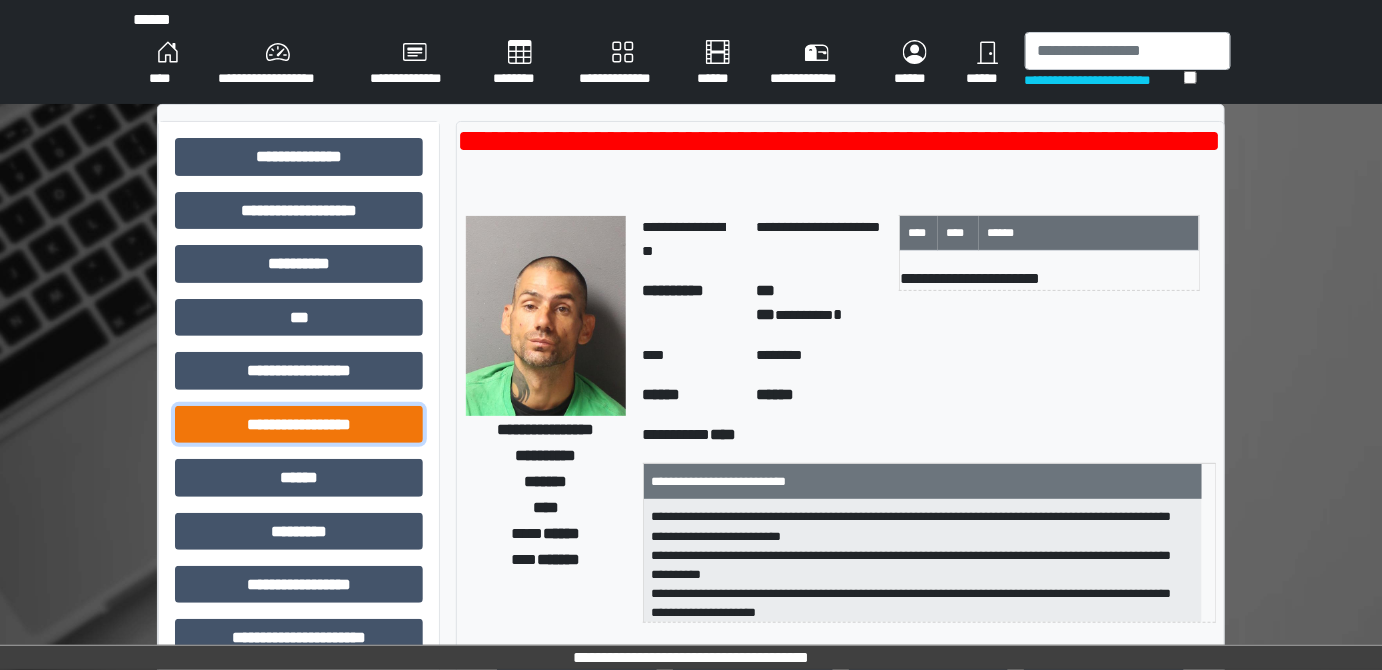 click on "**********" at bounding box center [299, 424] 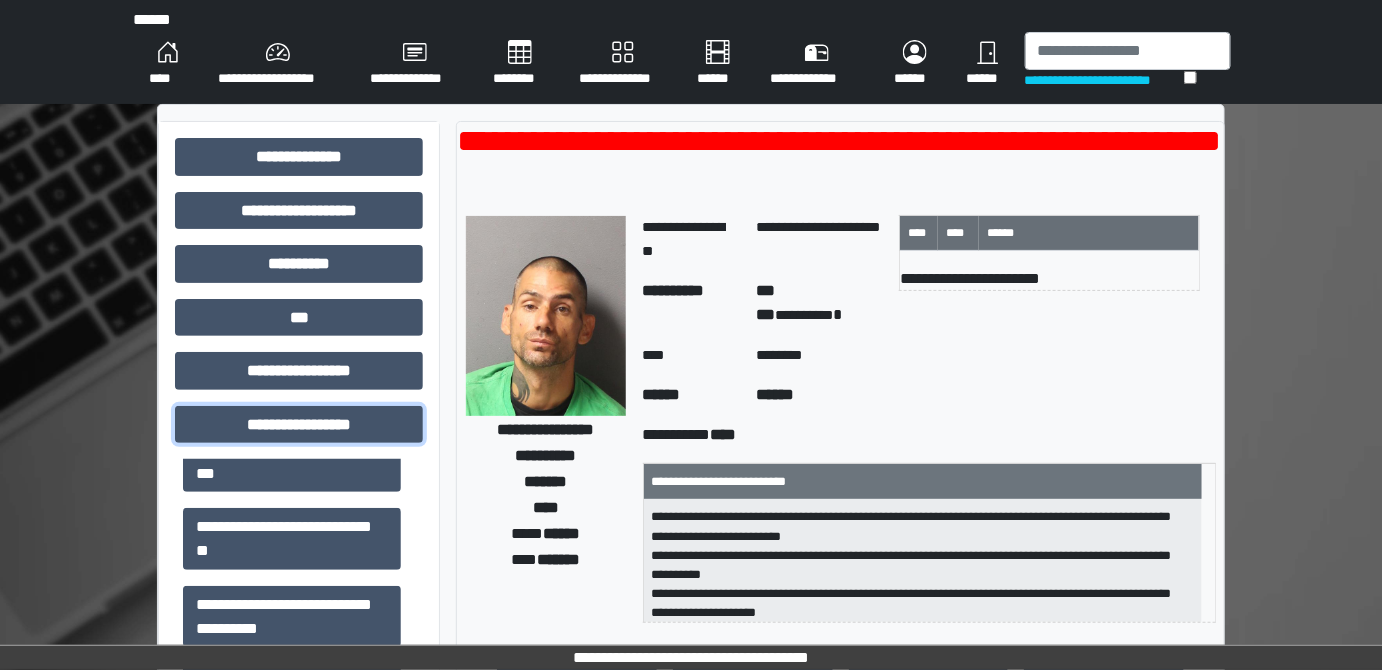 scroll, scrollTop: 454, scrollLeft: 0, axis: vertical 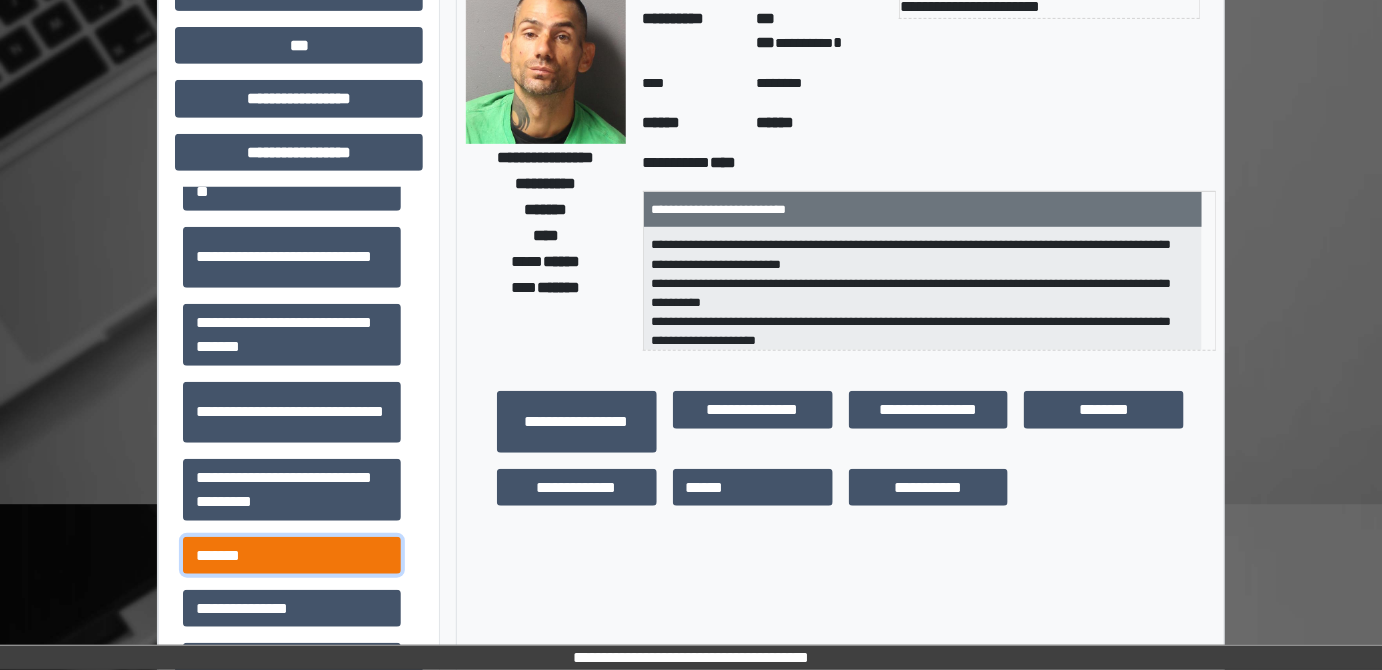 click on "*******" at bounding box center (292, 555) 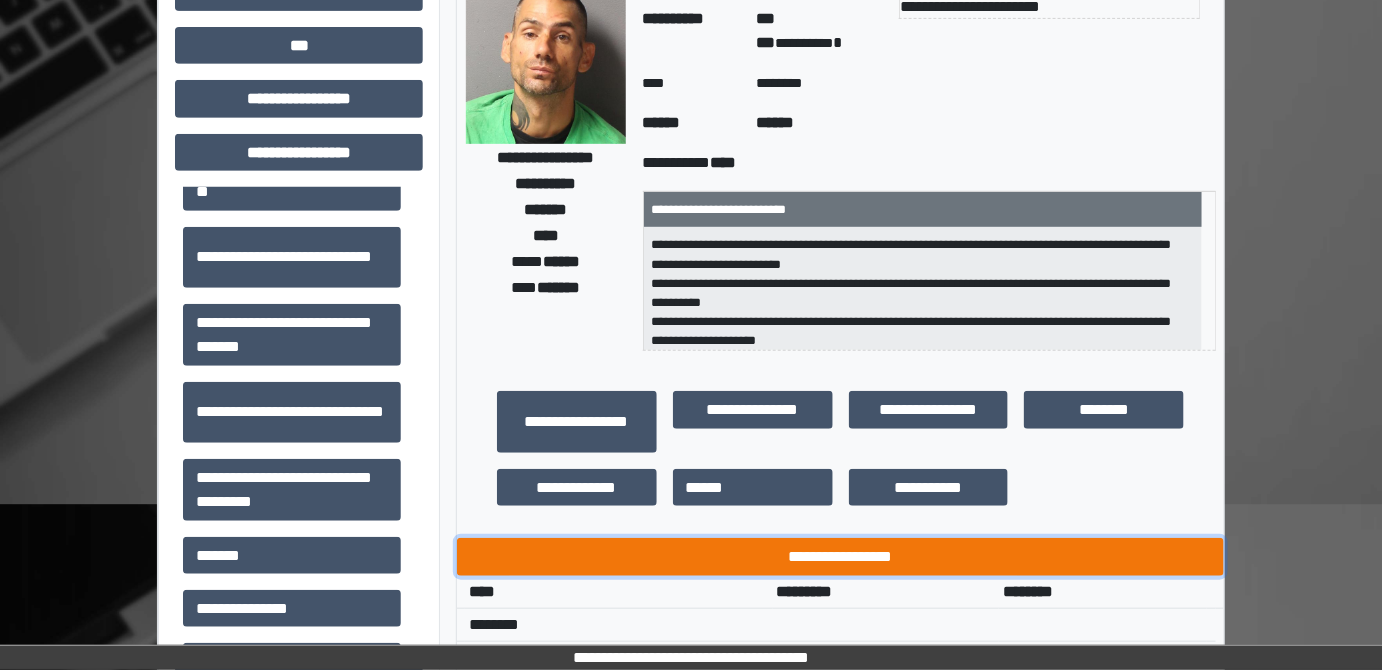 click on "**********" at bounding box center [841, 556] 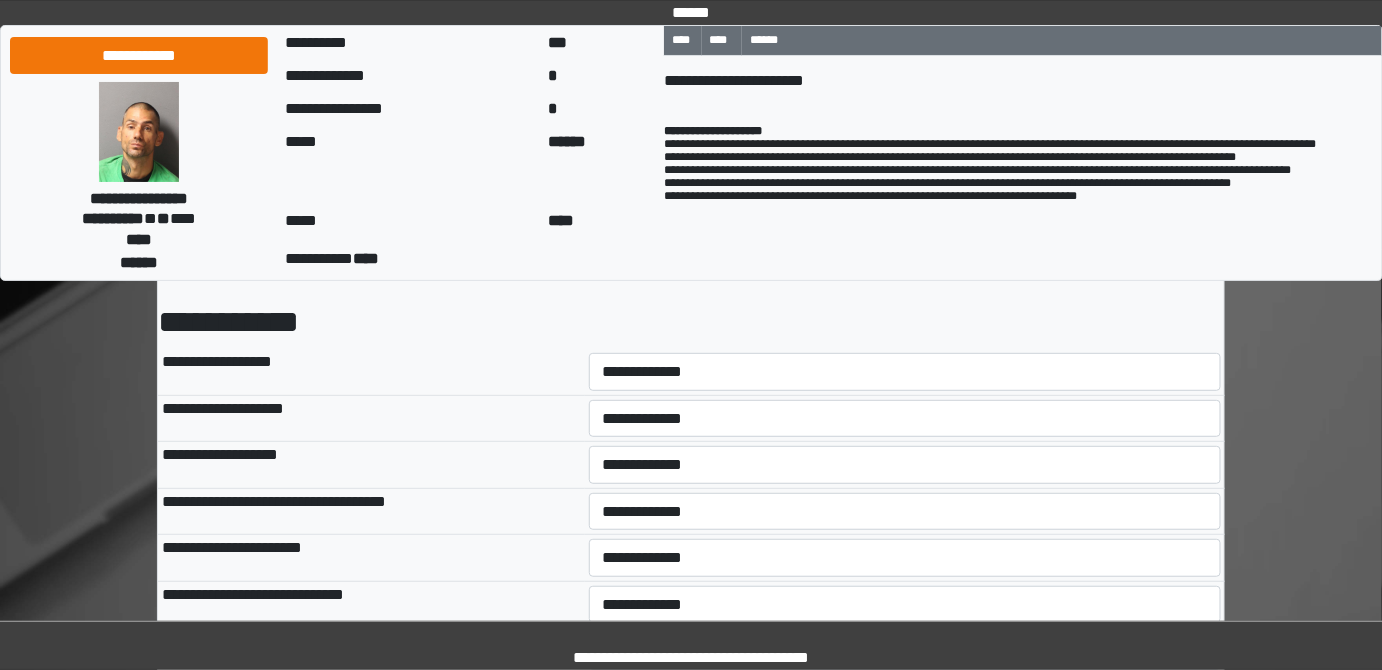 scroll, scrollTop: 181, scrollLeft: 0, axis: vertical 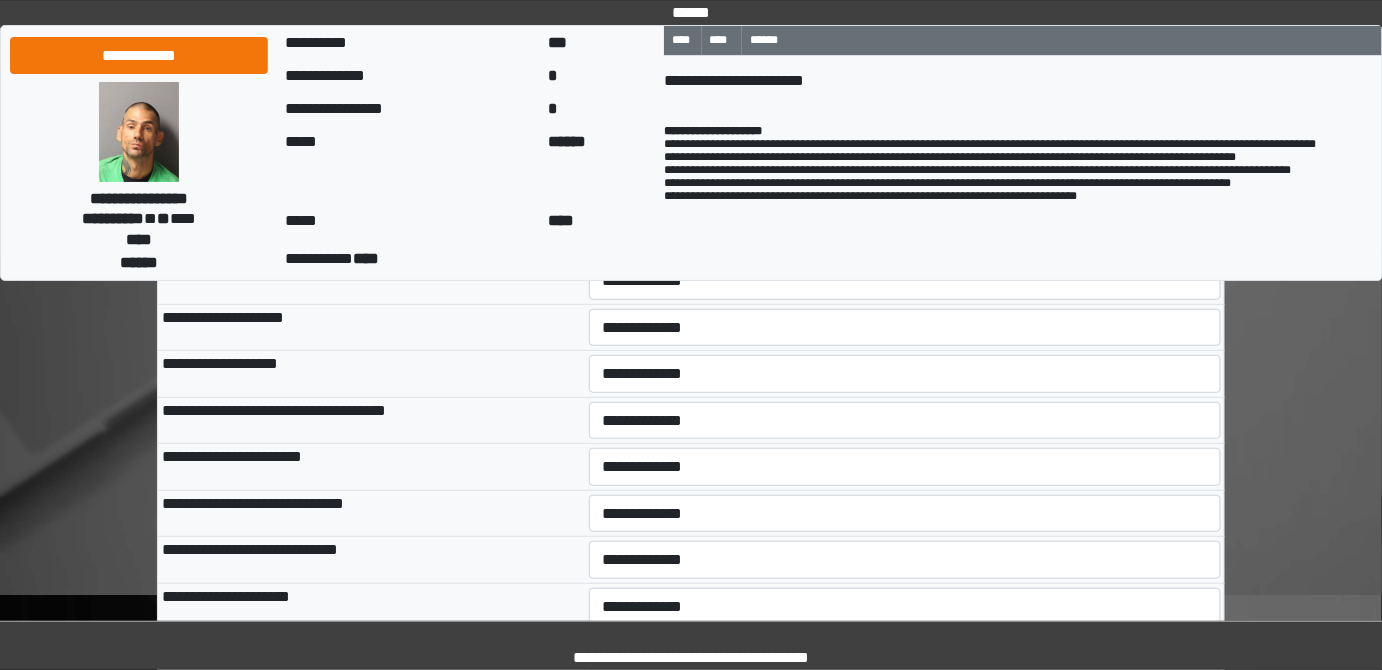 click on "**********" at bounding box center (905, 280) 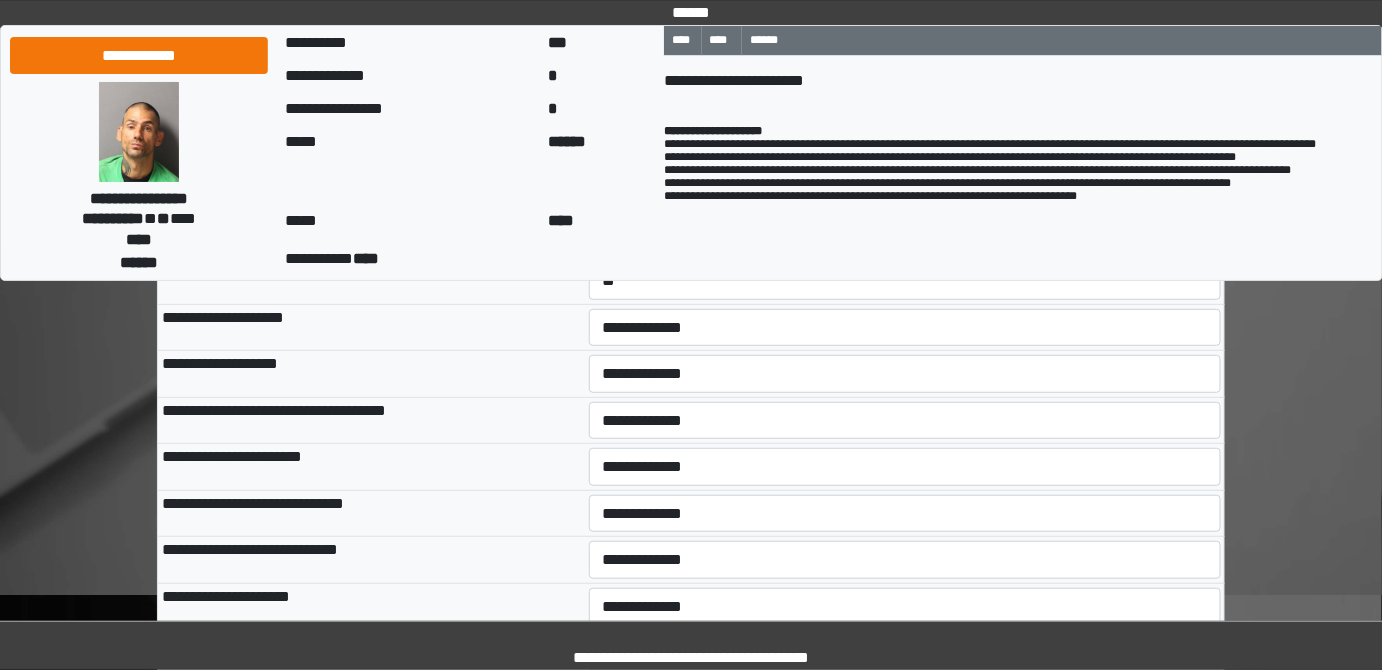 click on "**********" at bounding box center [905, 280] 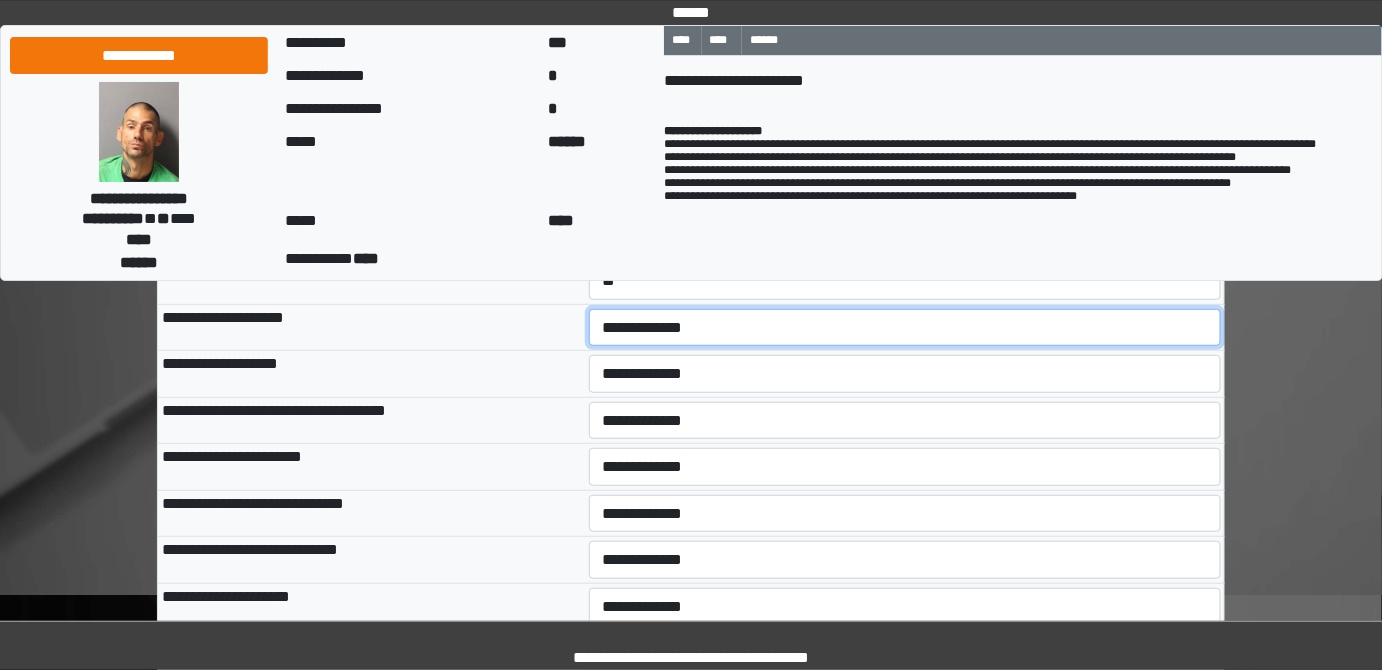 drag, startPoint x: 642, startPoint y: 328, endPoint x: 642, endPoint y: 342, distance: 14 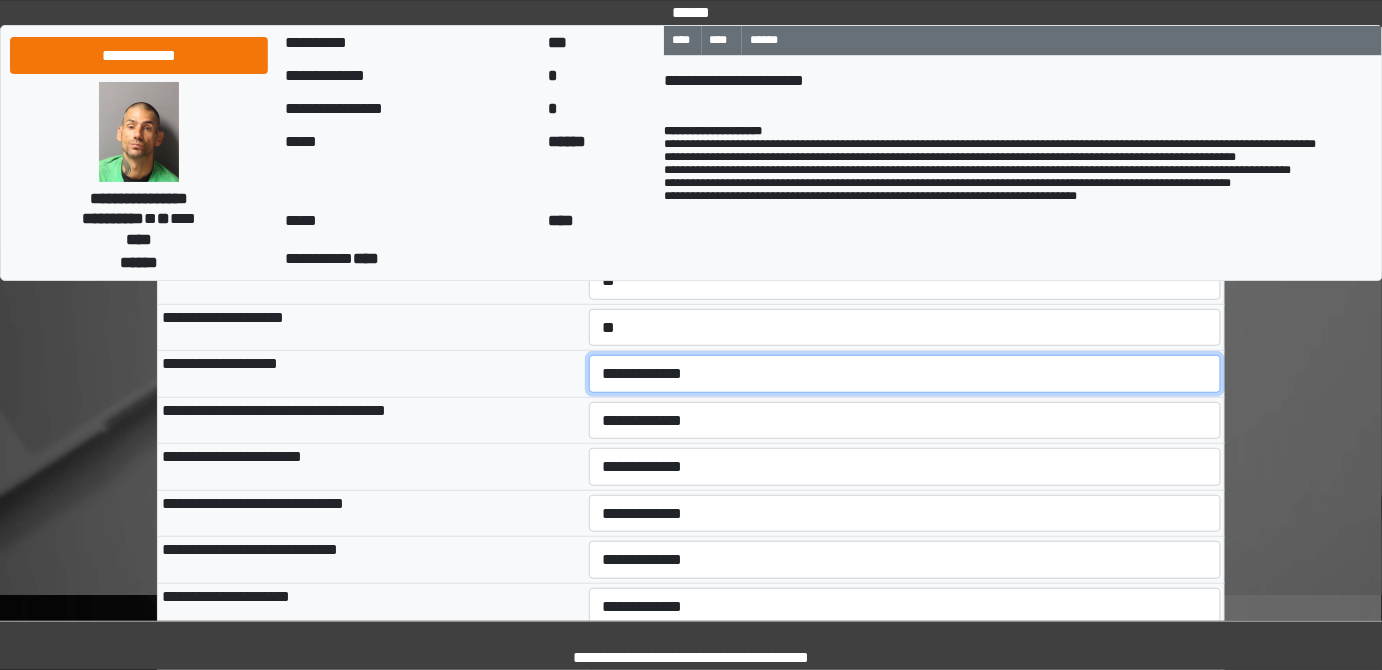 drag, startPoint x: 636, startPoint y: 374, endPoint x: 637, endPoint y: 390, distance: 16.03122 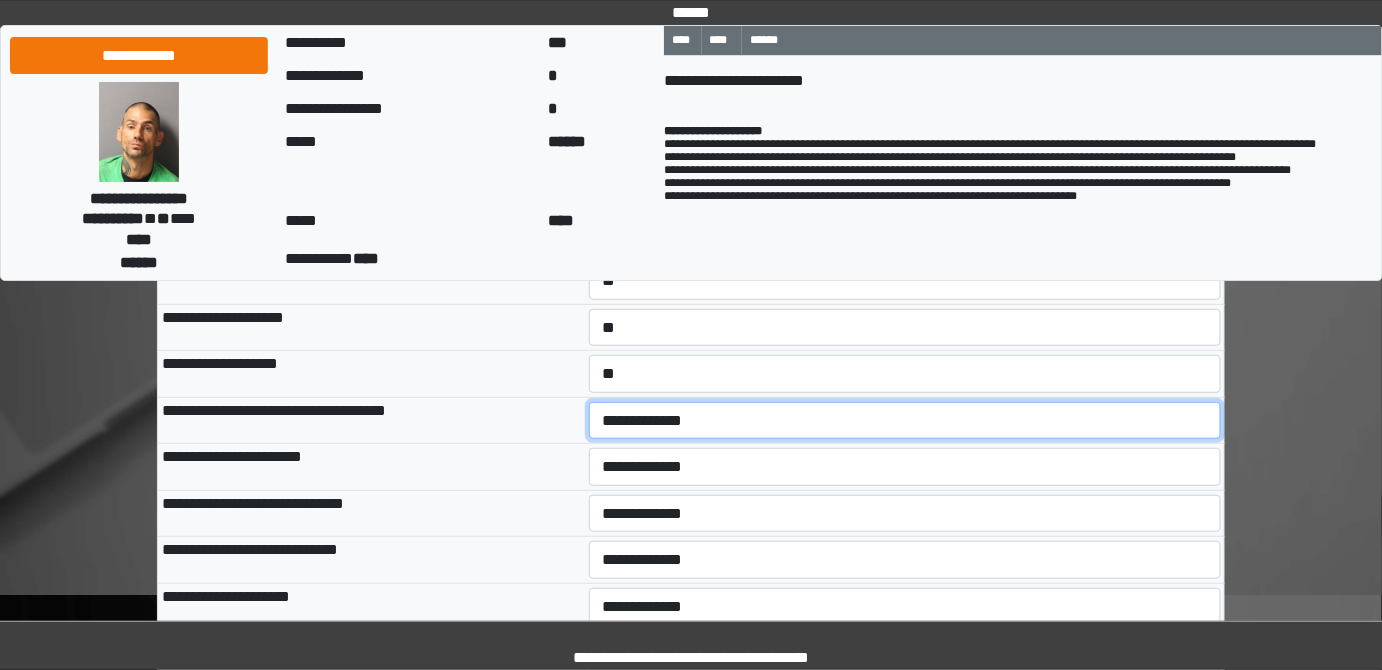 click on "**********" at bounding box center (905, 420) 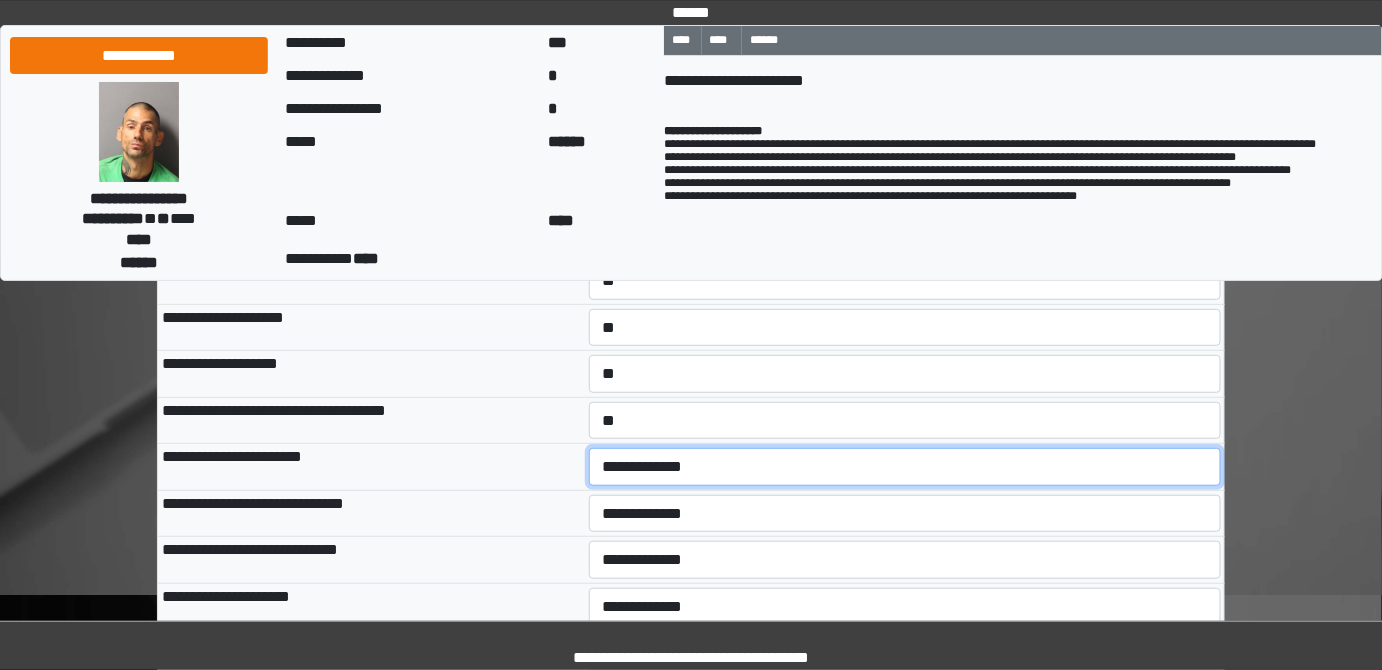 drag, startPoint x: 637, startPoint y: 464, endPoint x: 633, endPoint y: 478, distance: 14.56022 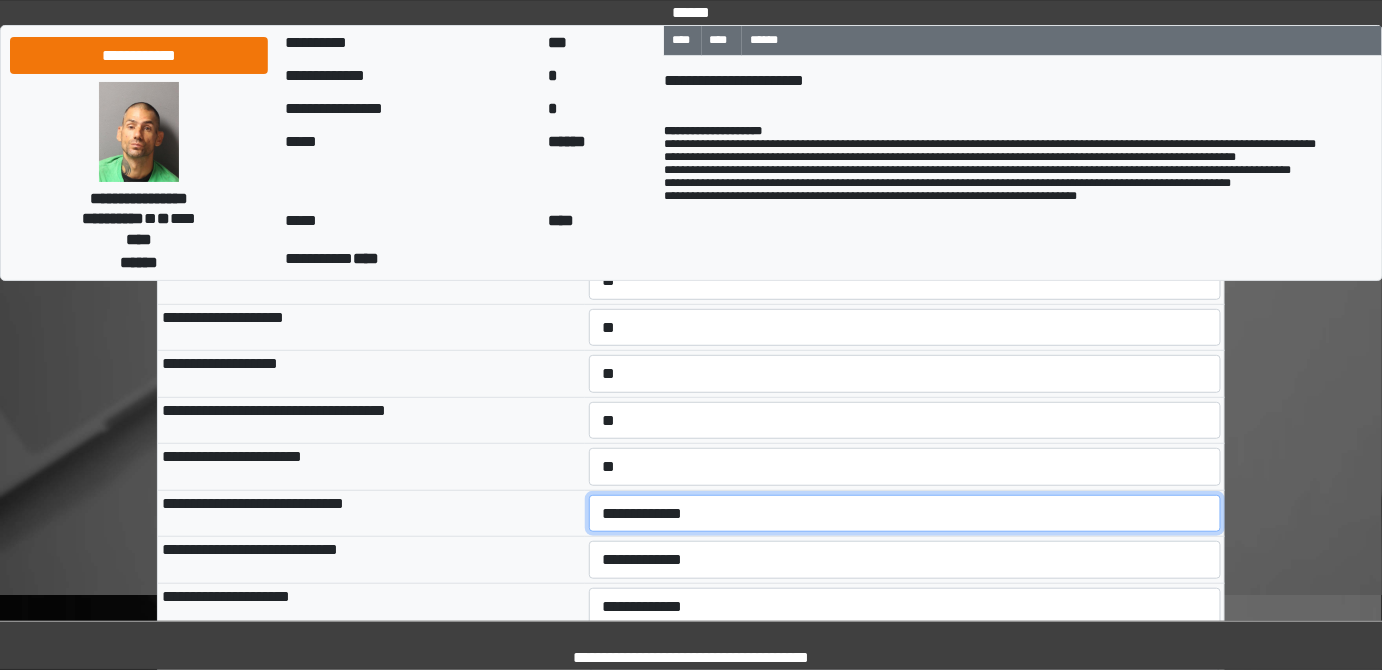 click on "**********" at bounding box center (905, 513) 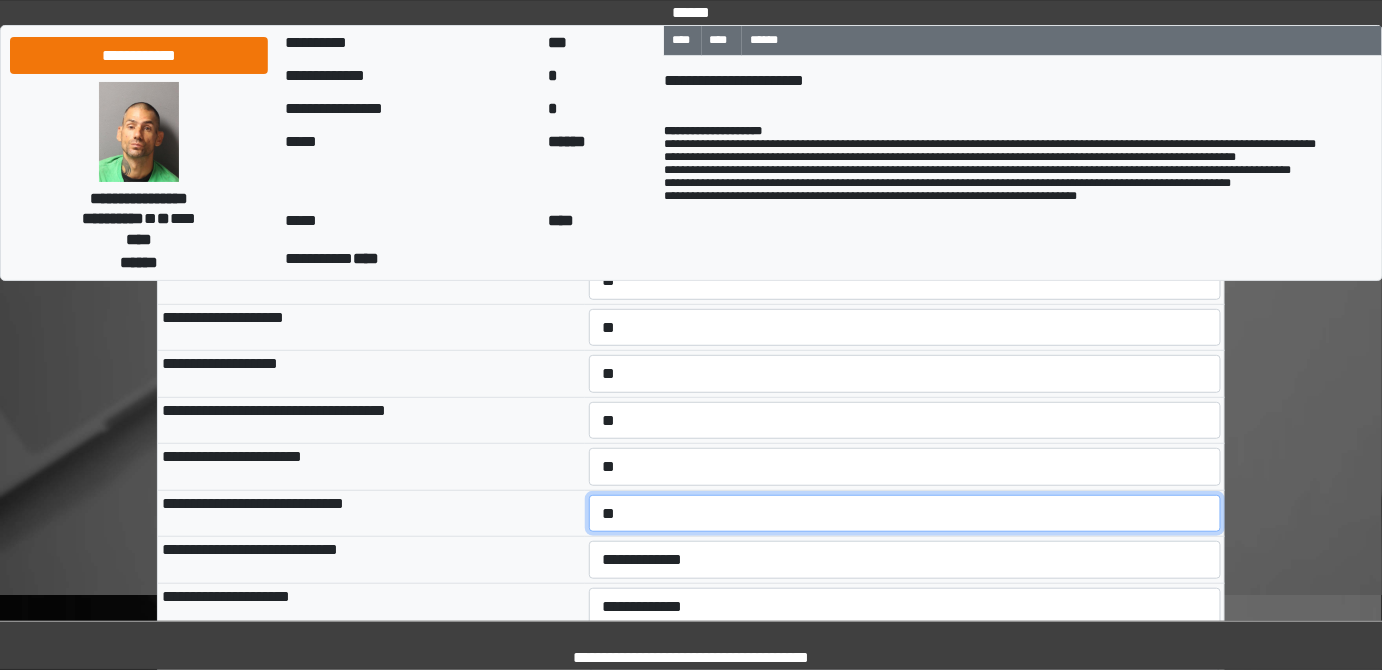 click on "**********" at bounding box center [905, 513] 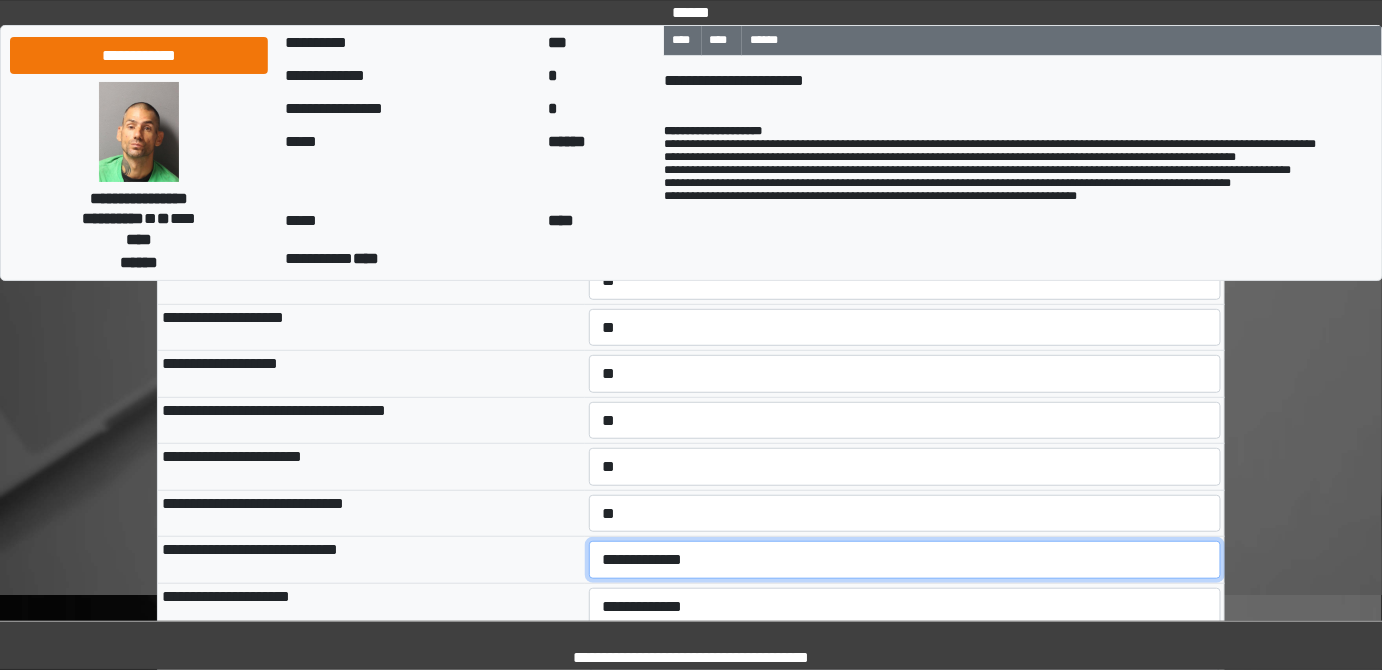 click on "**********" at bounding box center [905, 559] 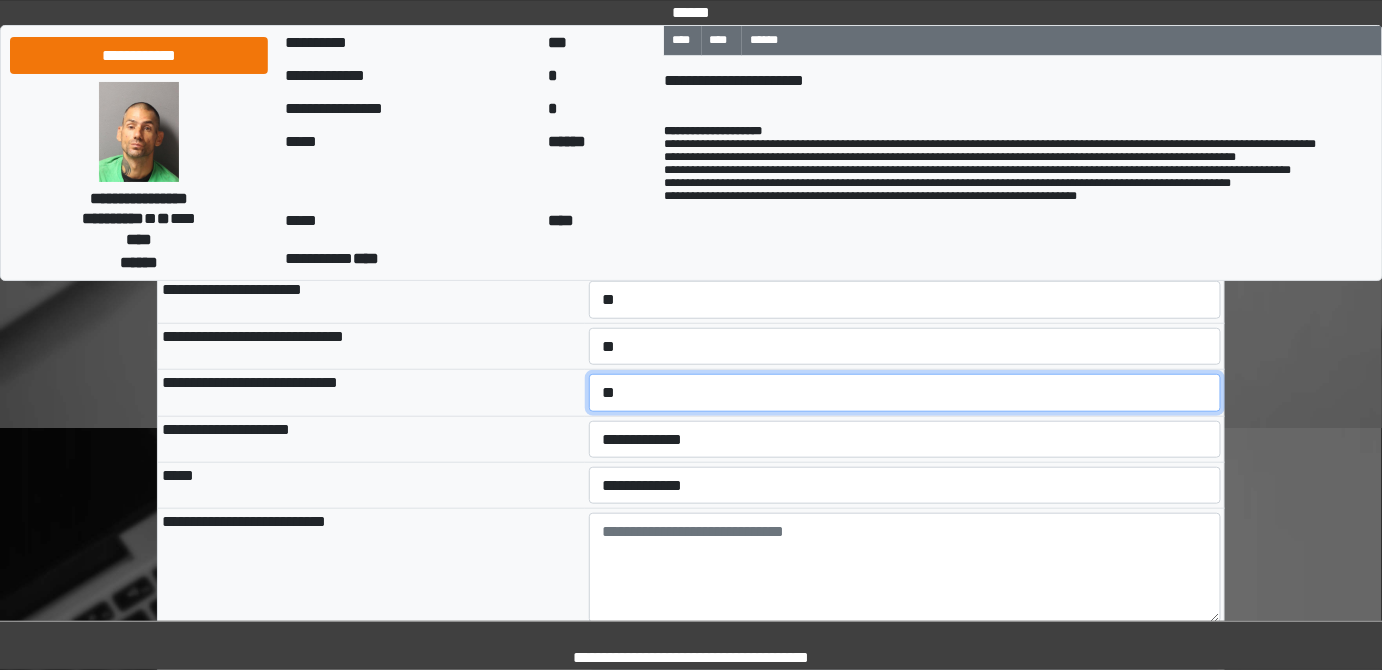 scroll, scrollTop: 363, scrollLeft: 0, axis: vertical 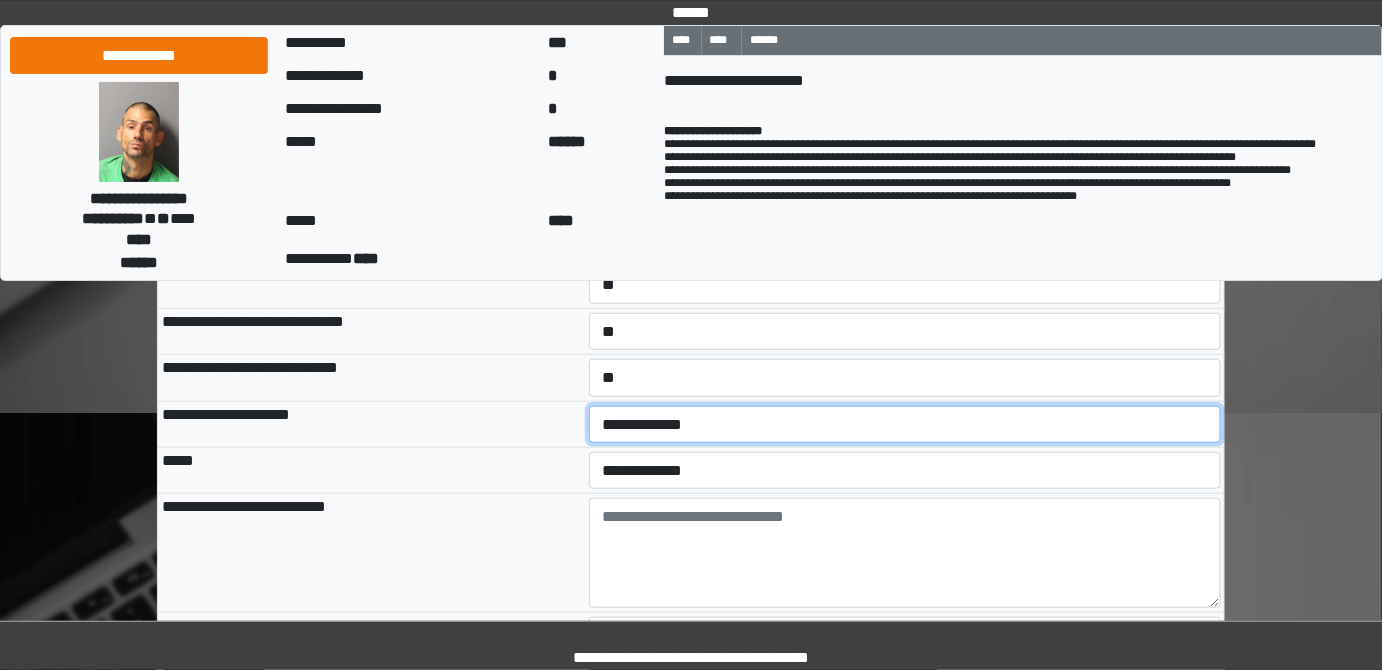 click on "**********" at bounding box center (905, 424) 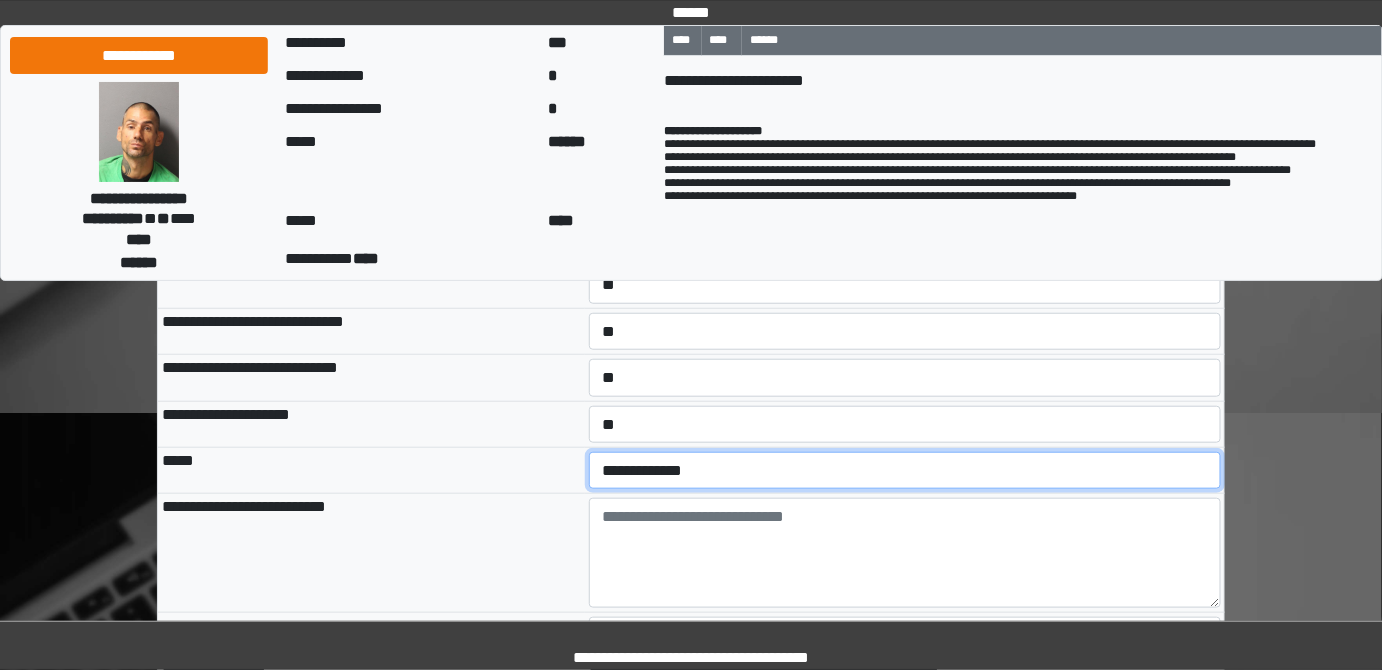 click on "**********" at bounding box center (905, 470) 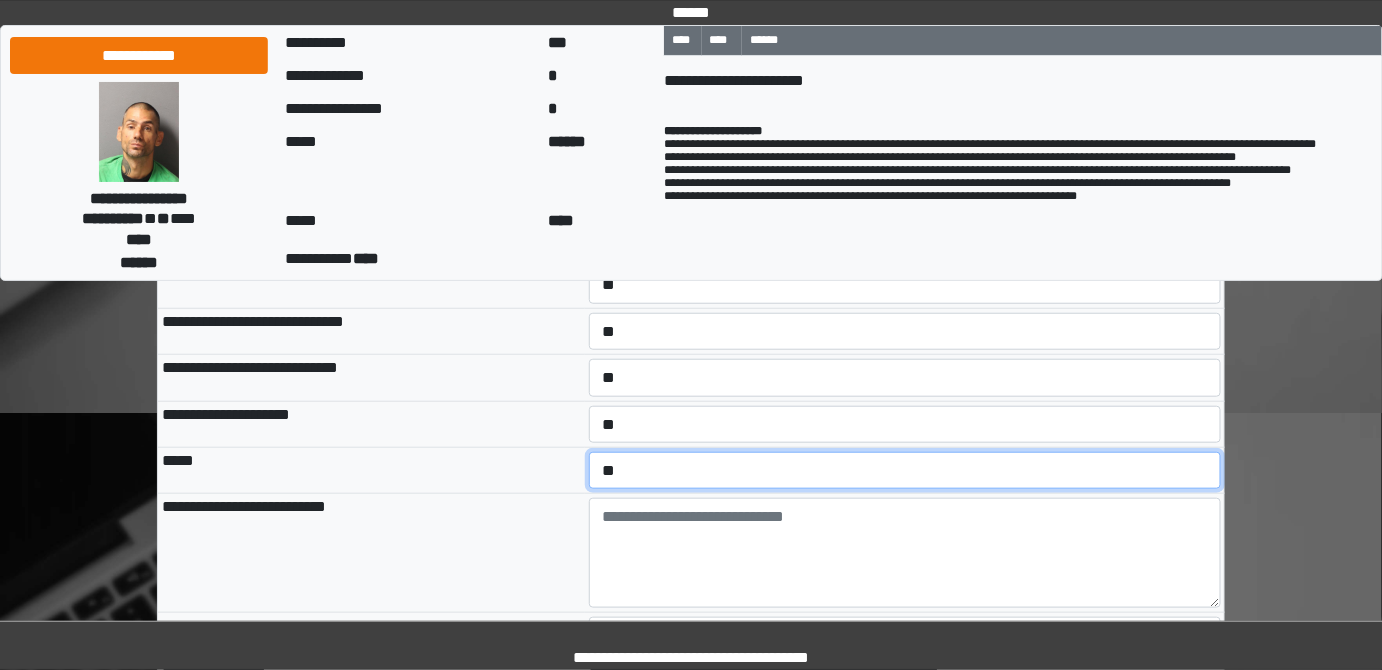 click on "**********" at bounding box center (905, 470) 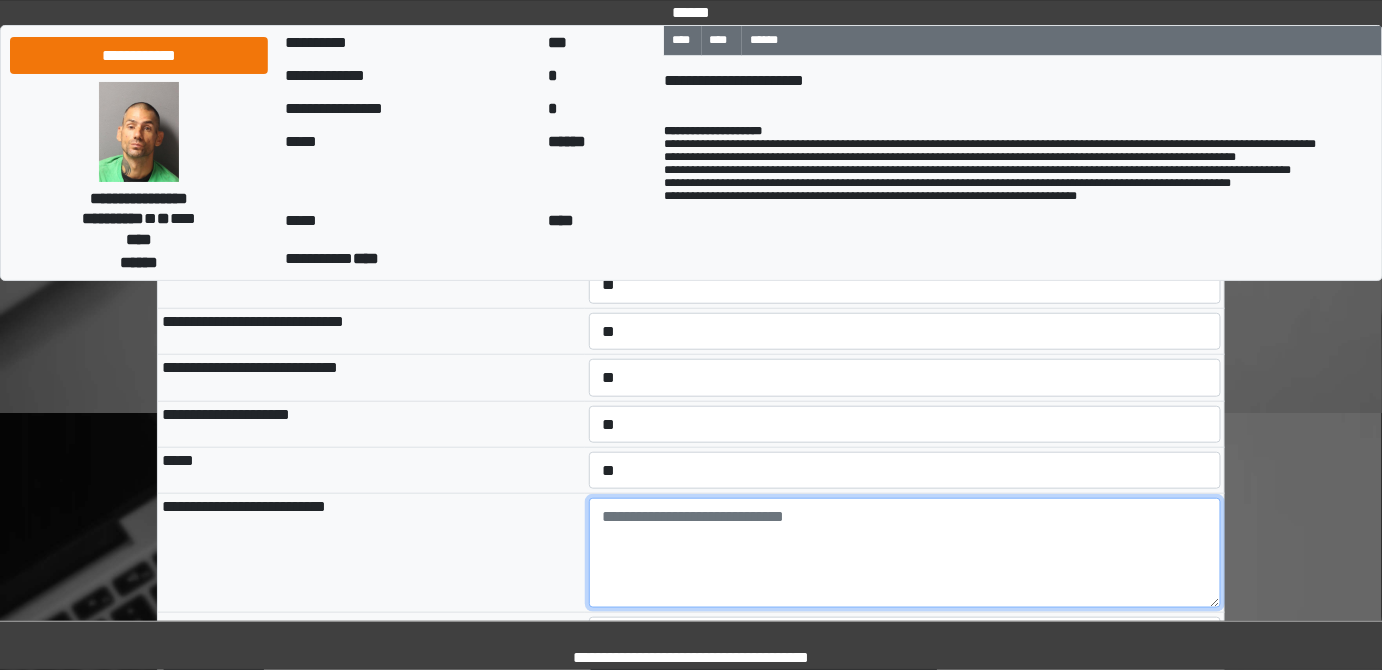 click at bounding box center [905, 553] 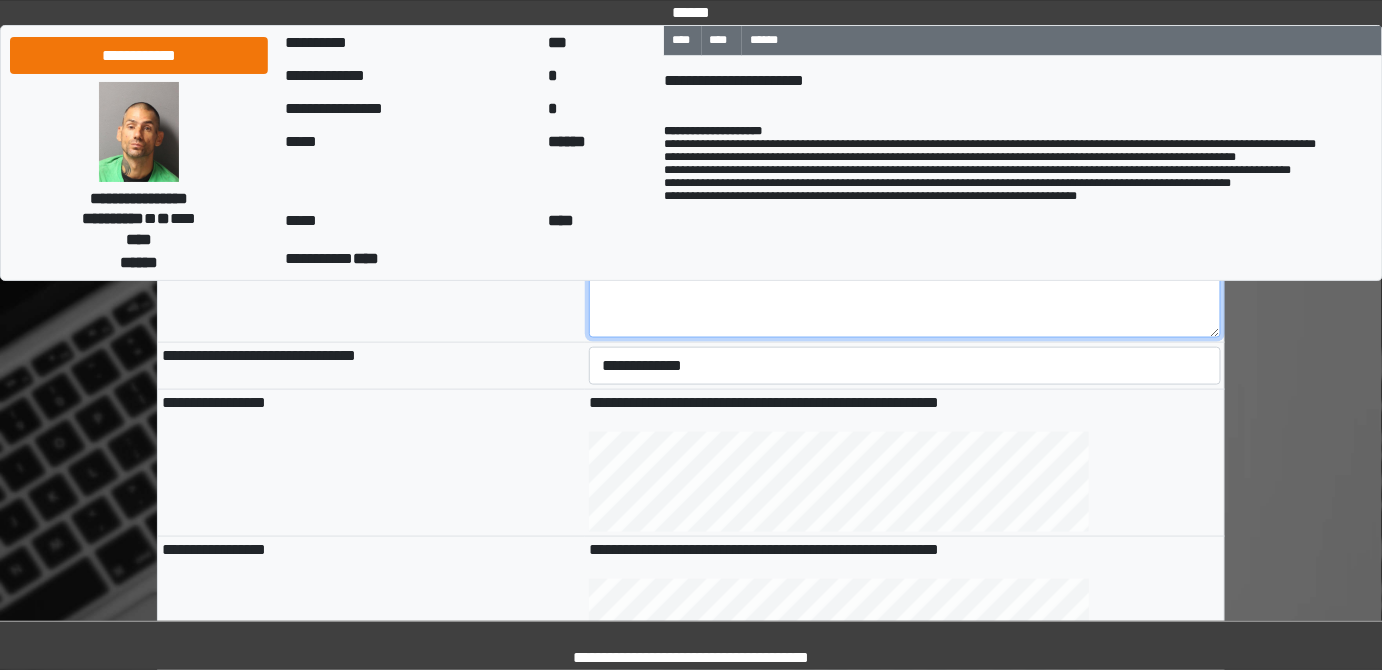 scroll, scrollTop: 636, scrollLeft: 0, axis: vertical 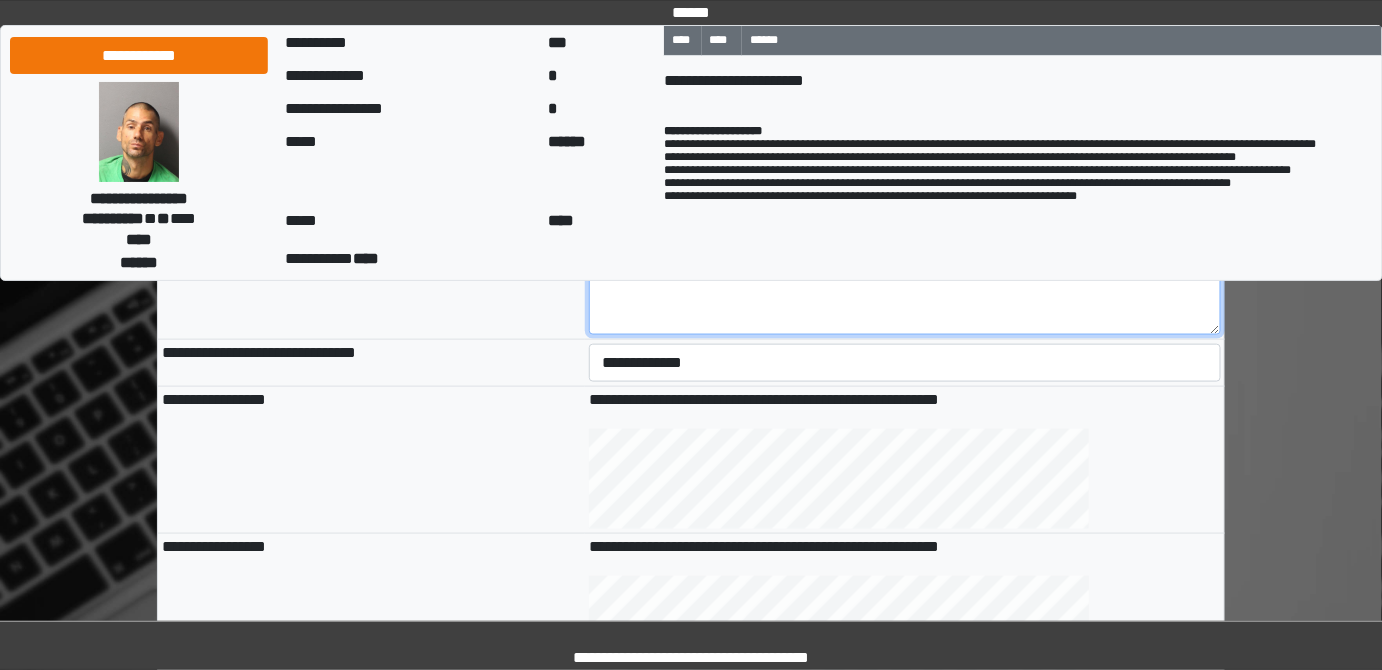 type on "**********" 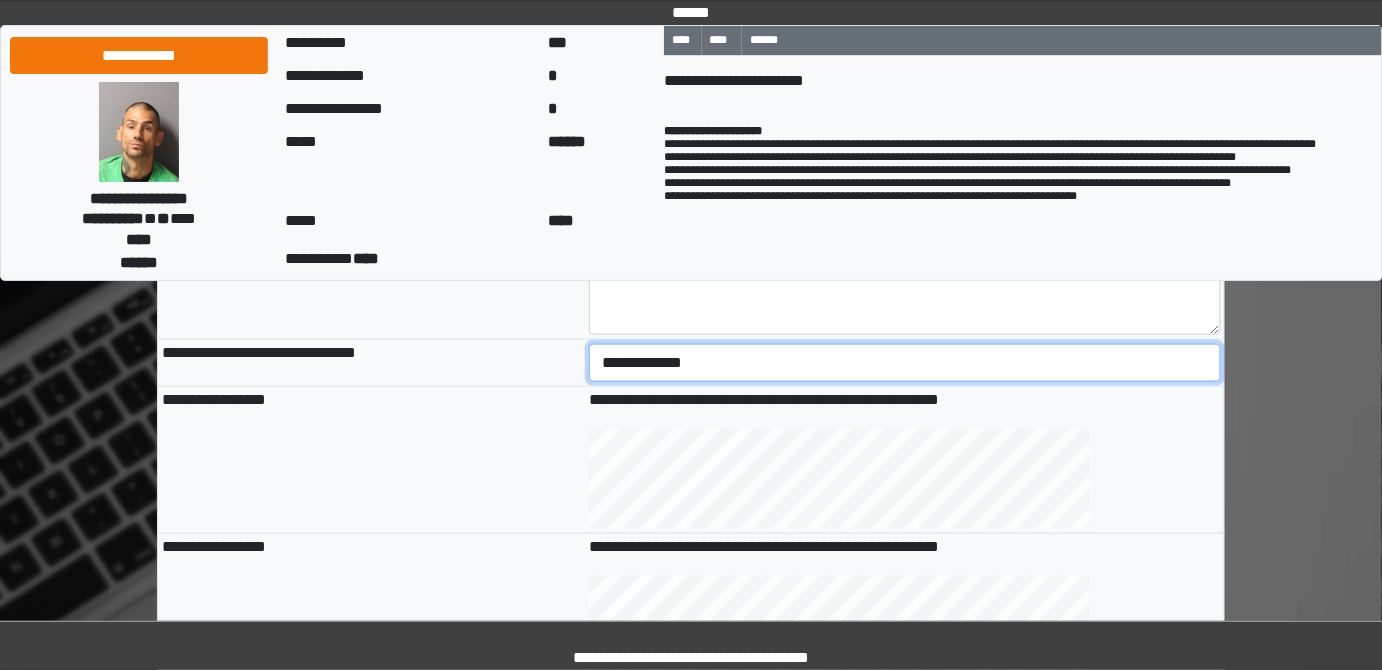click on "**********" at bounding box center [905, 362] 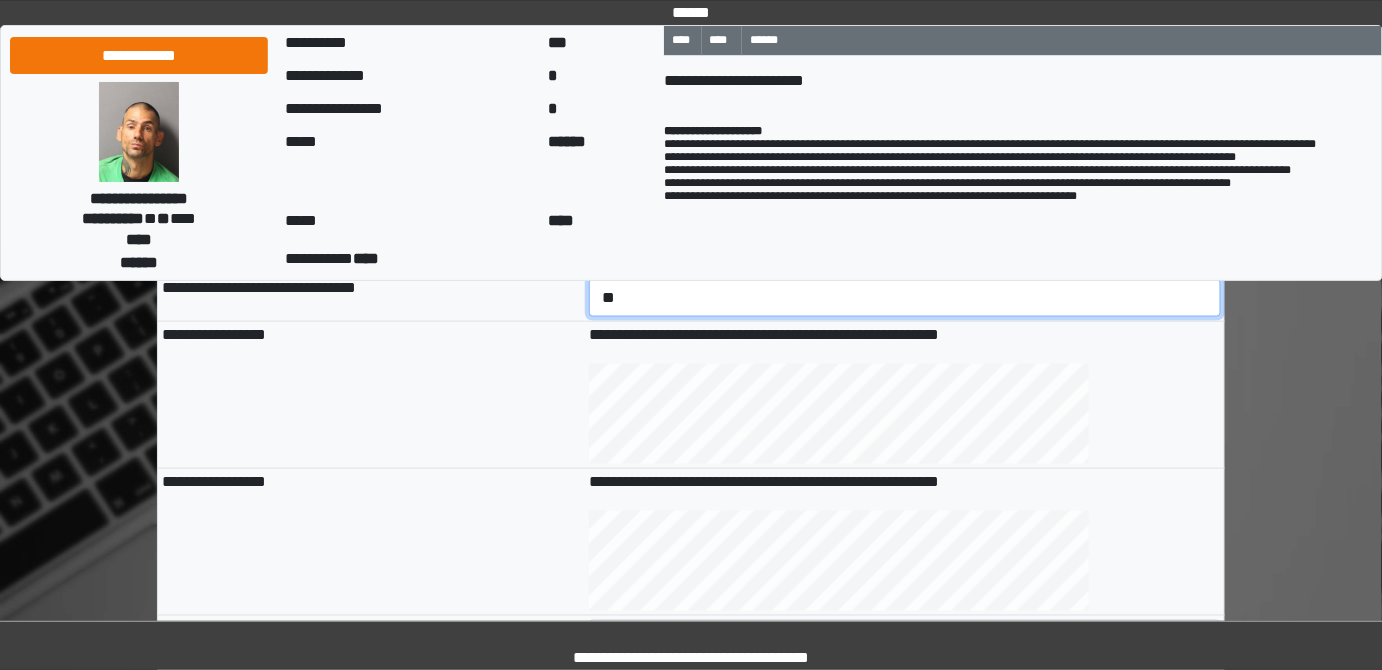 scroll, scrollTop: 909, scrollLeft: 0, axis: vertical 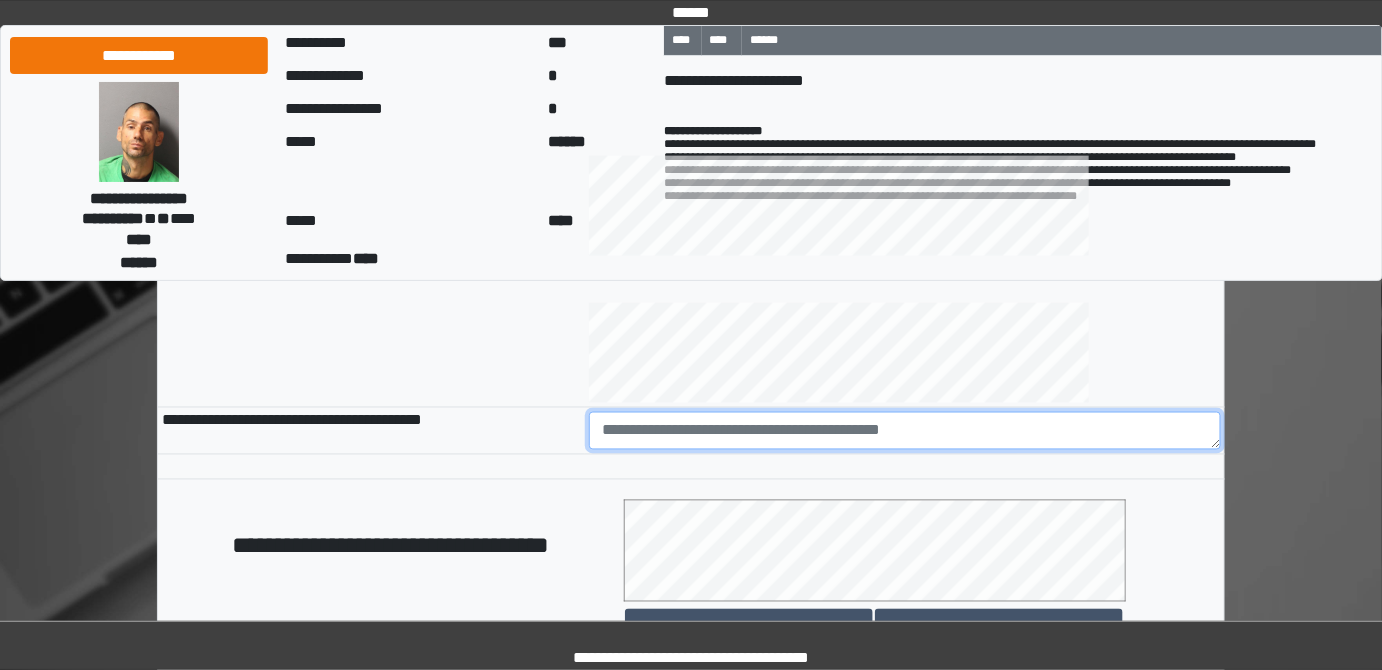 click at bounding box center [905, 431] 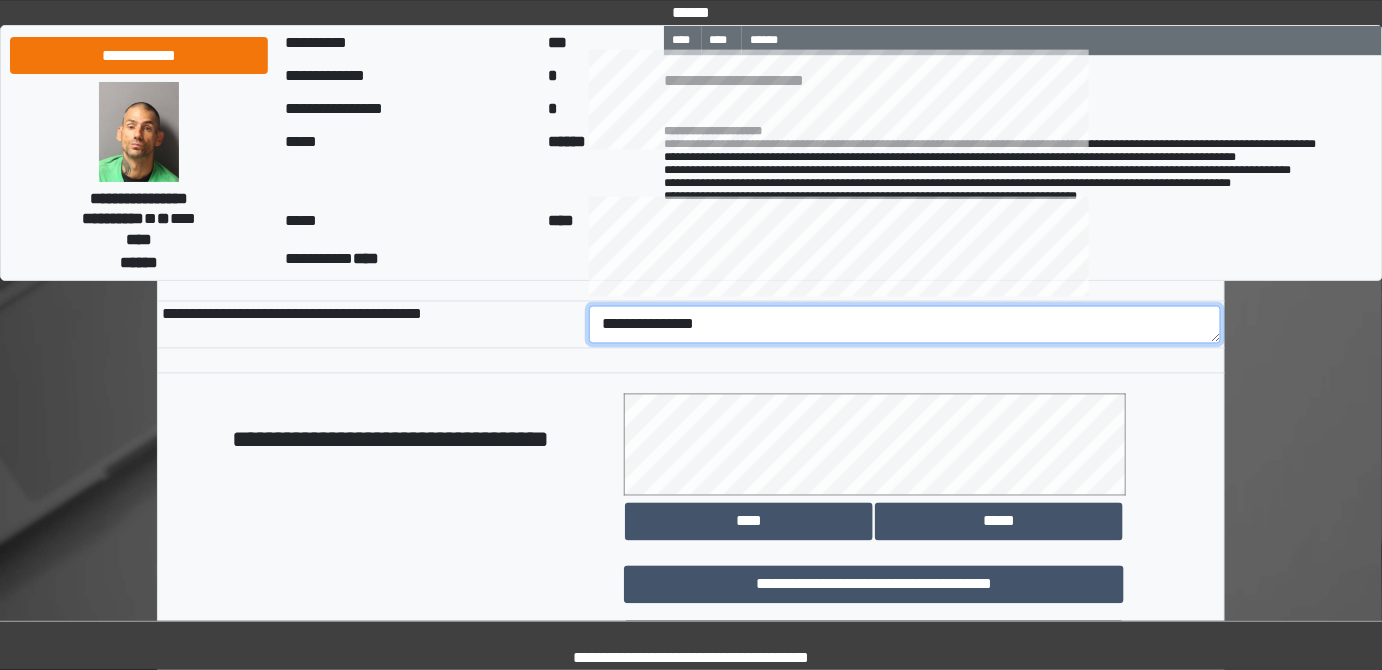 scroll, scrollTop: 1180, scrollLeft: 0, axis: vertical 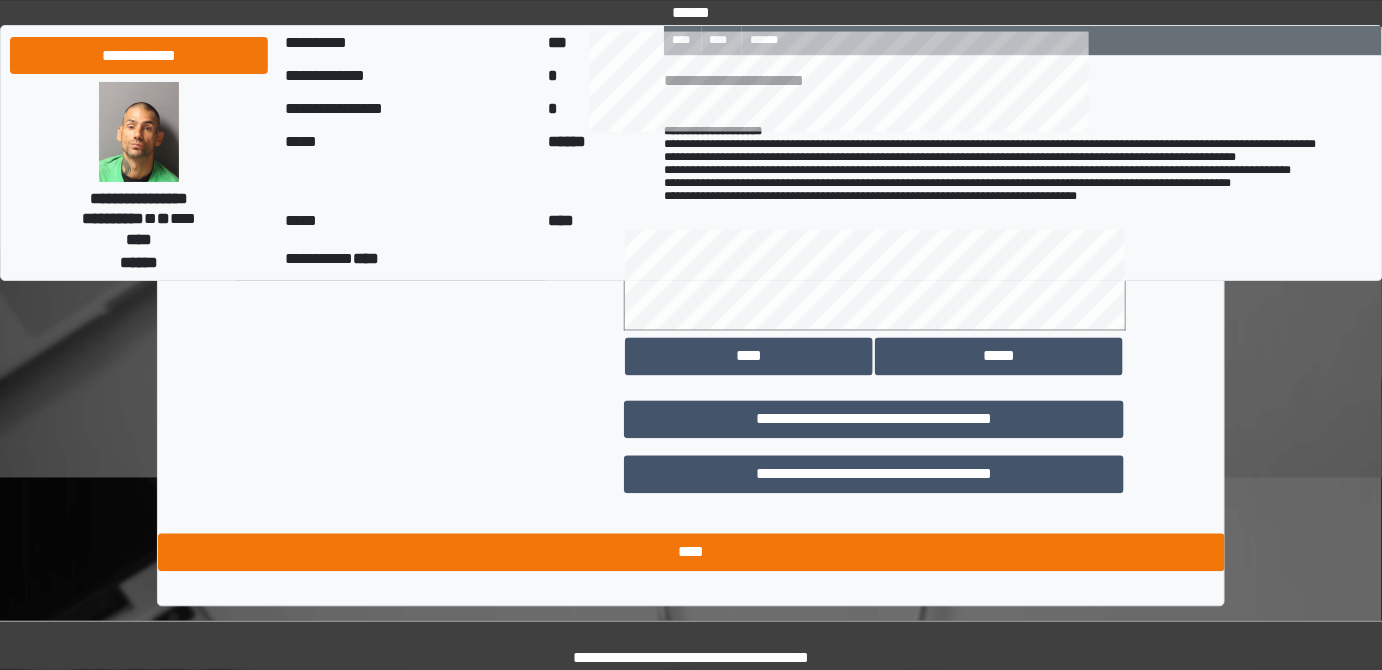 type on "**********" 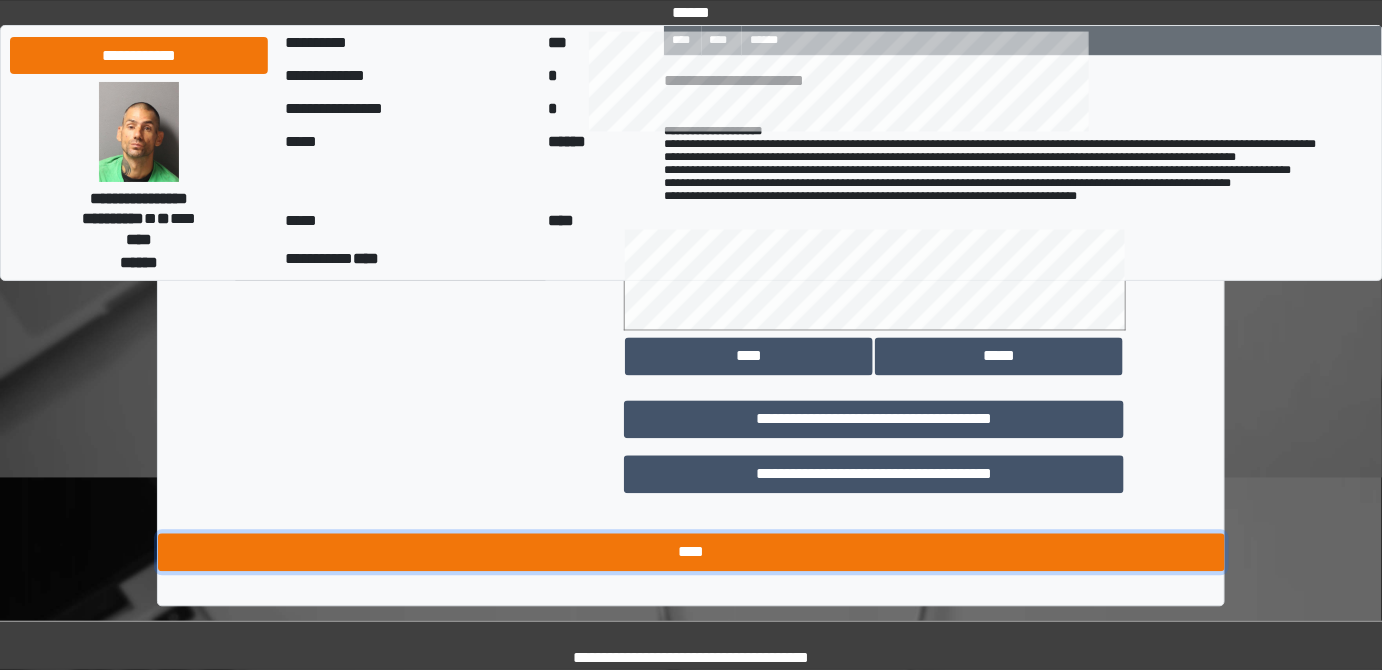 click on "****" at bounding box center (691, 553) 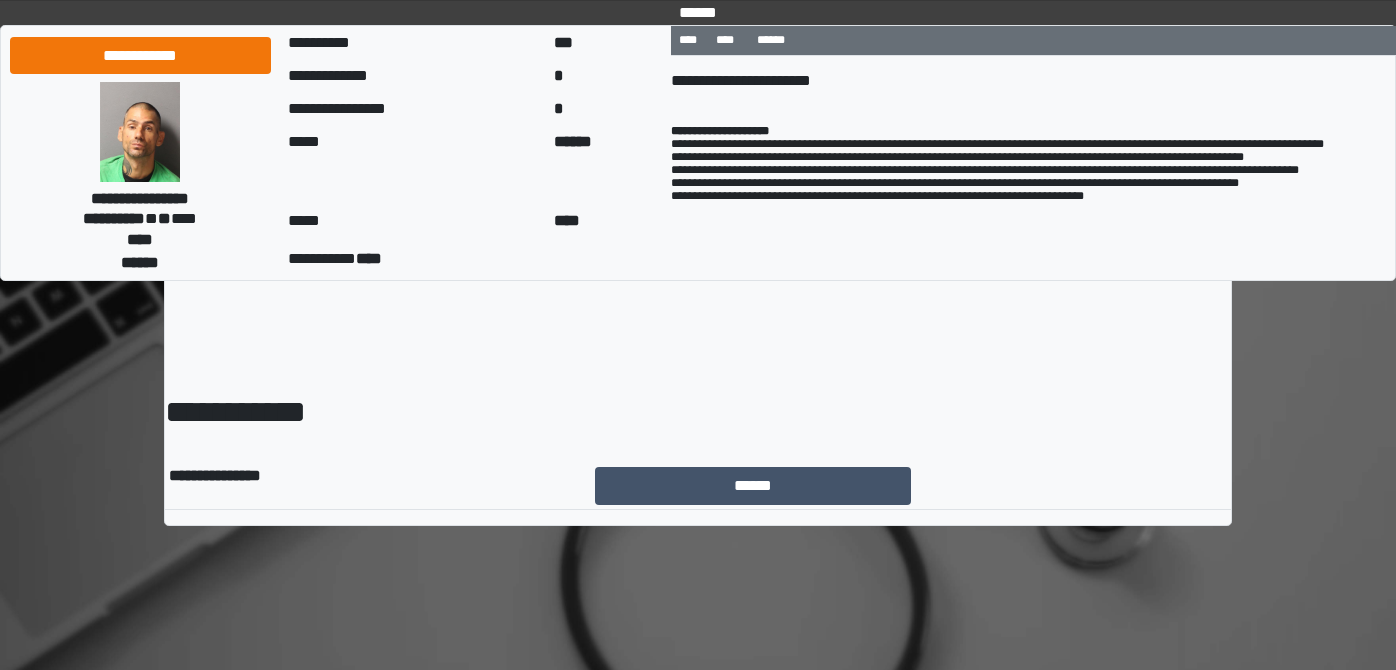 scroll, scrollTop: 0, scrollLeft: 0, axis: both 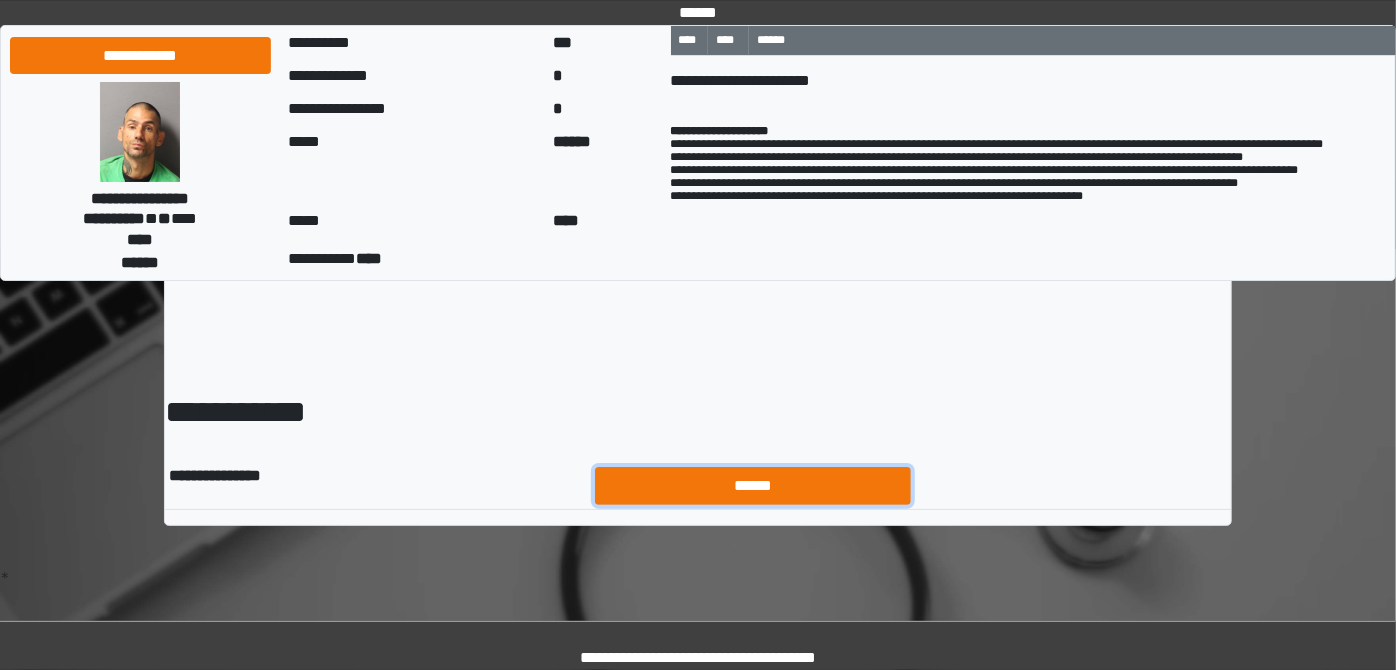 click on "******" at bounding box center [753, 485] 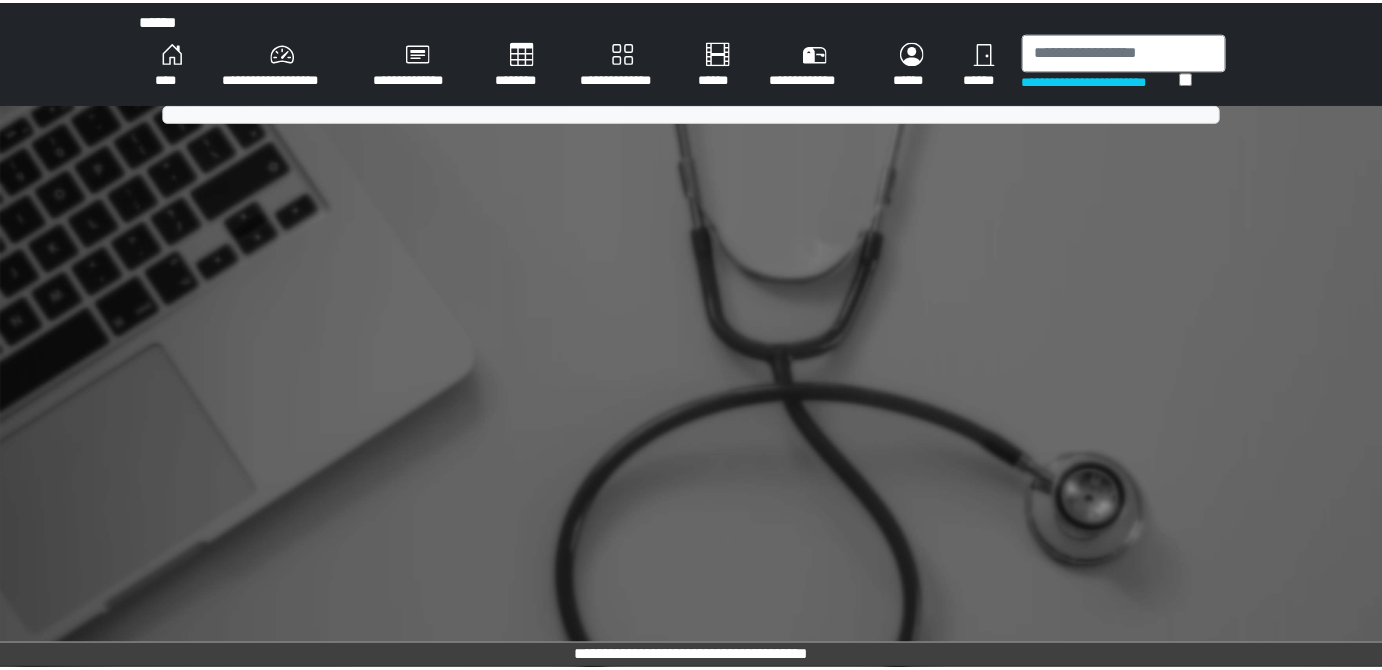 scroll, scrollTop: 0, scrollLeft: 0, axis: both 